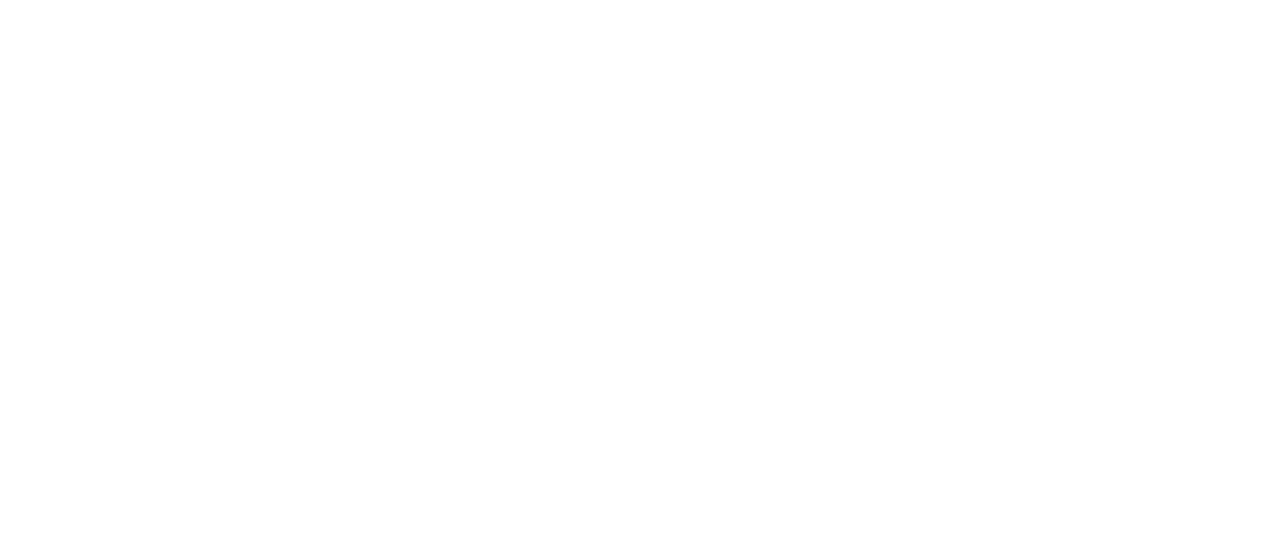 scroll, scrollTop: 0, scrollLeft: 0, axis: both 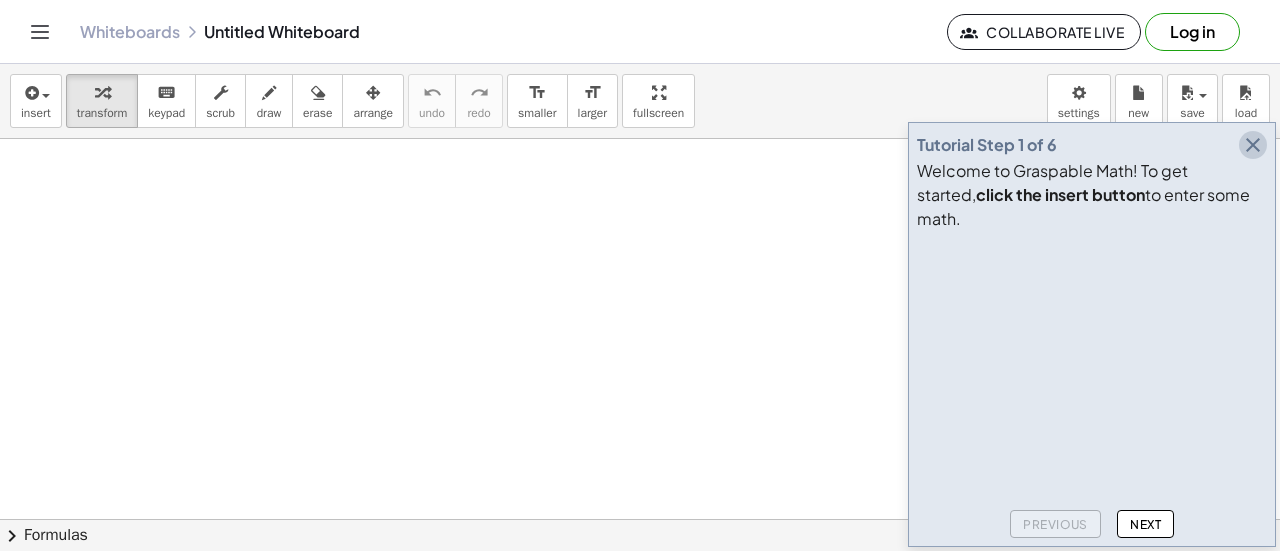 click at bounding box center (1253, 145) 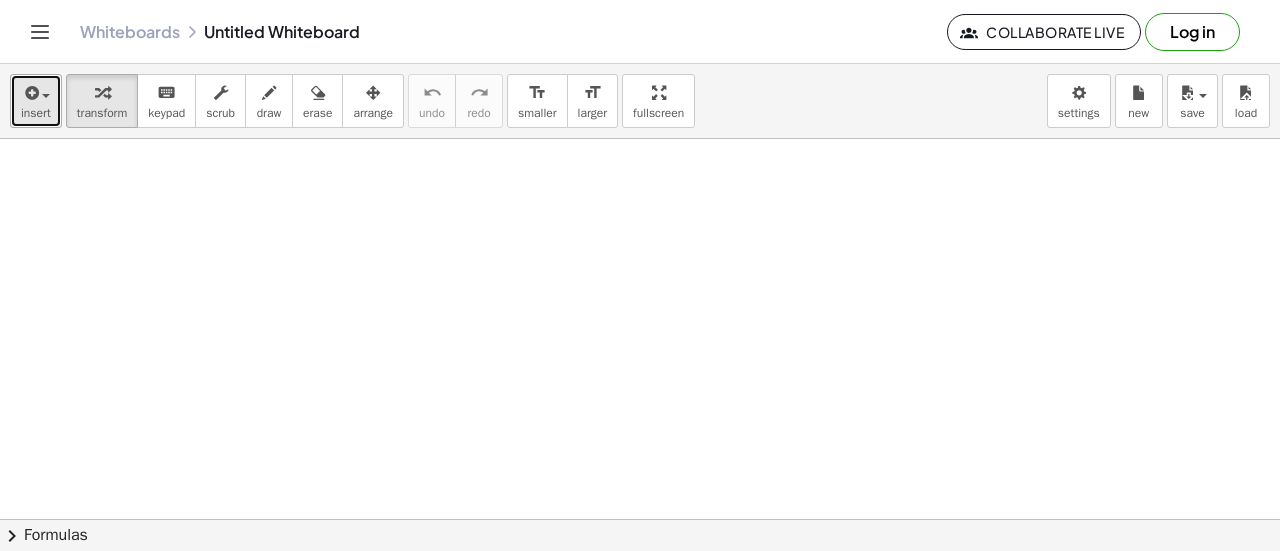 click at bounding box center [30, 93] 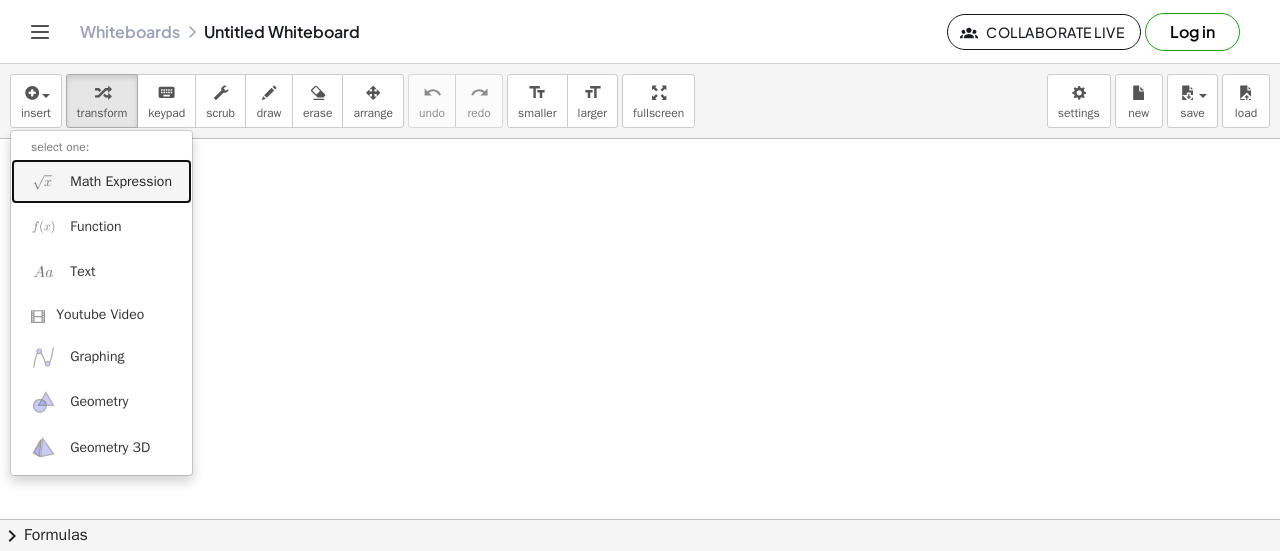 click on "Math Expression" at bounding box center (121, 182) 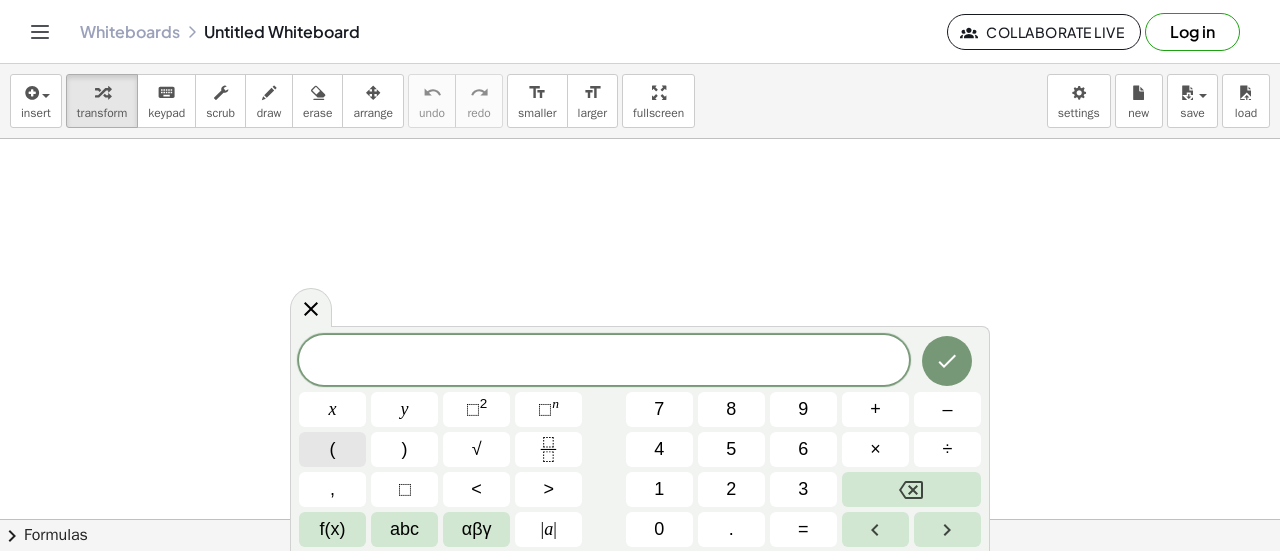 click on "(" at bounding box center [332, 449] 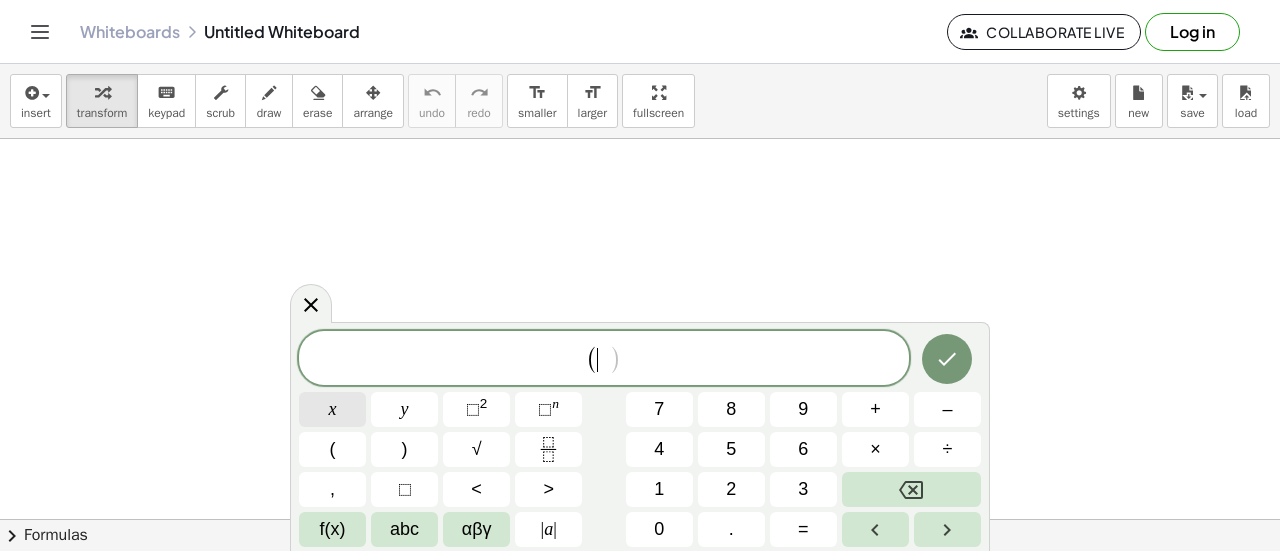 click on "x" at bounding box center [332, 409] 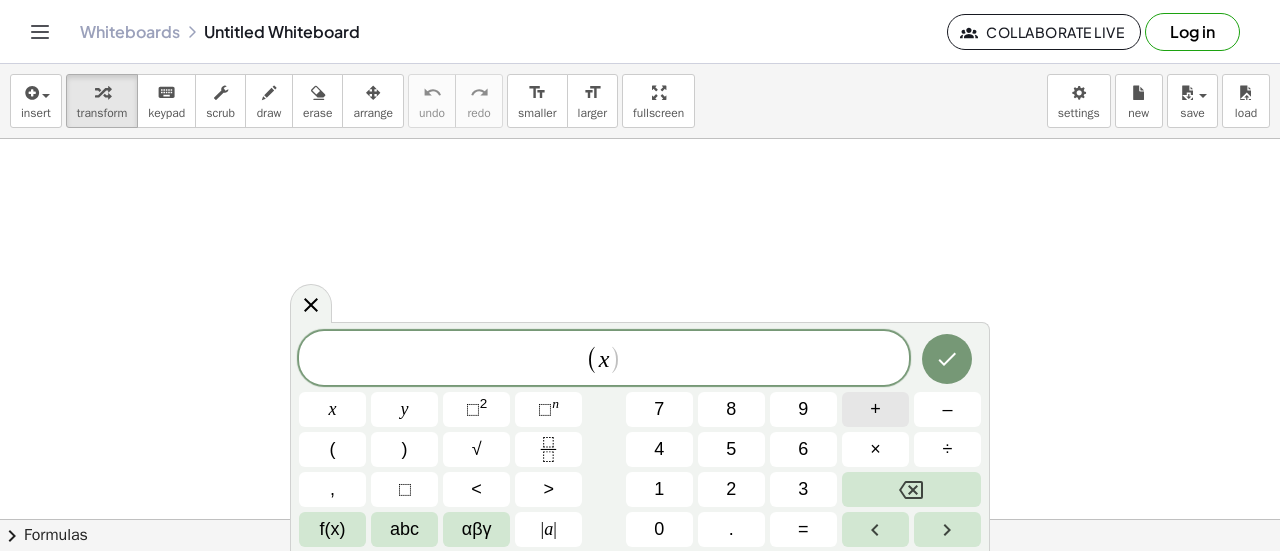 click on "+" at bounding box center (875, 409) 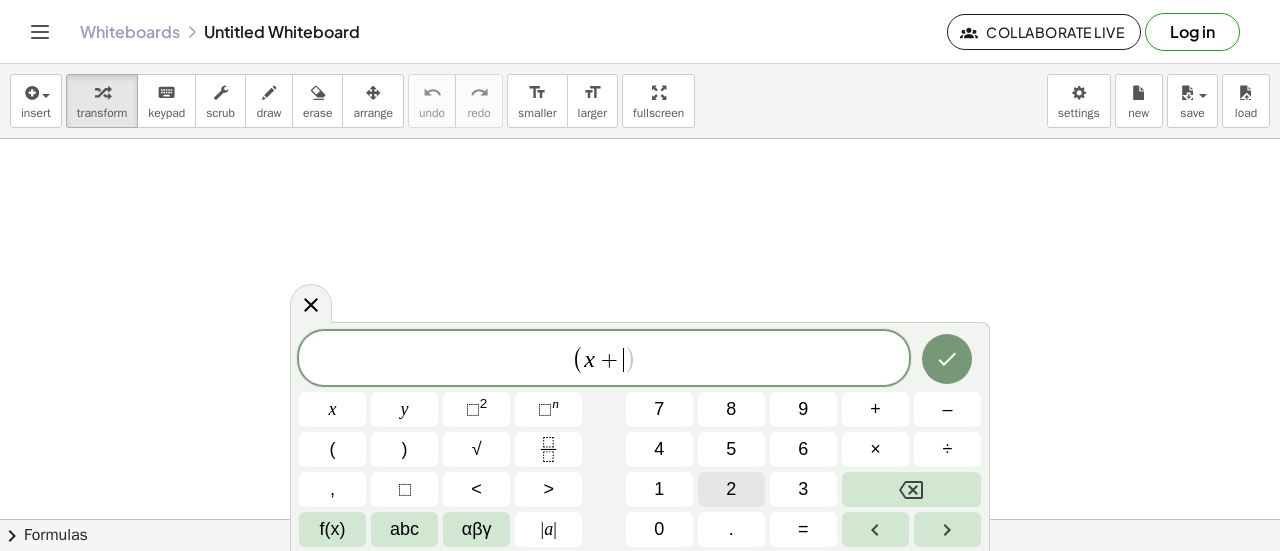 click on "2" at bounding box center [731, 489] 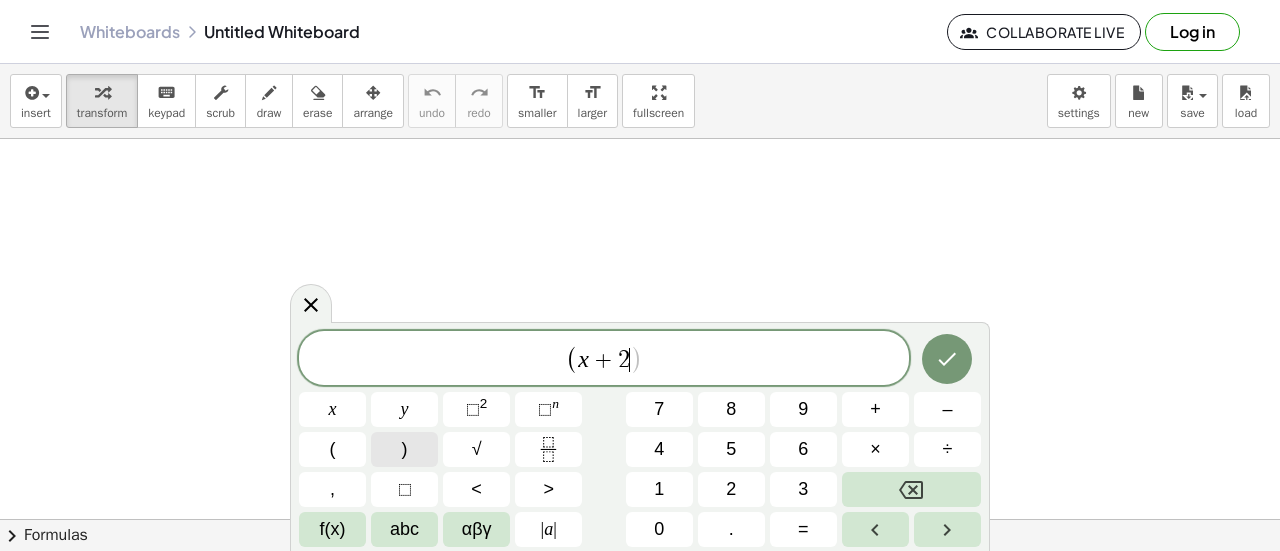 click on ")" at bounding box center [404, 449] 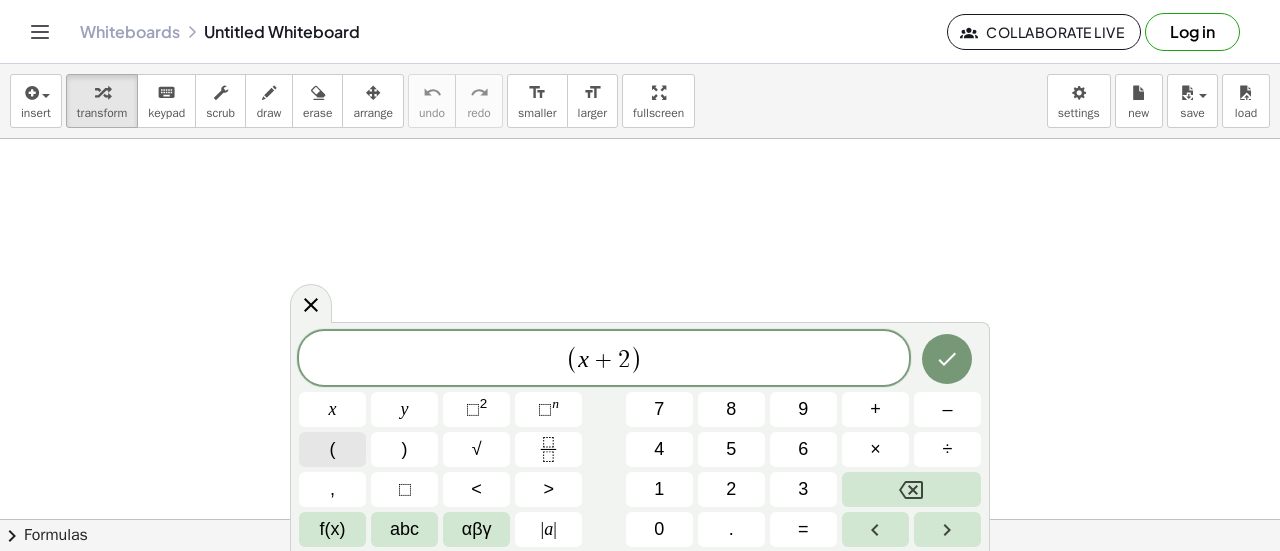 click on "(" at bounding box center (333, 449) 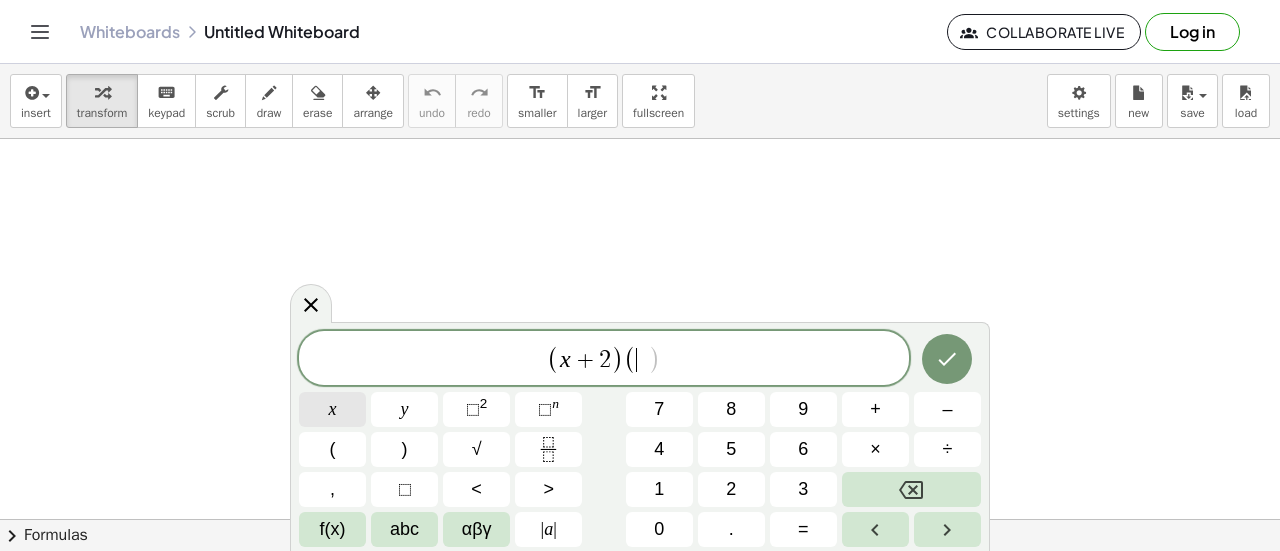 click on "x" at bounding box center [332, 409] 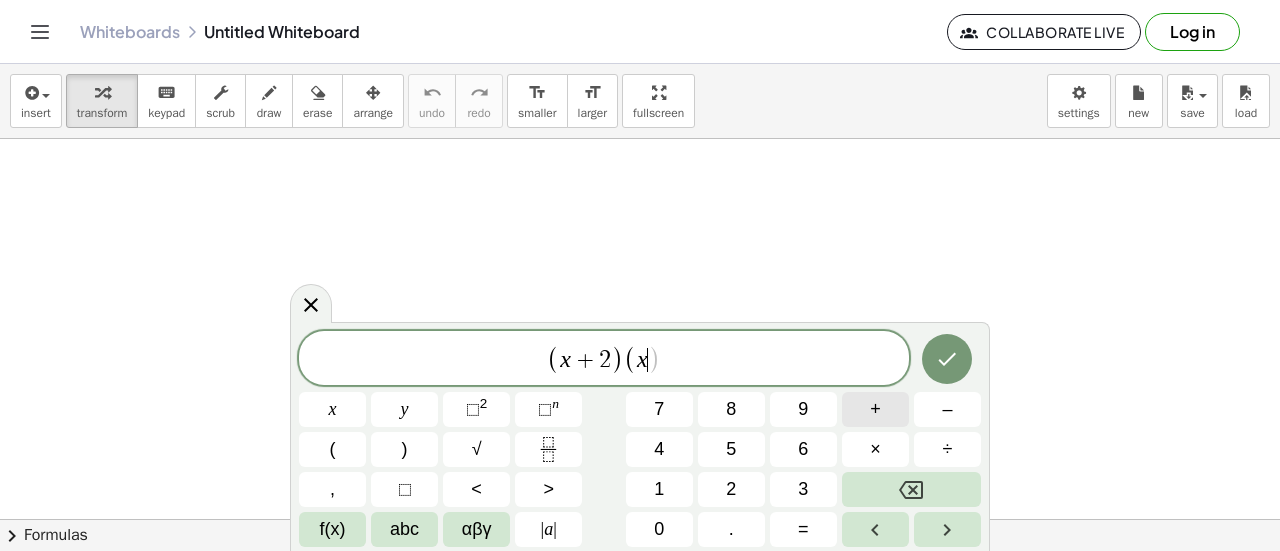 click on "+" at bounding box center [875, 409] 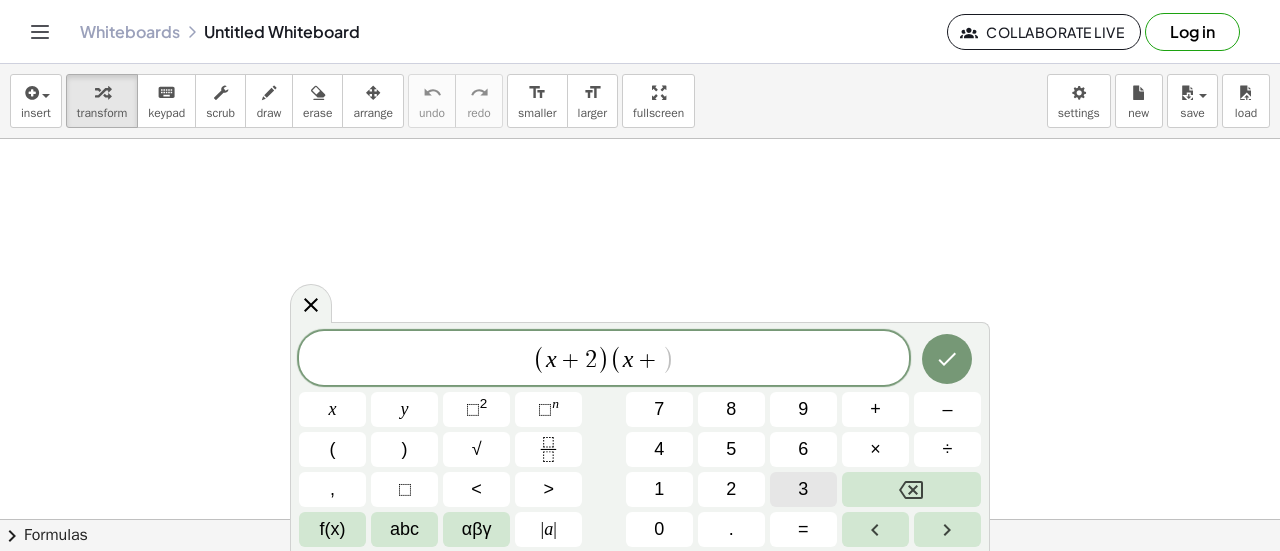 click on "3" at bounding box center [803, 489] 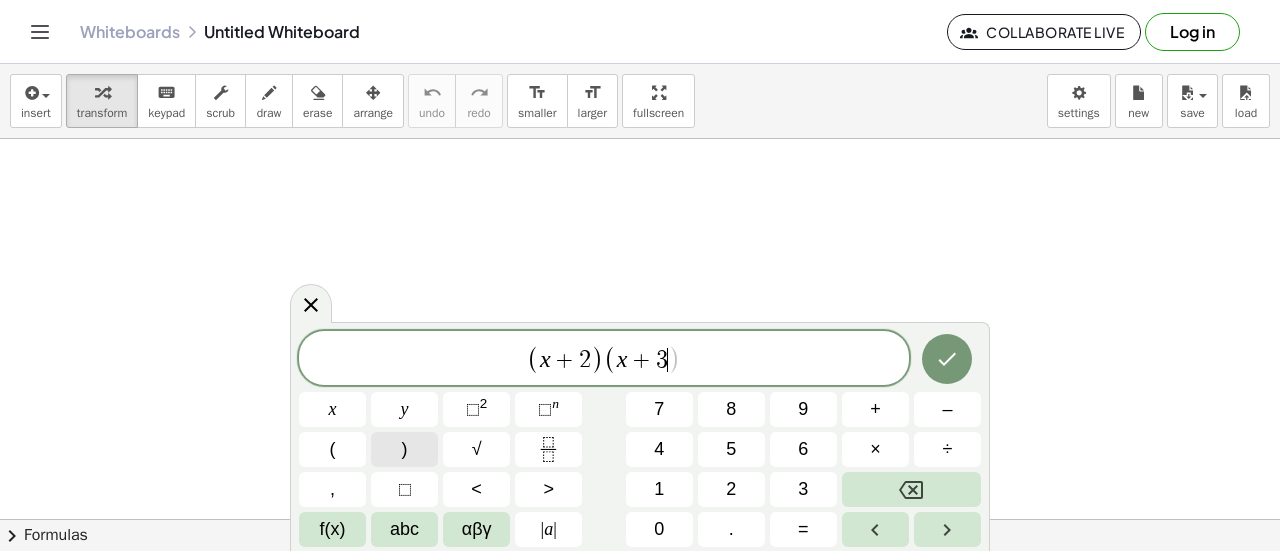 click on ")" at bounding box center [405, 449] 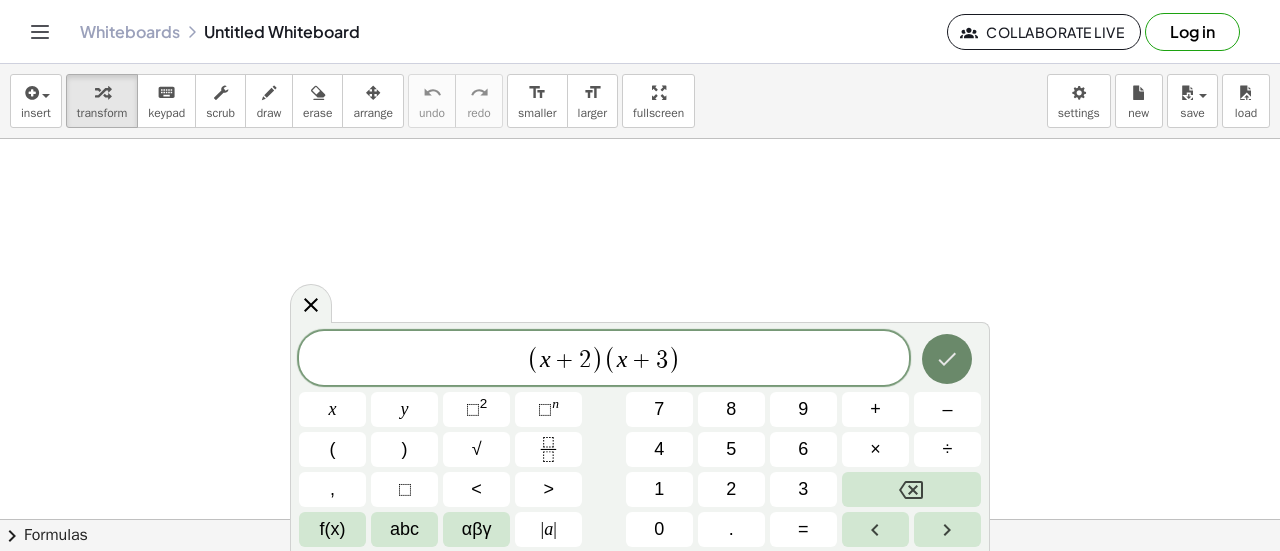 click 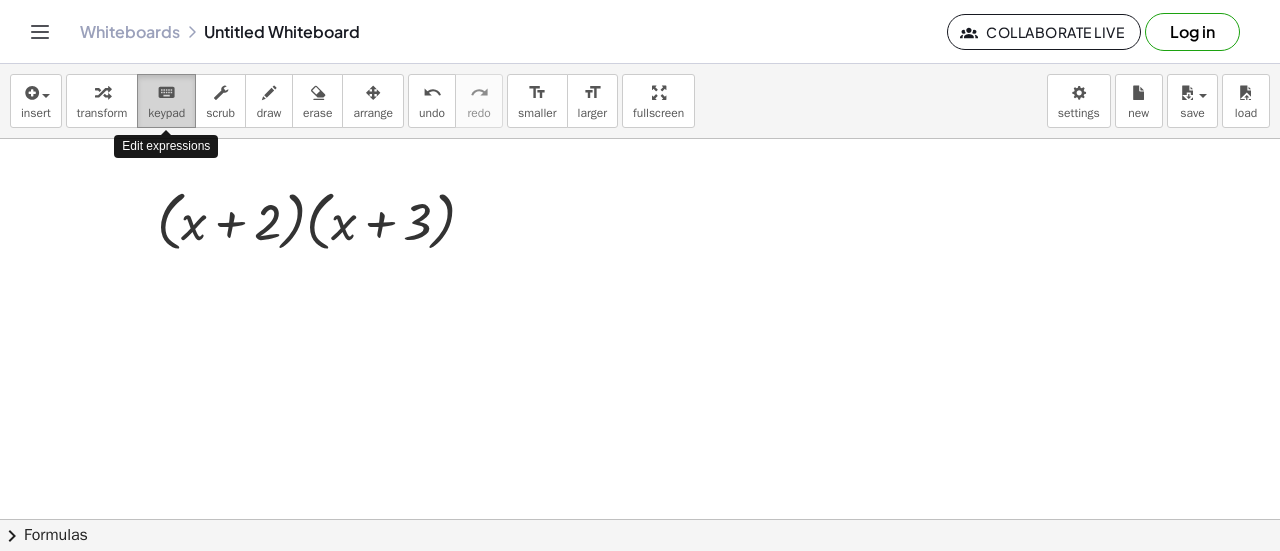 click on "keyboard" at bounding box center (166, 93) 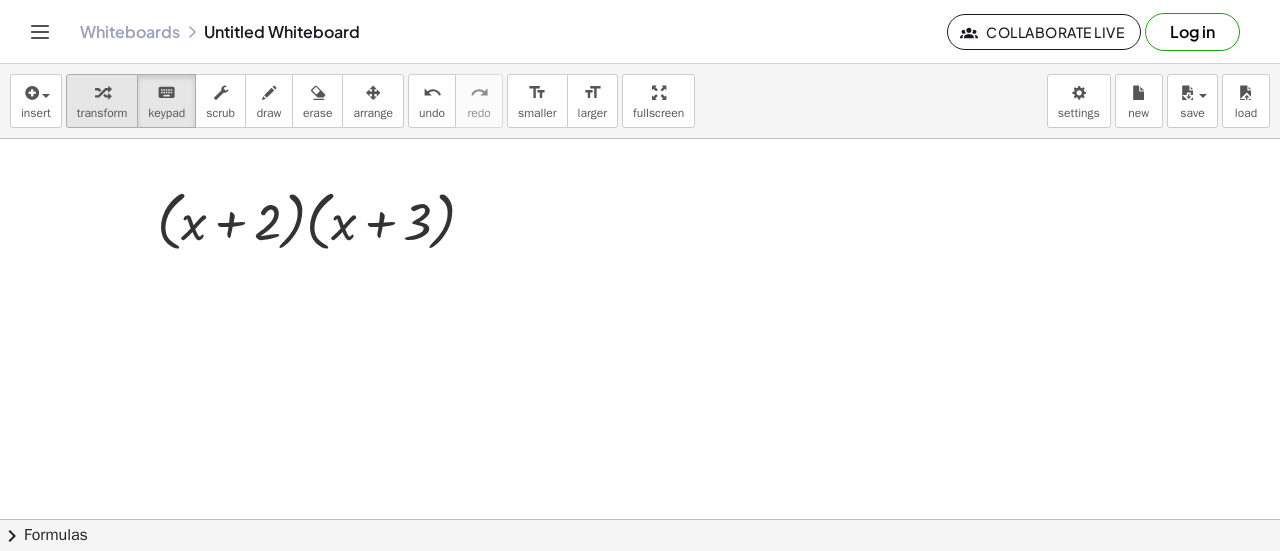 click at bounding box center [102, 92] 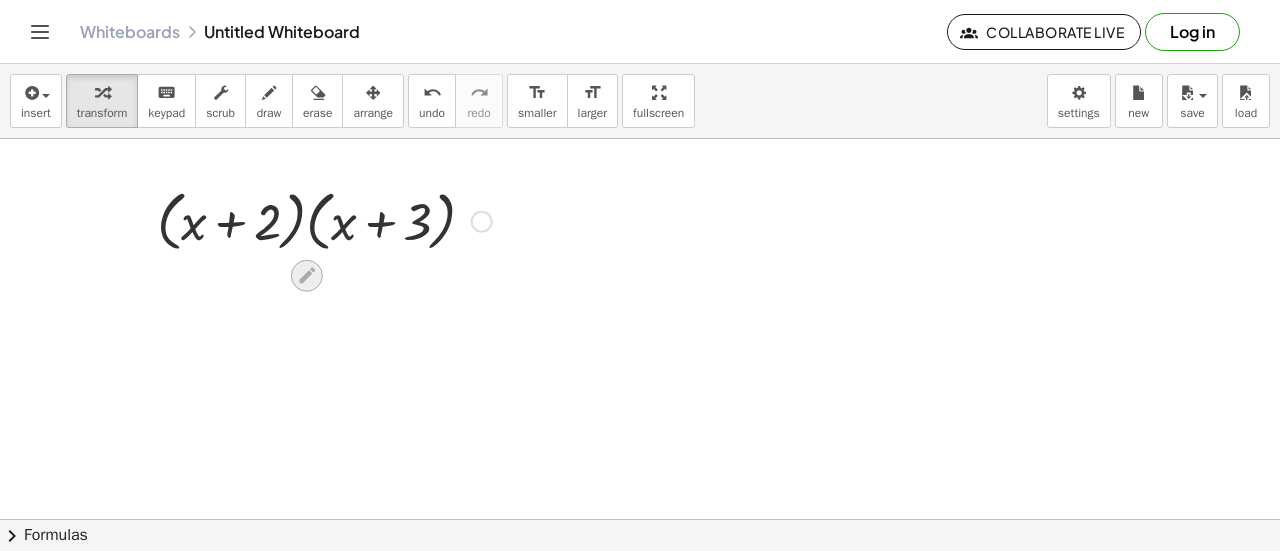 click 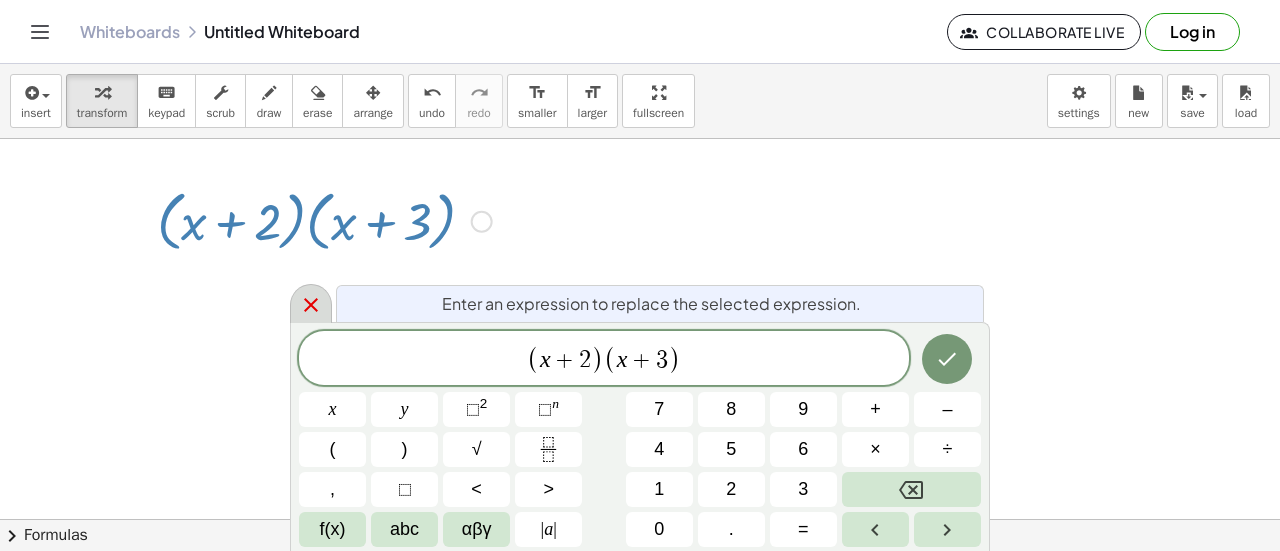 click 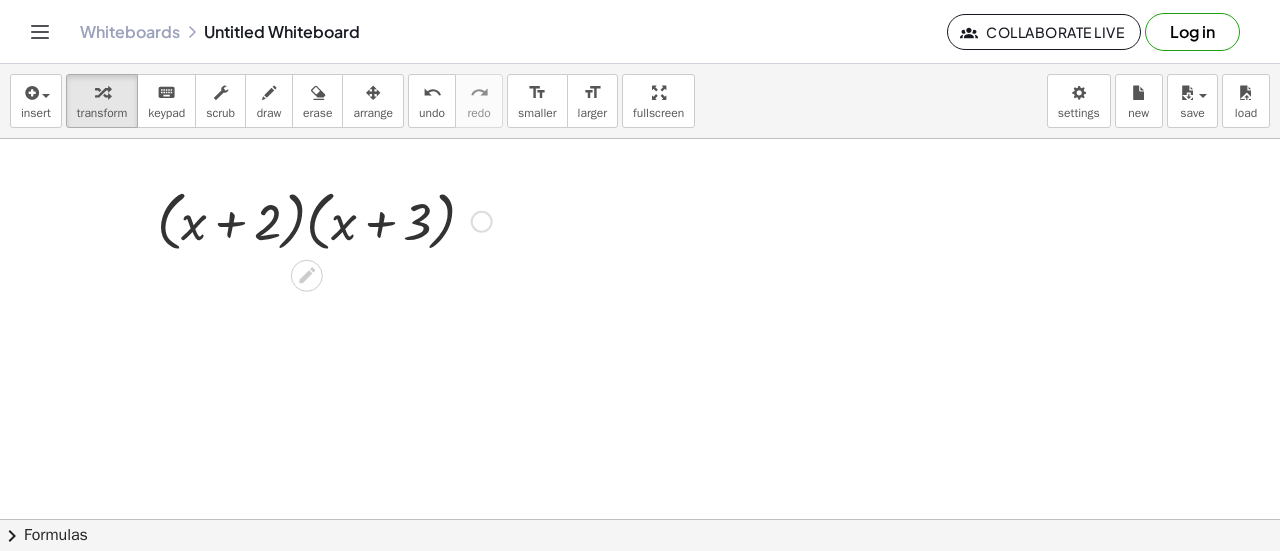 click at bounding box center [482, 222] 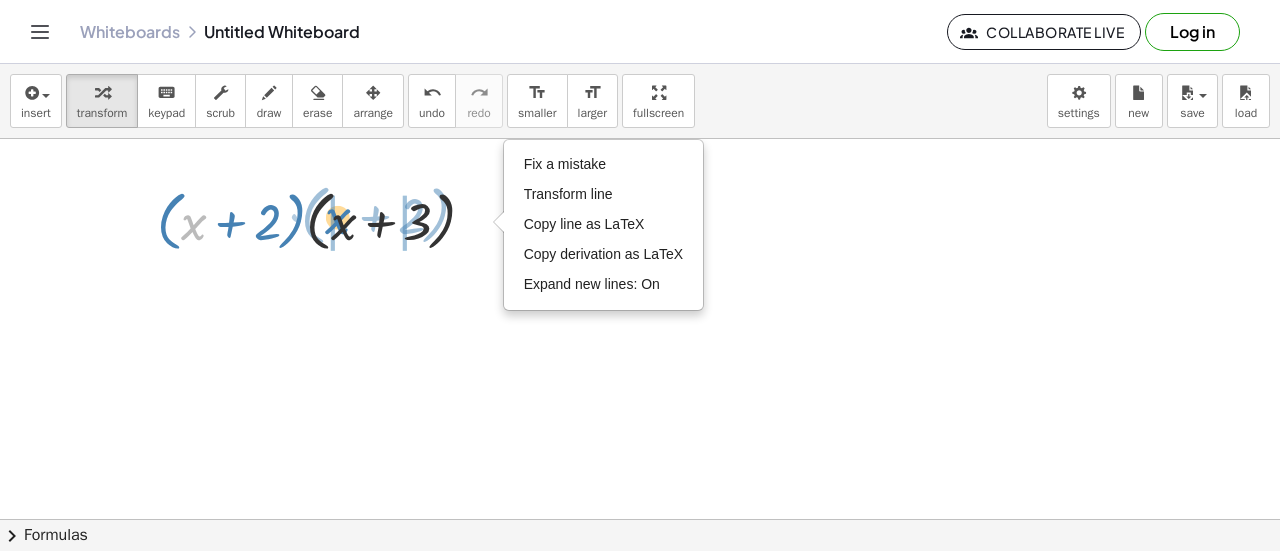 drag, startPoint x: 186, startPoint y: 217, endPoint x: 330, endPoint y: 211, distance: 144.12494 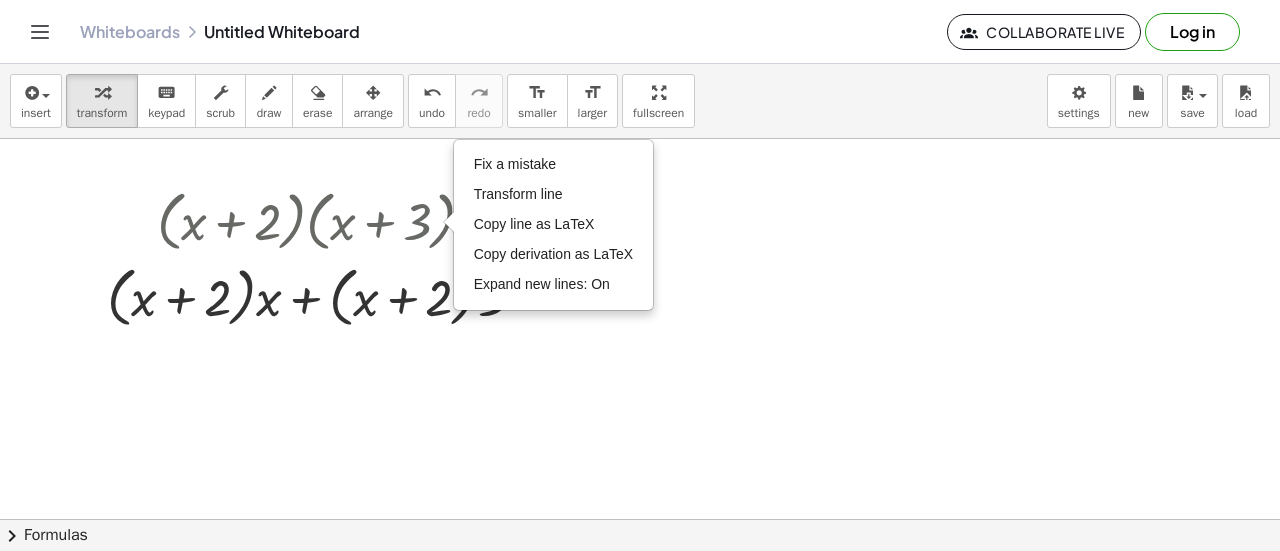 click at bounding box center (640, 520) 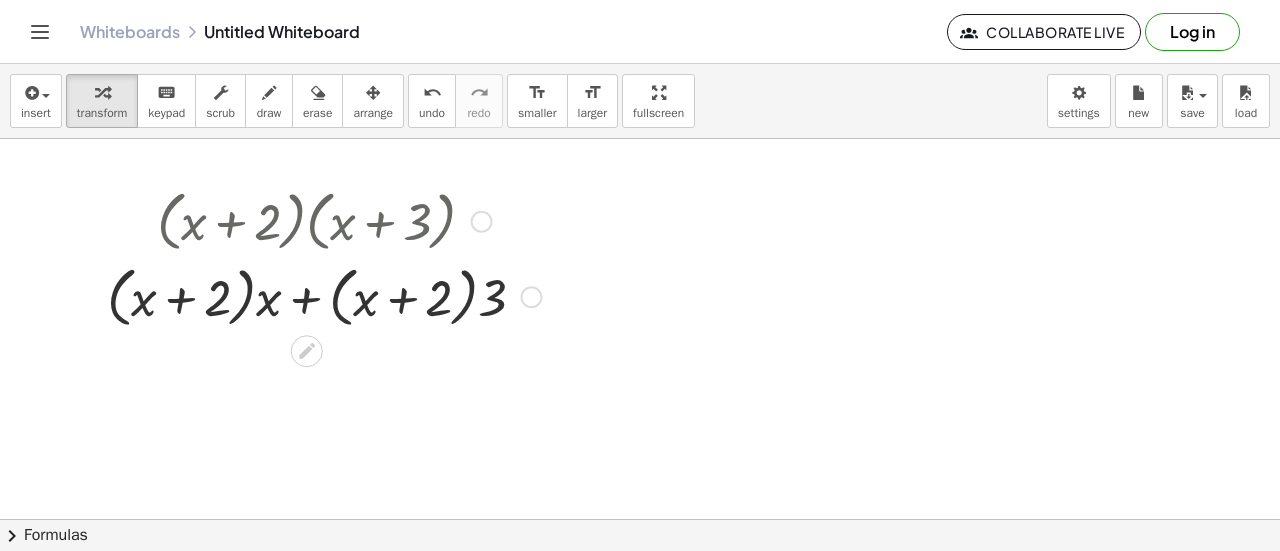 click at bounding box center [324, 296] 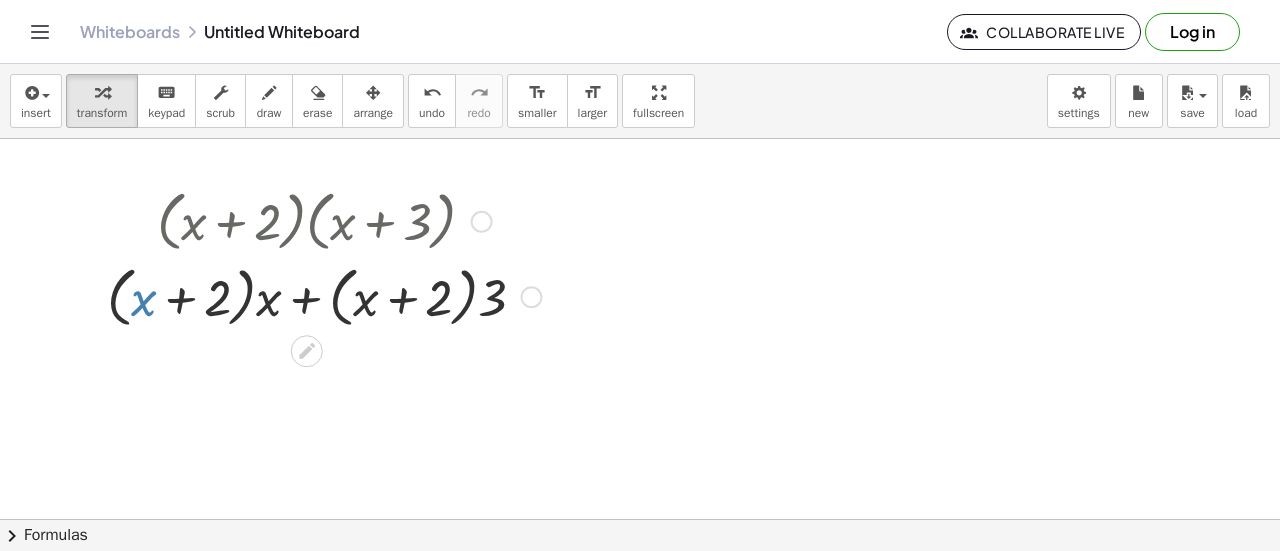 click at bounding box center [324, 296] 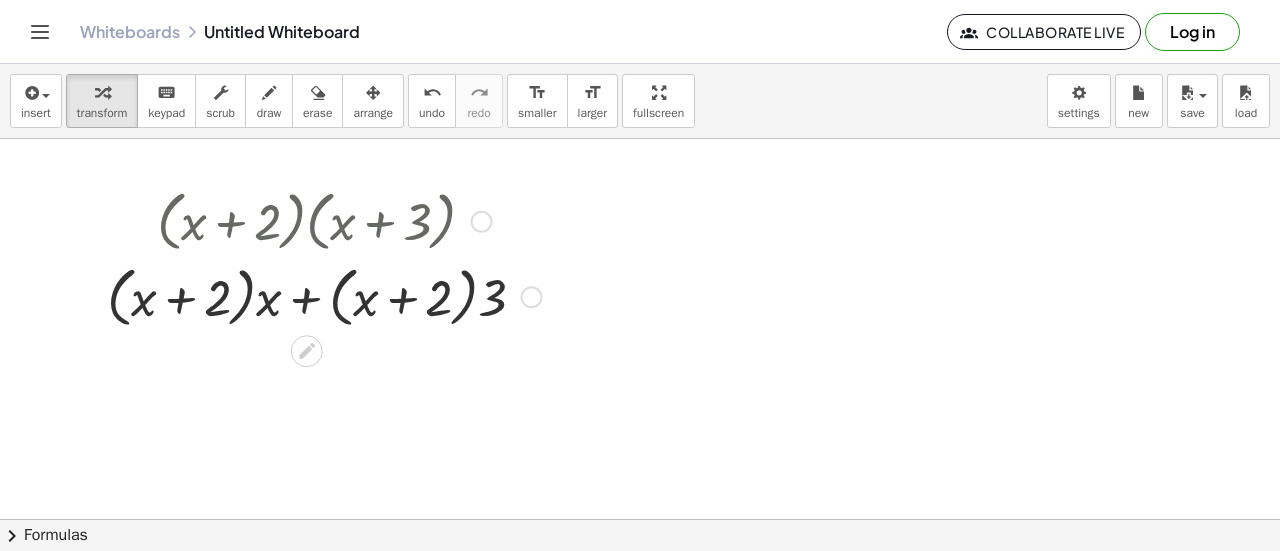 click at bounding box center [324, 296] 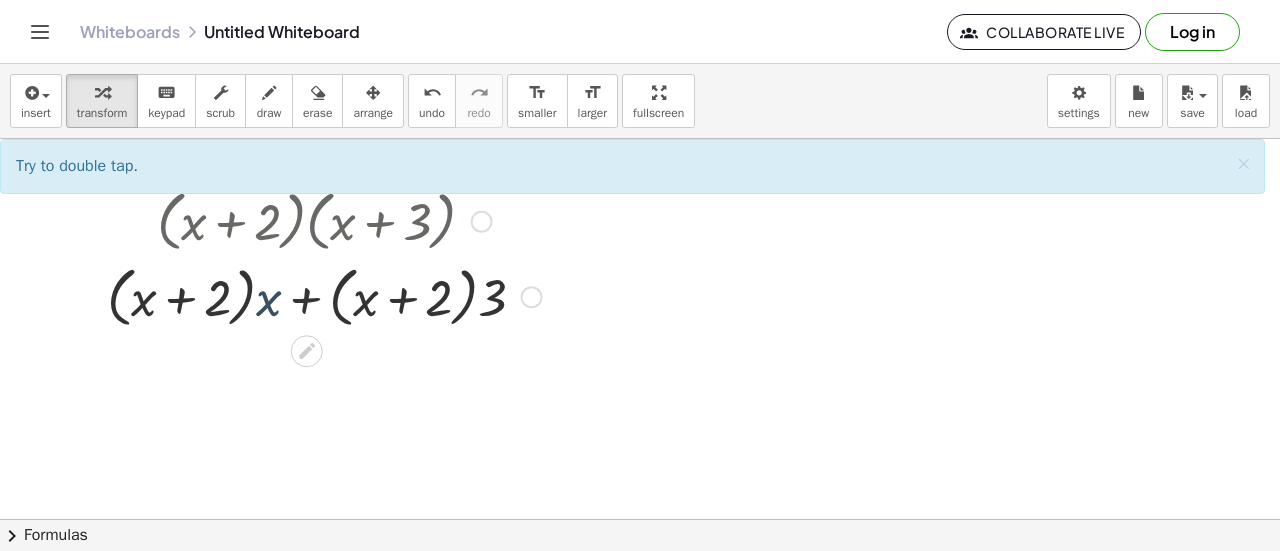 click at bounding box center (324, 296) 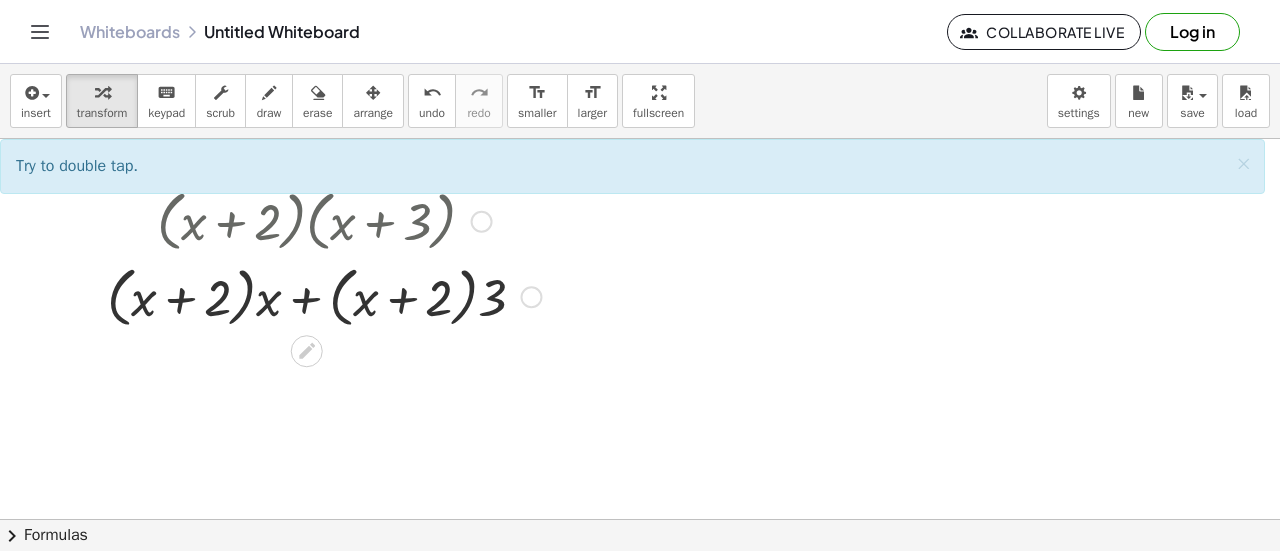 click at bounding box center (324, 296) 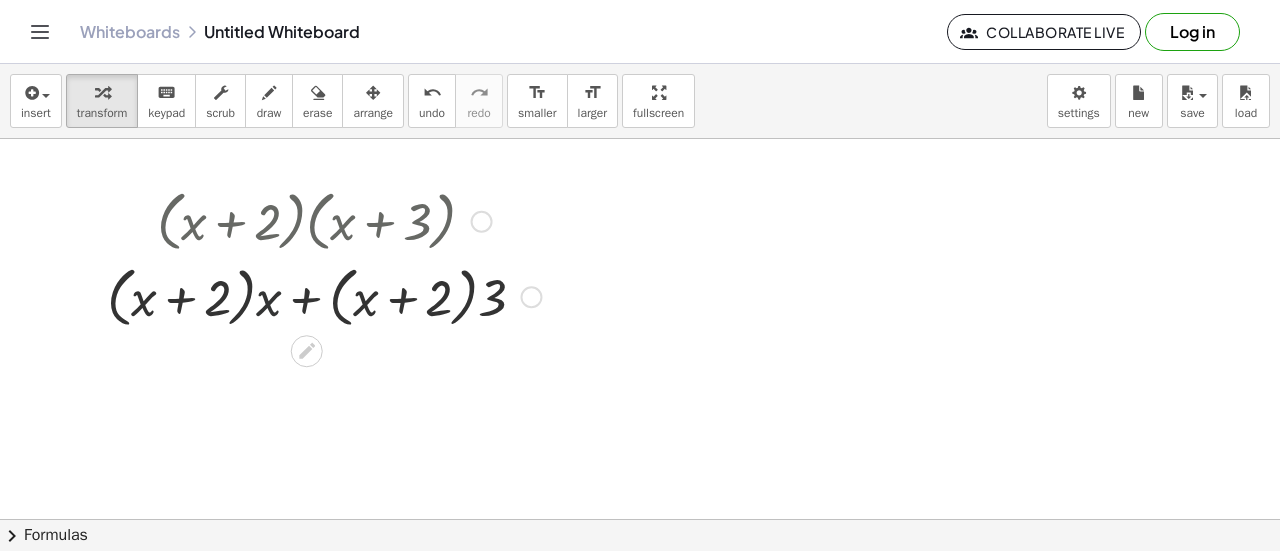 click at bounding box center (324, 296) 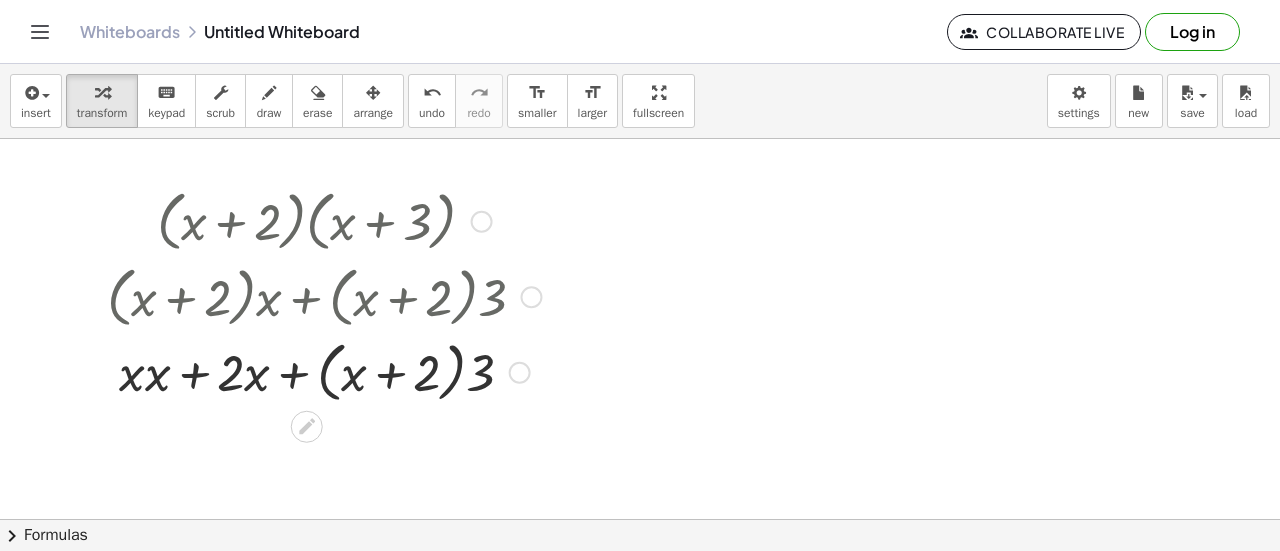 click at bounding box center [324, 371] 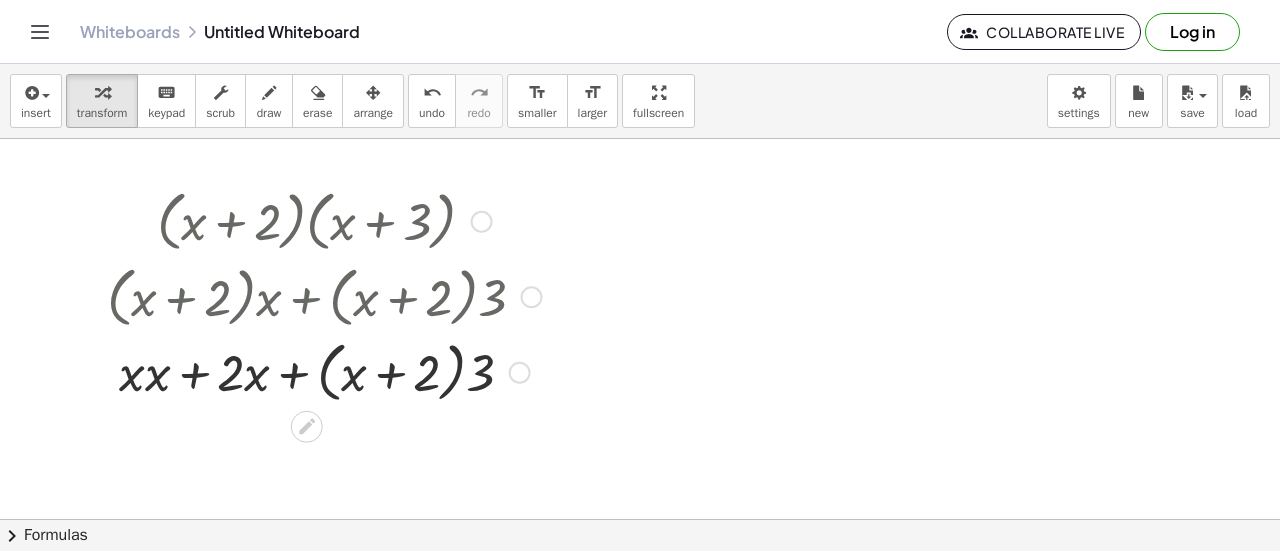 click at bounding box center [324, 371] 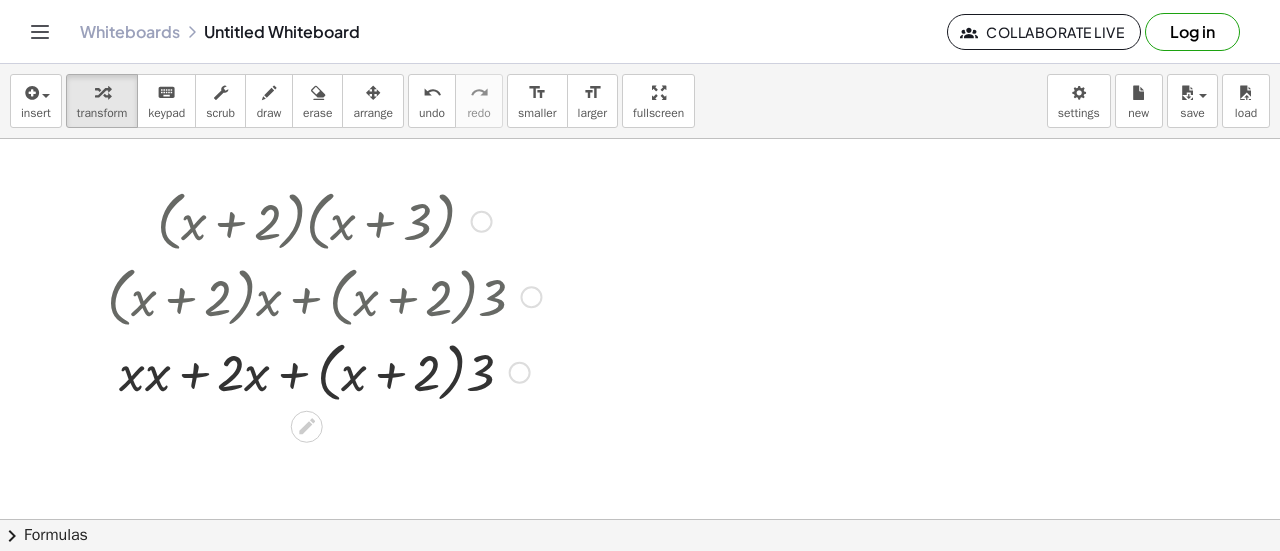 click at bounding box center [324, 371] 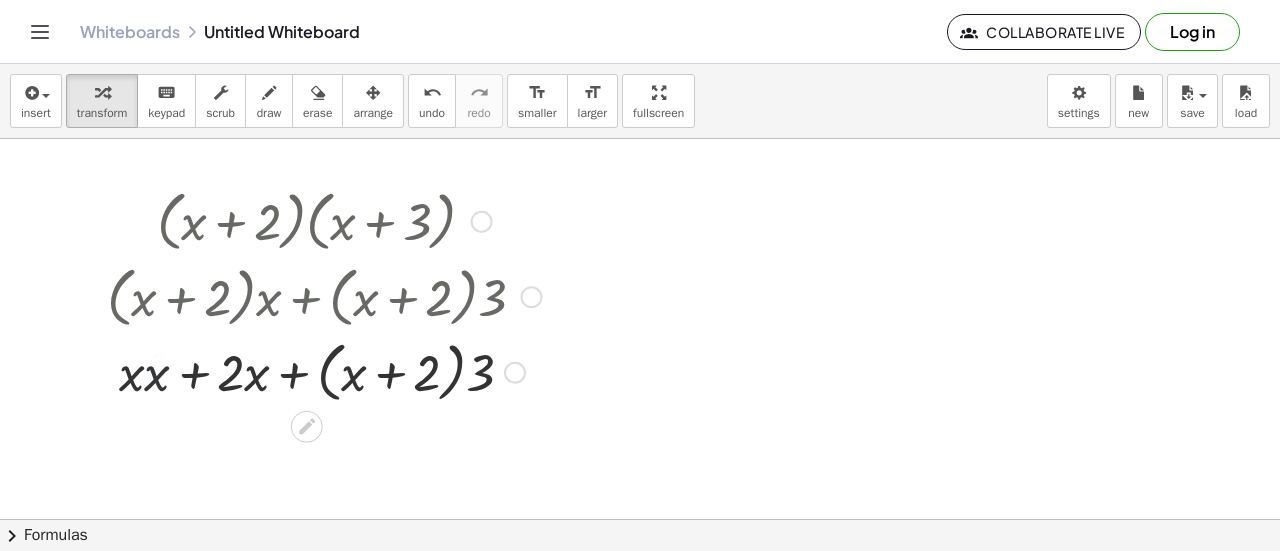 click at bounding box center [324, 371] 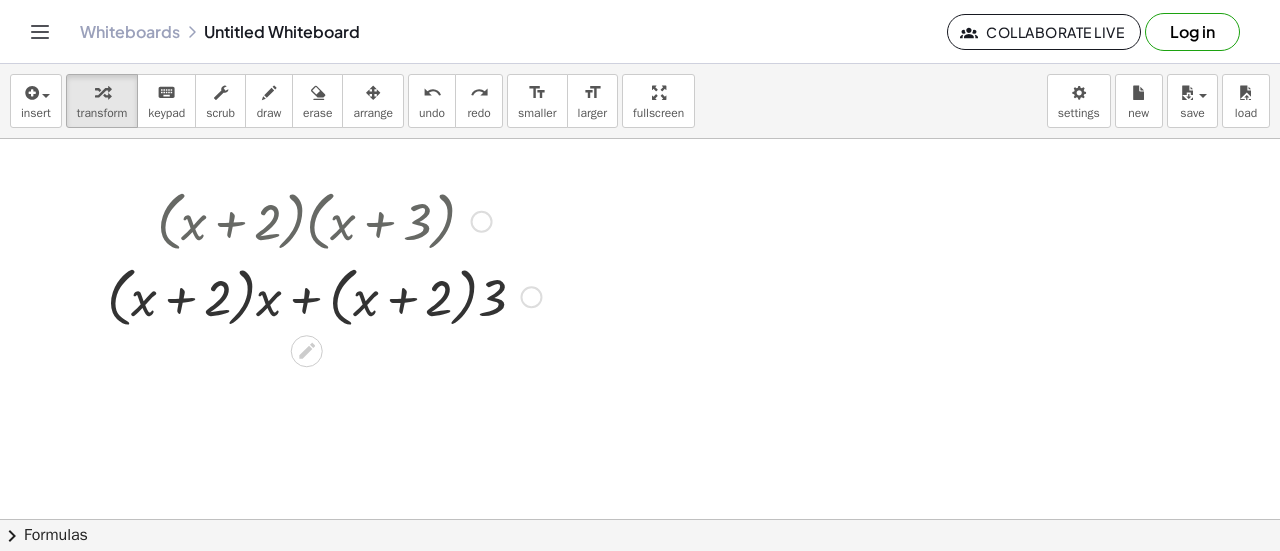click at bounding box center [324, 296] 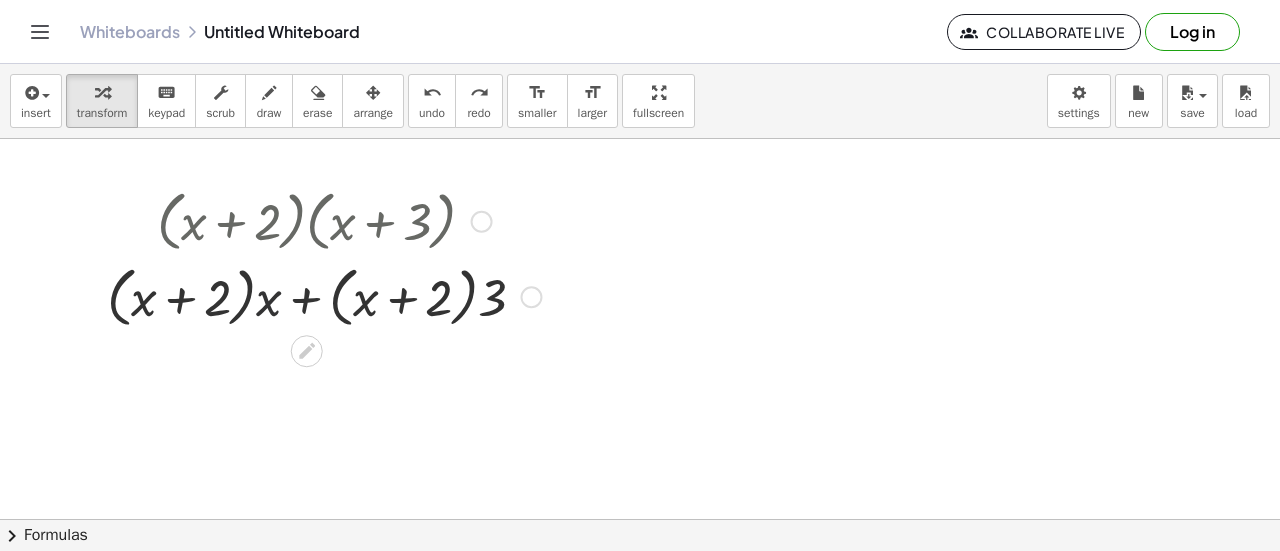 click at bounding box center [324, 296] 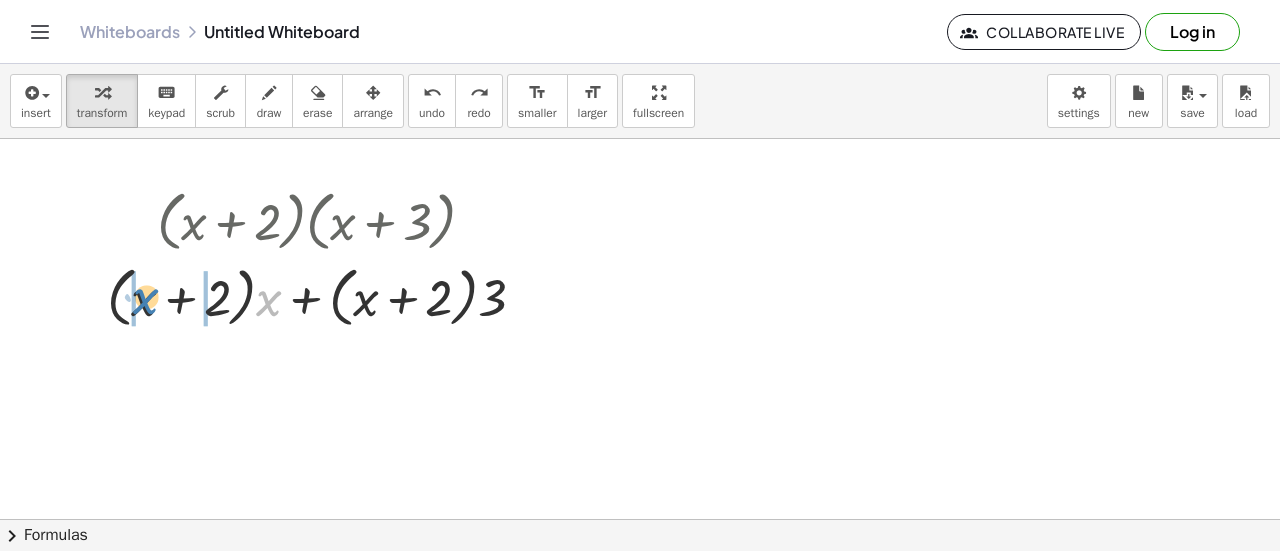 drag, startPoint x: 271, startPoint y: 303, endPoint x: 148, endPoint y: 301, distance: 123.01626 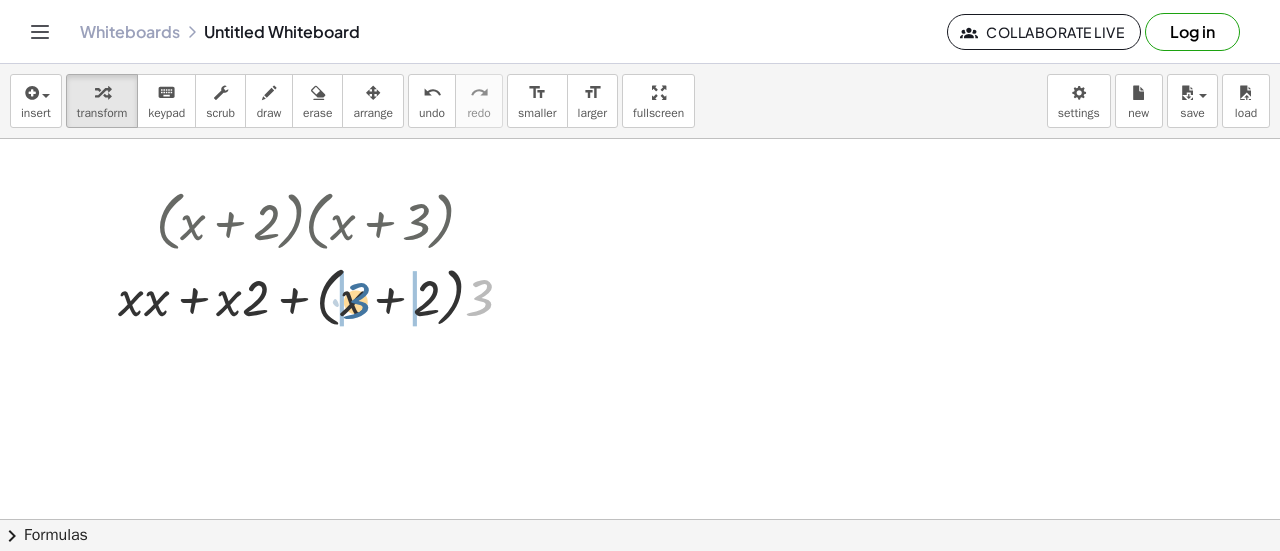 drag, startPoint x: 482, startPoint y: 301, endPoint x: 359, endPoint y: 305, distance: 123.065025 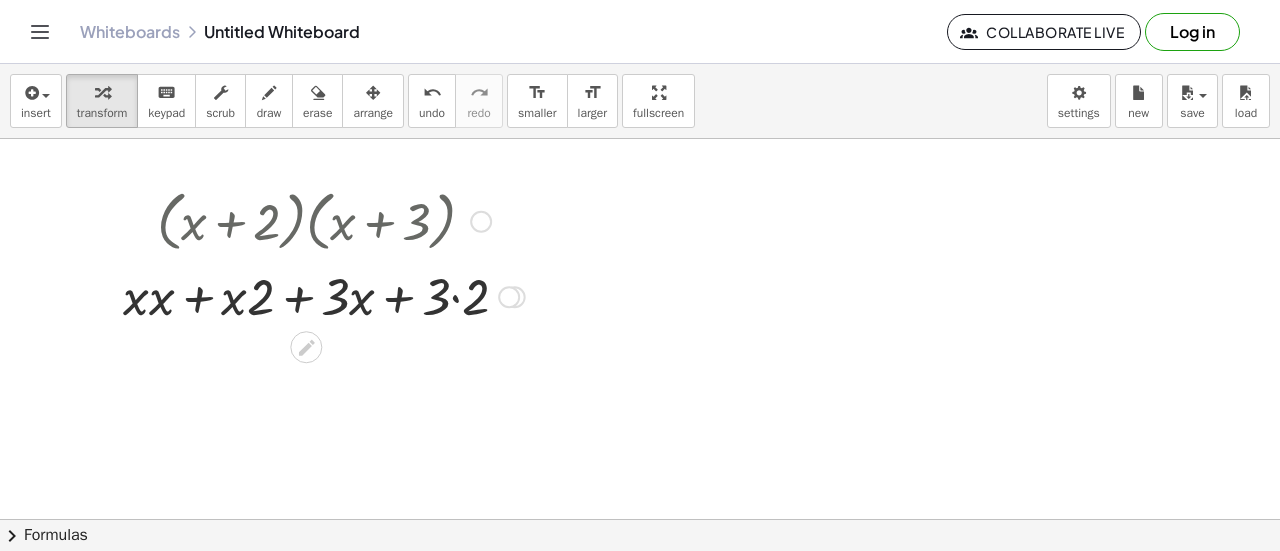 click at bounding box center [324, 295] 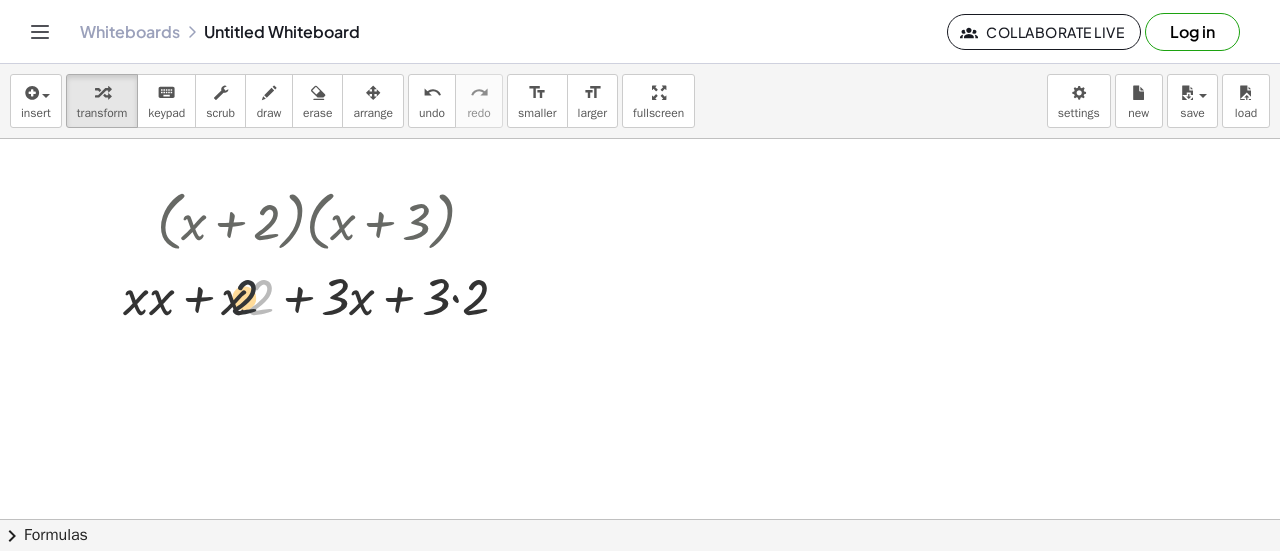 drag, startPoint x: 261, startPoint y: 307, endPoint x: 242, endPoint y: 307, distance: 19 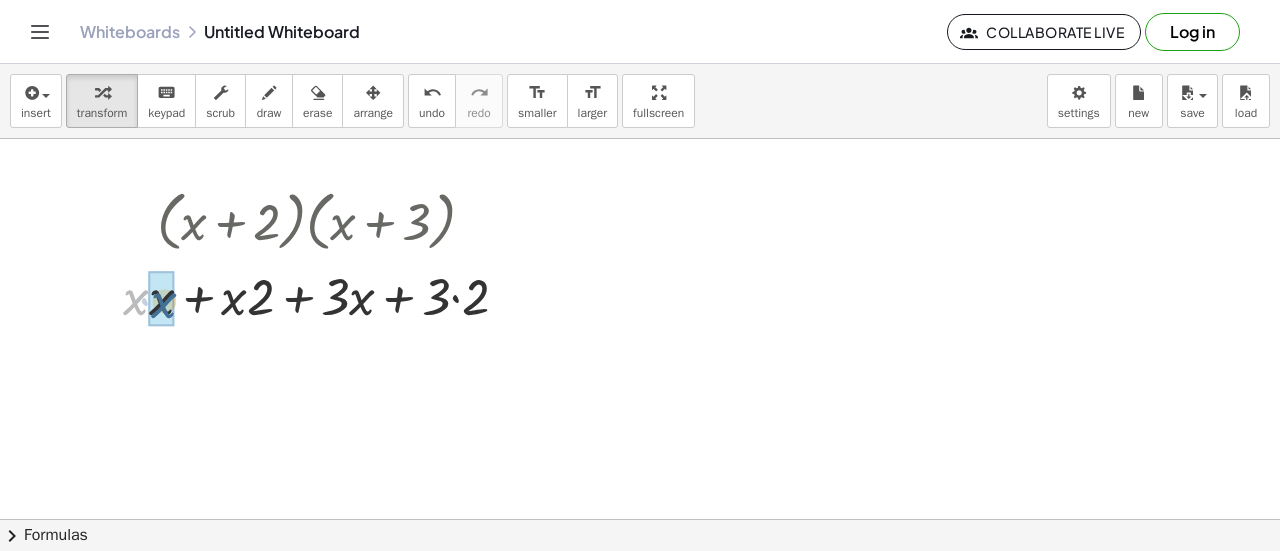 drag, startPoint x: 138, startPoint y: 303, endPoint x: 167, endPoint y: 306, distance: 29.15476 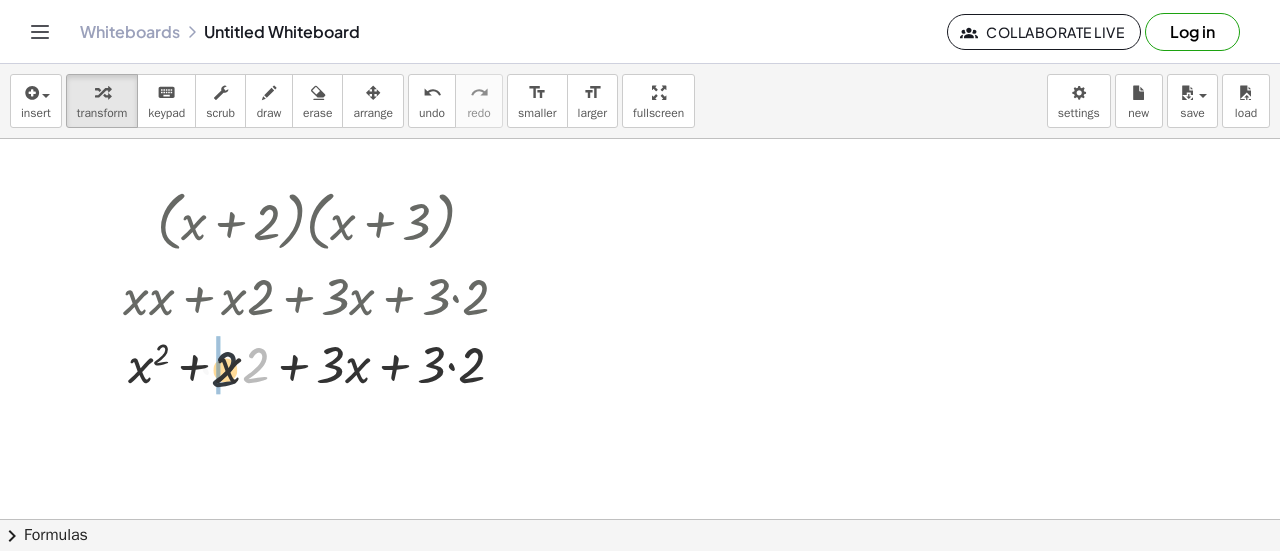 drag, startPoint x: 260, startPoint y: 297, endPoint x: 230, endPoint y: 301, distance: 30.265491 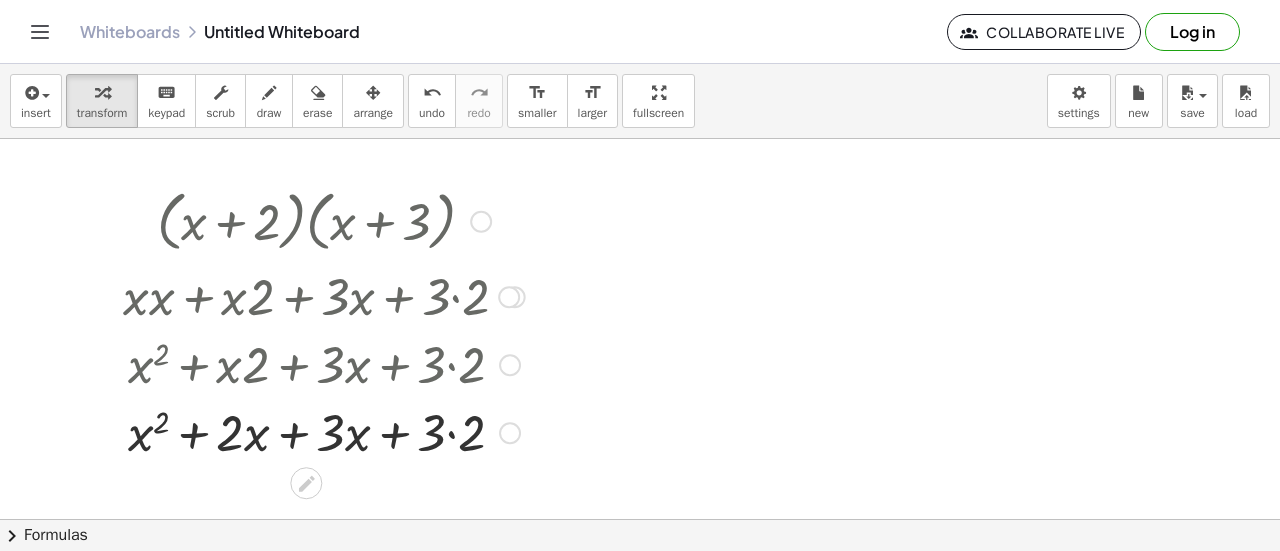 drag, startPoint x: 471, startPoint y: 377, endPoint x: 434, endPoint y: 373, distance: 37.215588 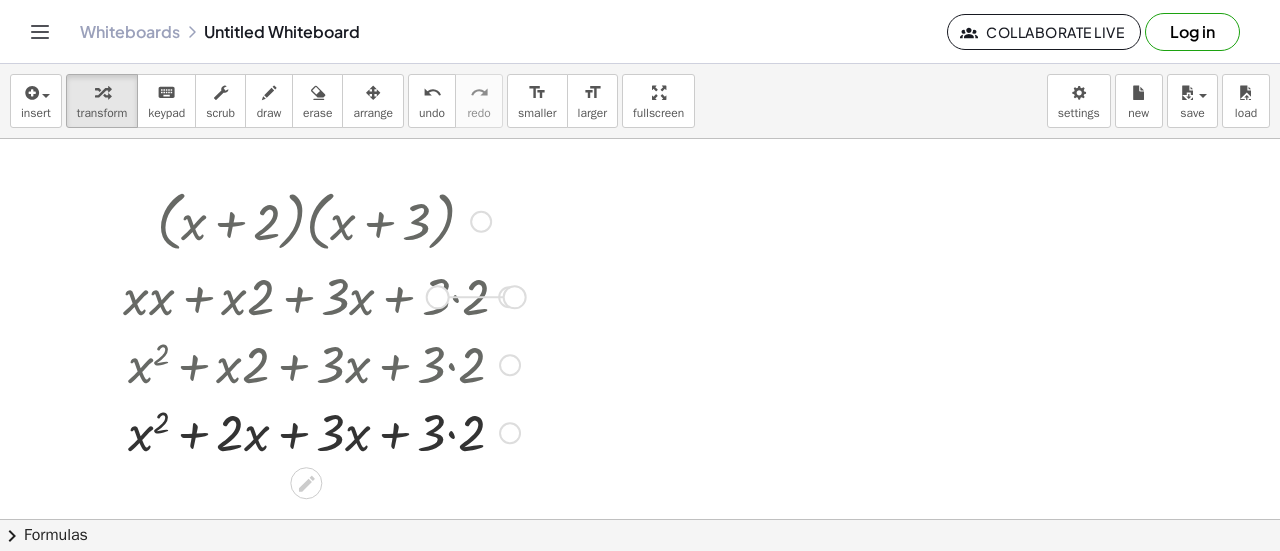 drag, startPoint x: 513, startPoint y: 291, endPoint x: 409, endPoint y: 300, distance: 104.388695 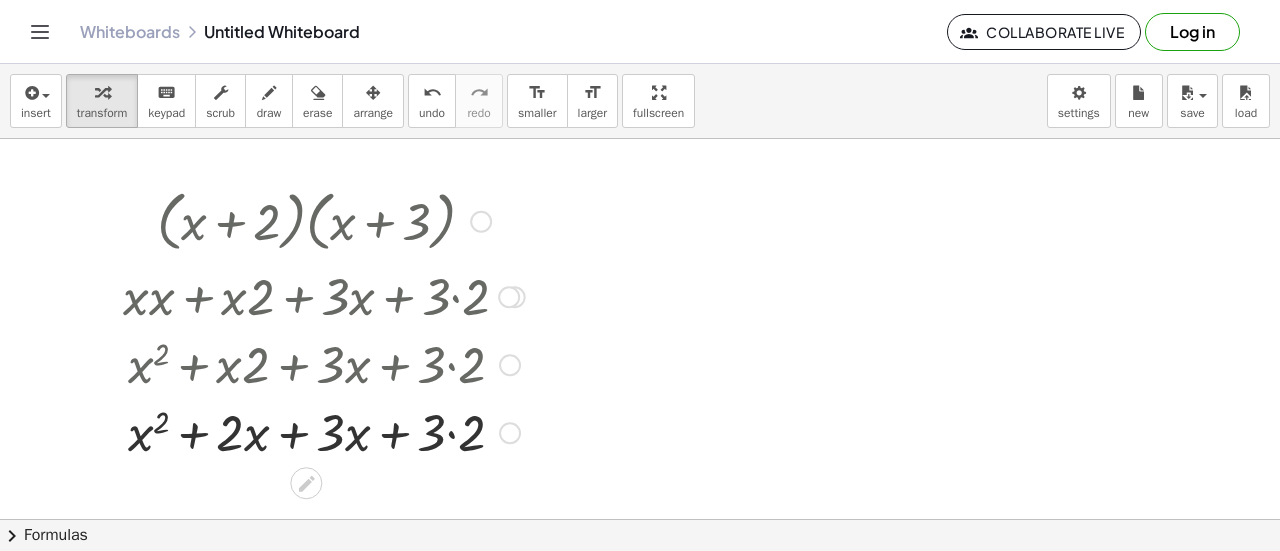 drag, startPoint x: 476, startPoint y: 371, endPoint x: 408, endPoint y: 369, distance: 68.0294 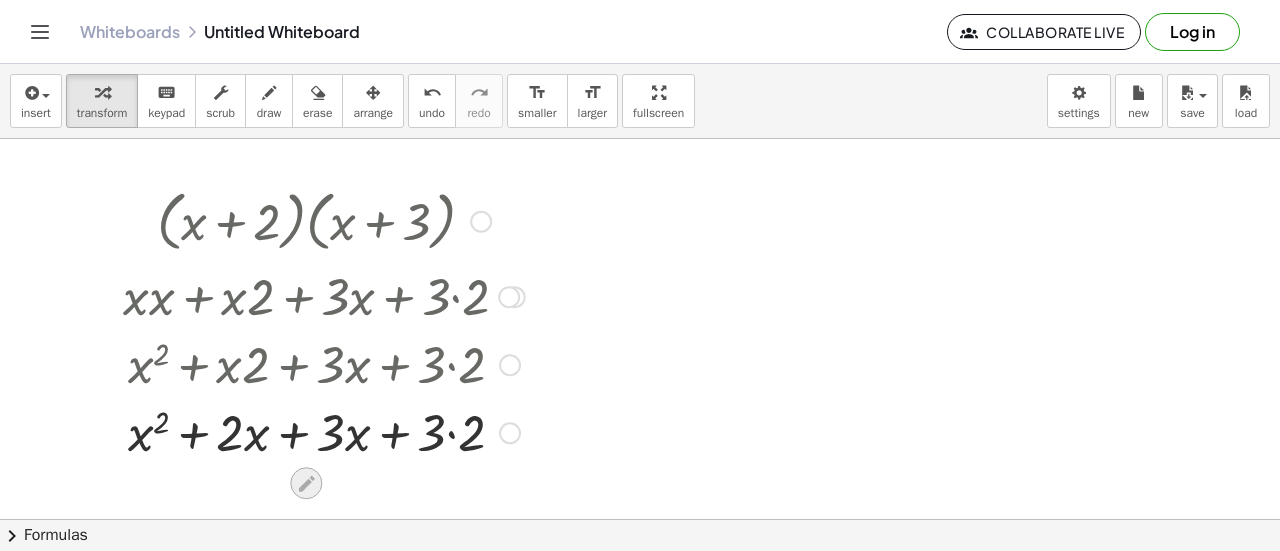 click 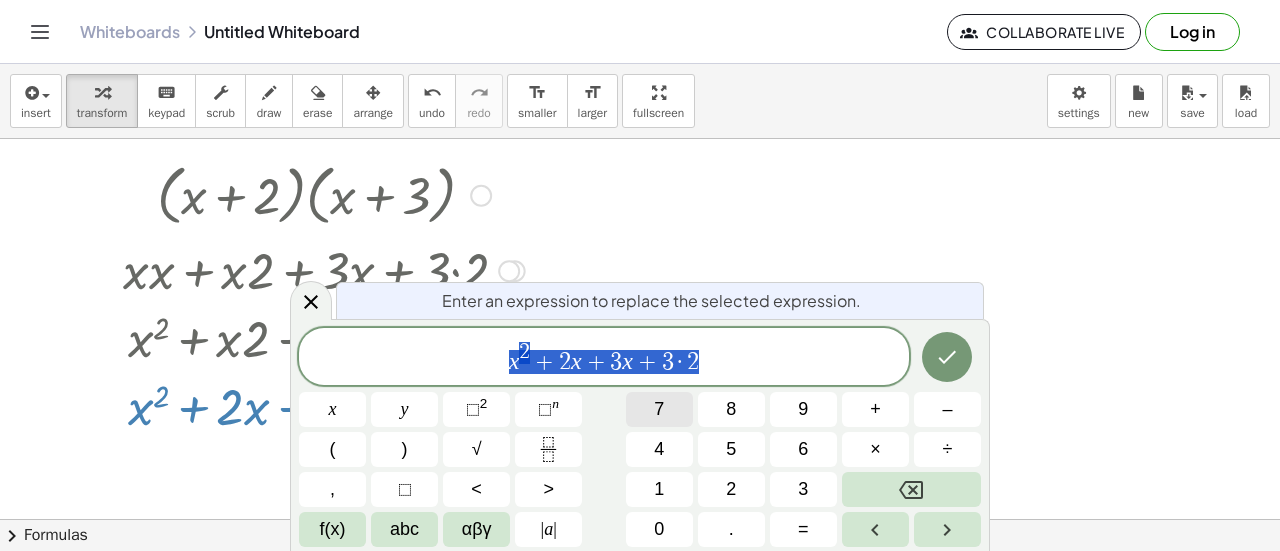 scroll, scrollTop: 28, scrollLeft: 0, axis: vertical 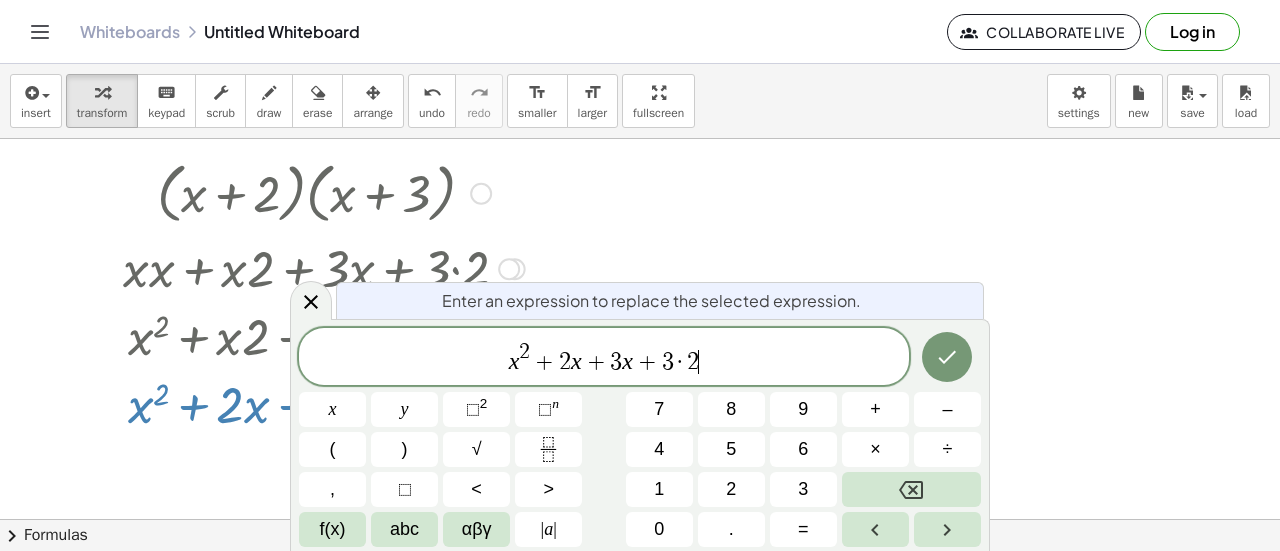 click on "x 2 + 2 x + 3 x + 3 · 2" at bounding box center [604, 358] 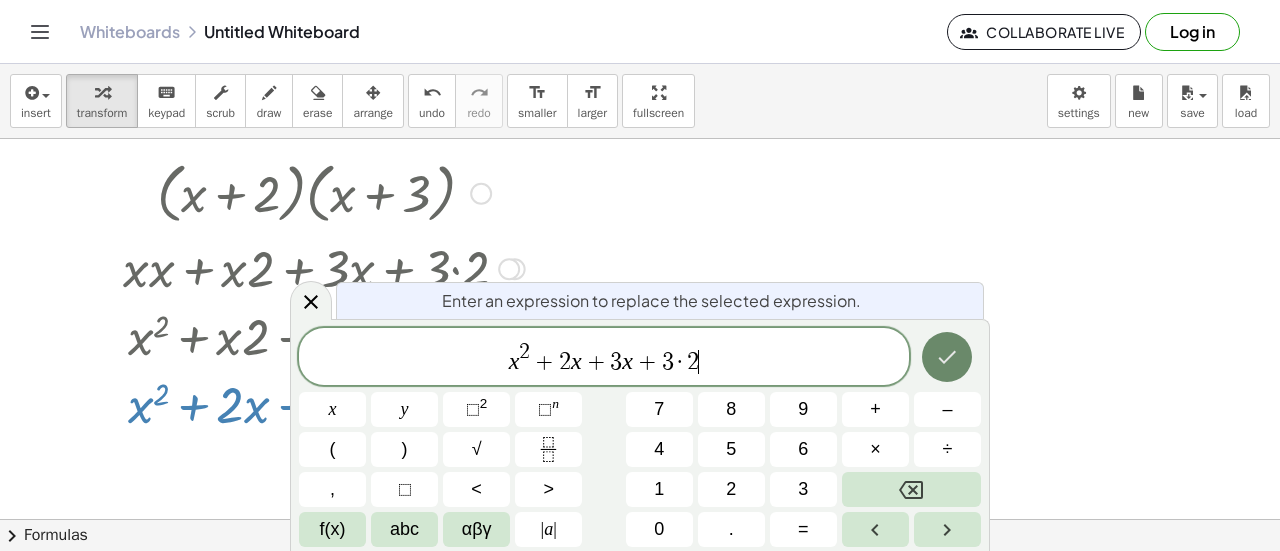 click at bounding box center [947, 357] 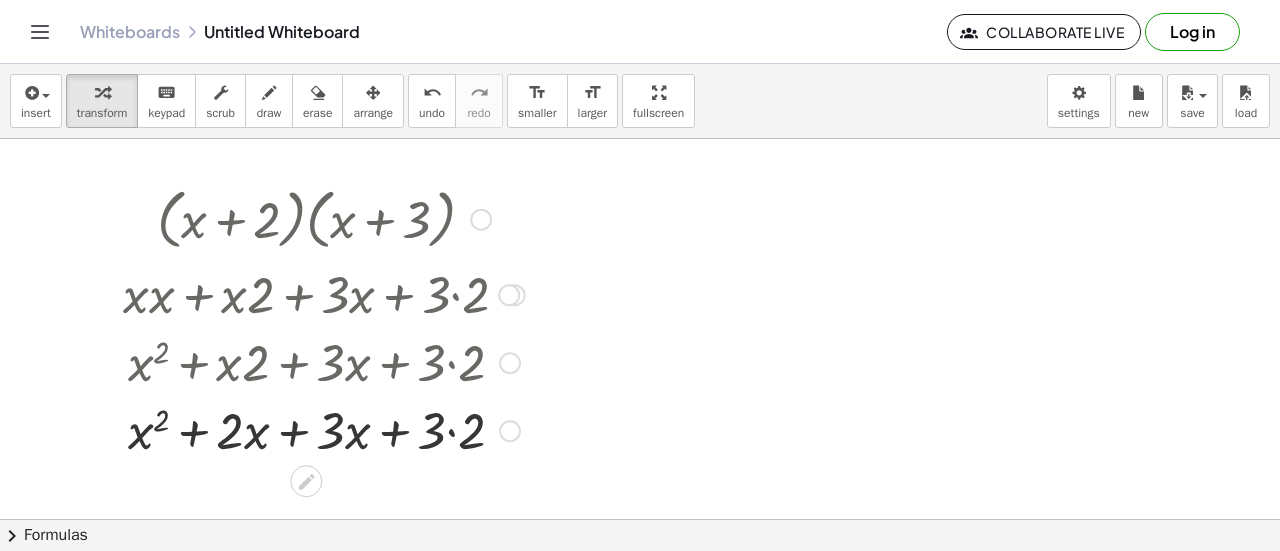 scroll, scrollTop: 0, scrollLeft: 0, axis: both 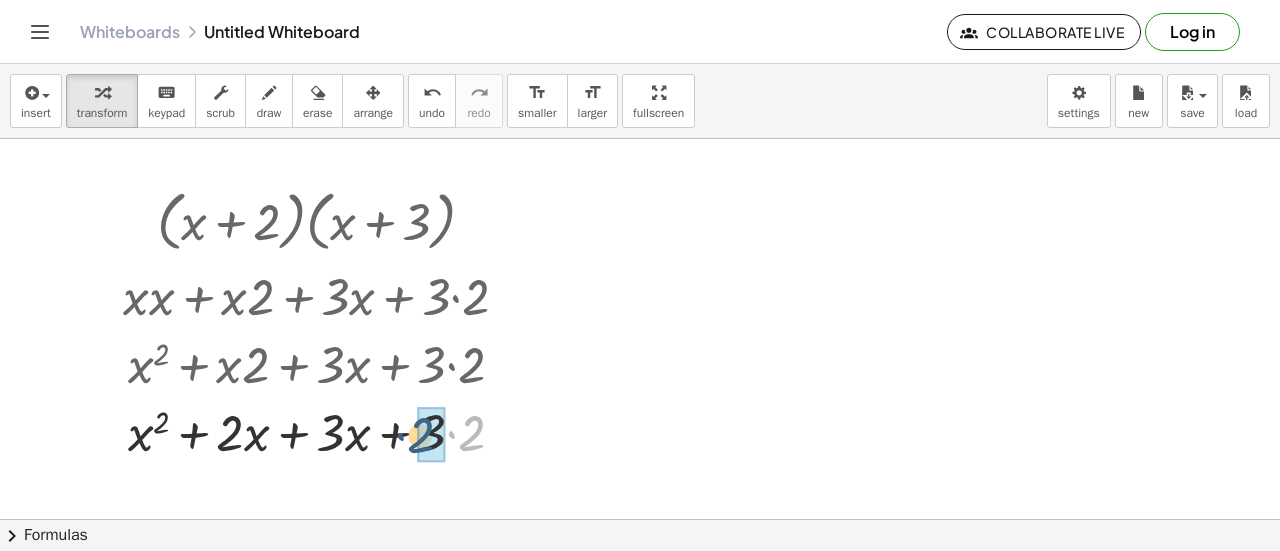 drag, startPoint x: 472, startPoint y: 428, endPoint x: 448, endPoint y: 430, distance: 24.083189 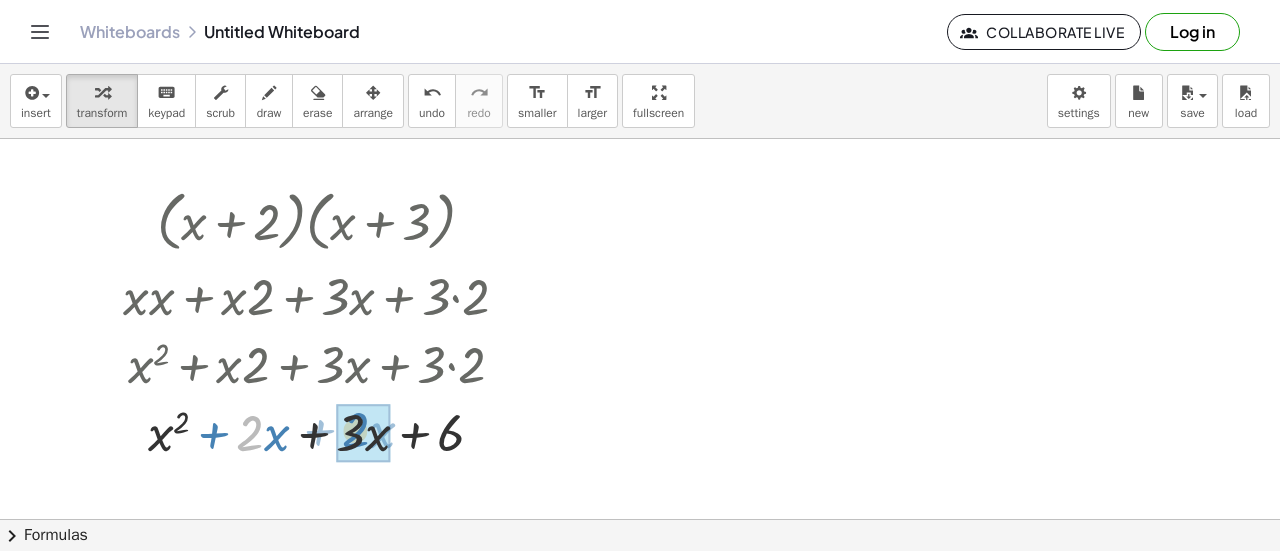 drag, startPoint x: 250, startPoint y: 433, endPoint x: 357, endPoint y: 429, distance: 107.07474 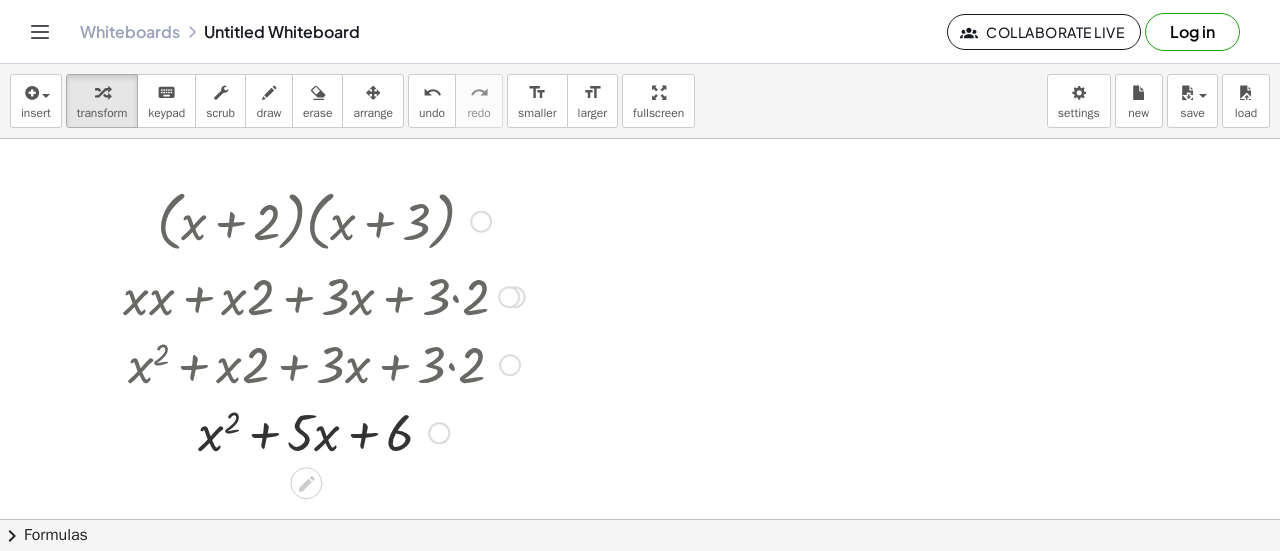 click at bounding box center (324, 363) 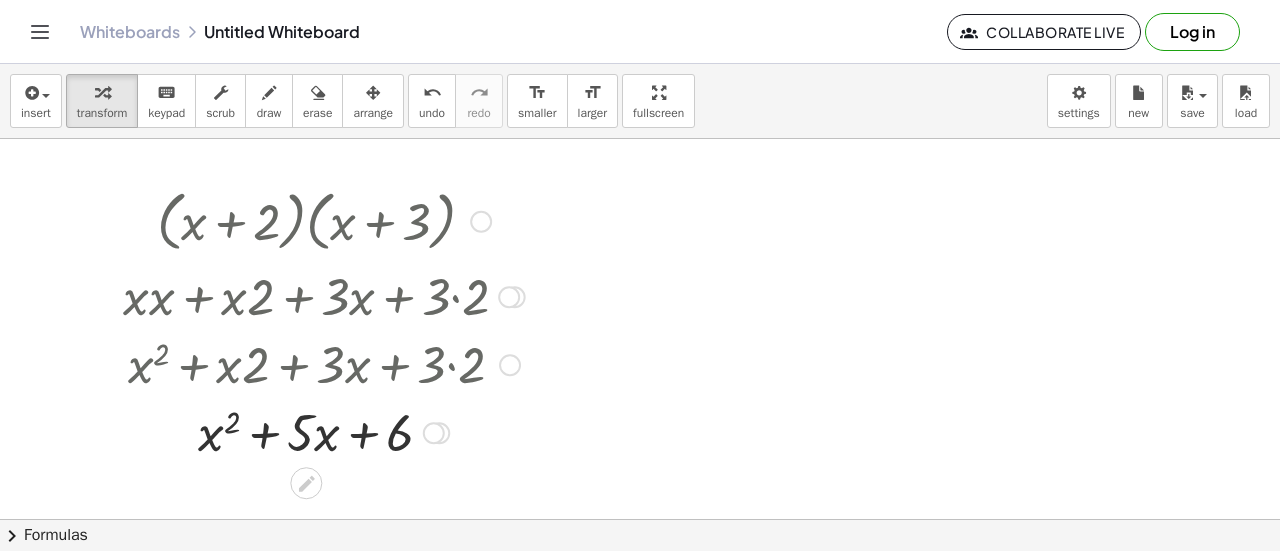 click at bounding box center [510, 365] 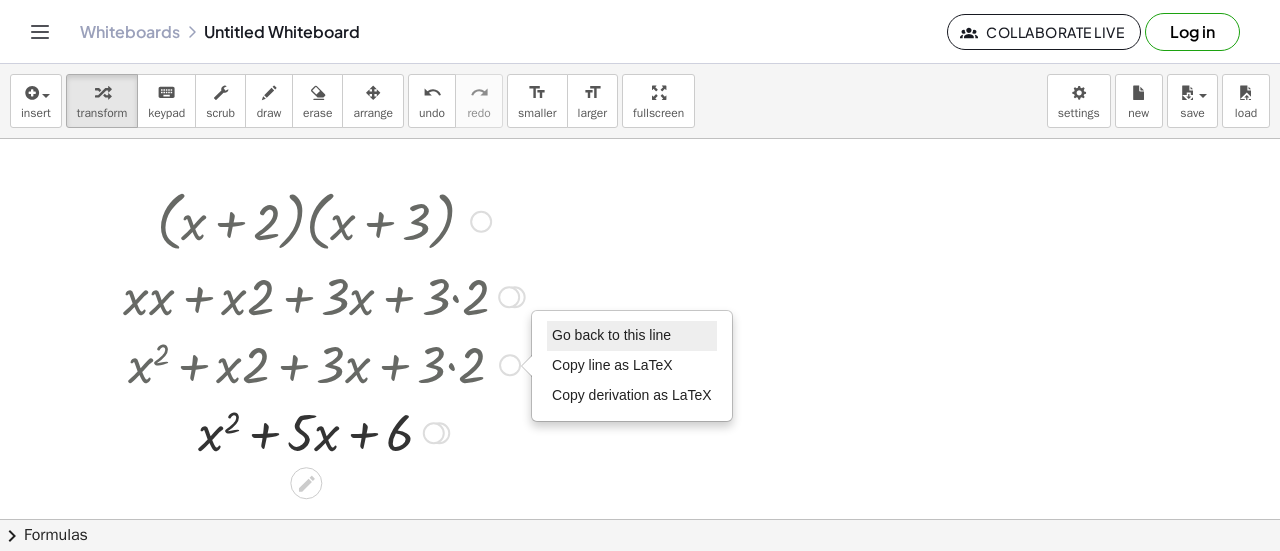 click on "Go back to this line" at bounding box center (611, 335) 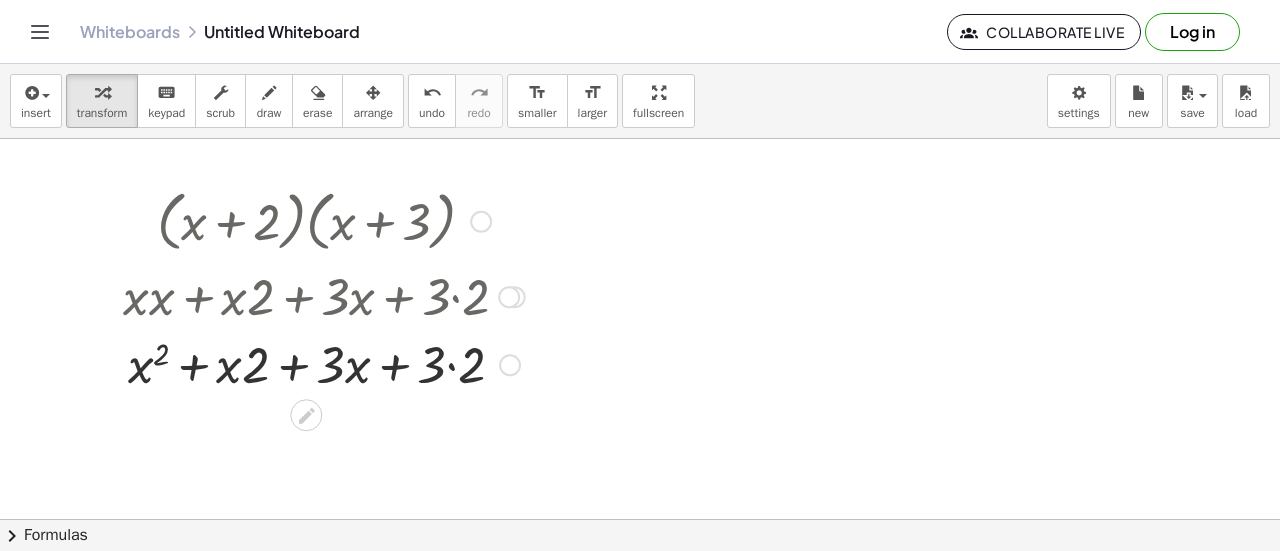 click on "Go back to this line Copy line as LaTeX Copy derivation as LaTeX" at bounding box center (510, 365) 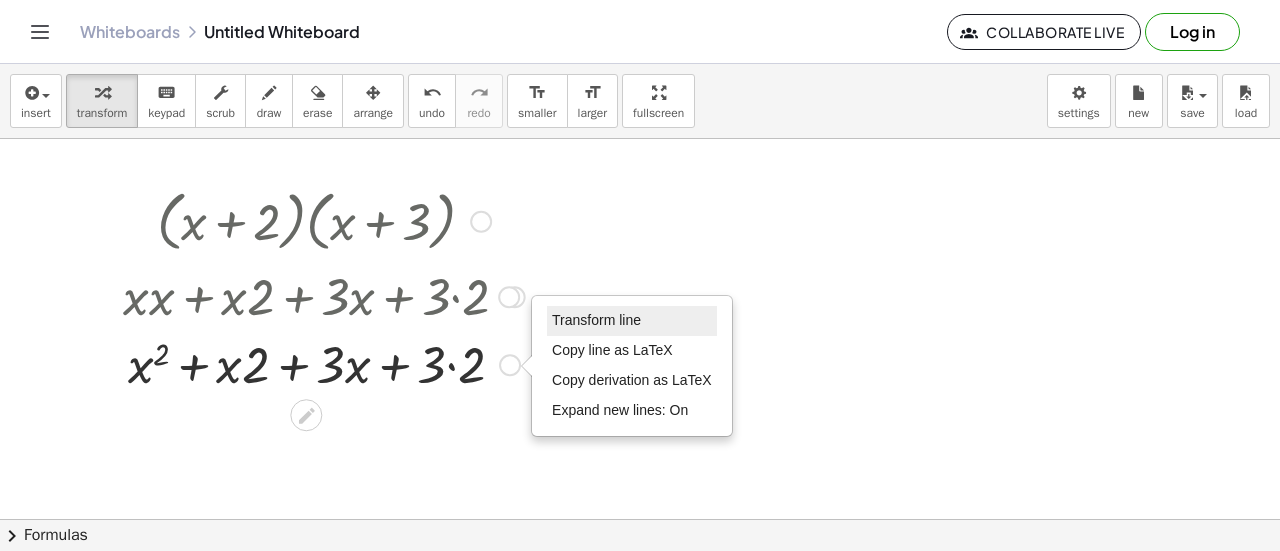 click on "Transform line" at bounding box center [596, 320] 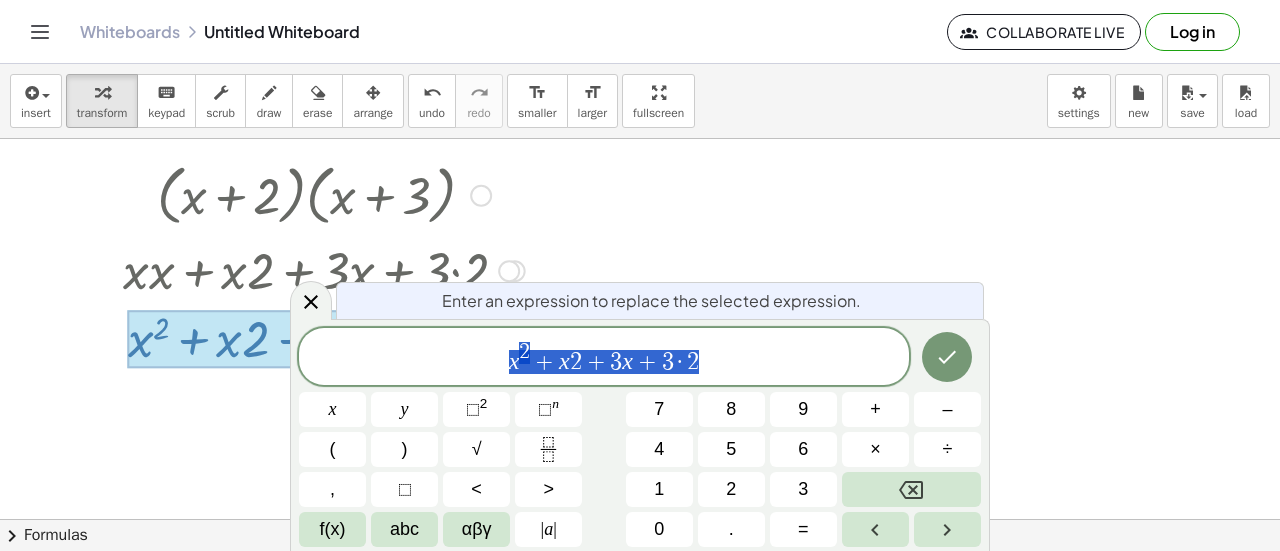 scroll, scrollTop: 28, scrollLeft: 0, axis: vertical 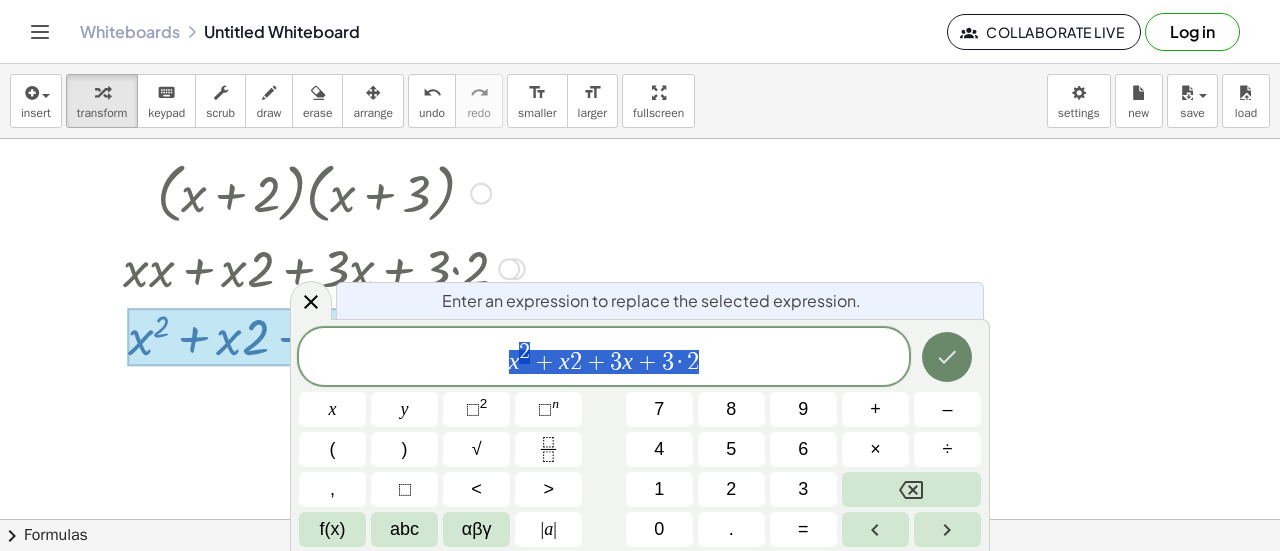 click at bounding box center [947, 357] 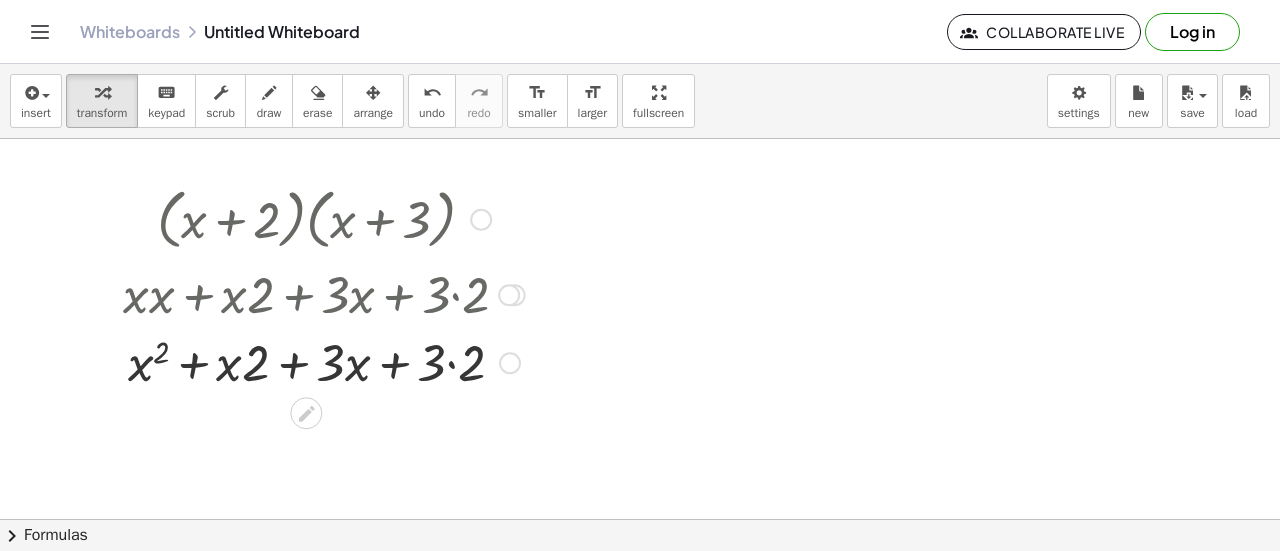 scroll, scrollTop: 0, scrollLeft: 0, axis: both 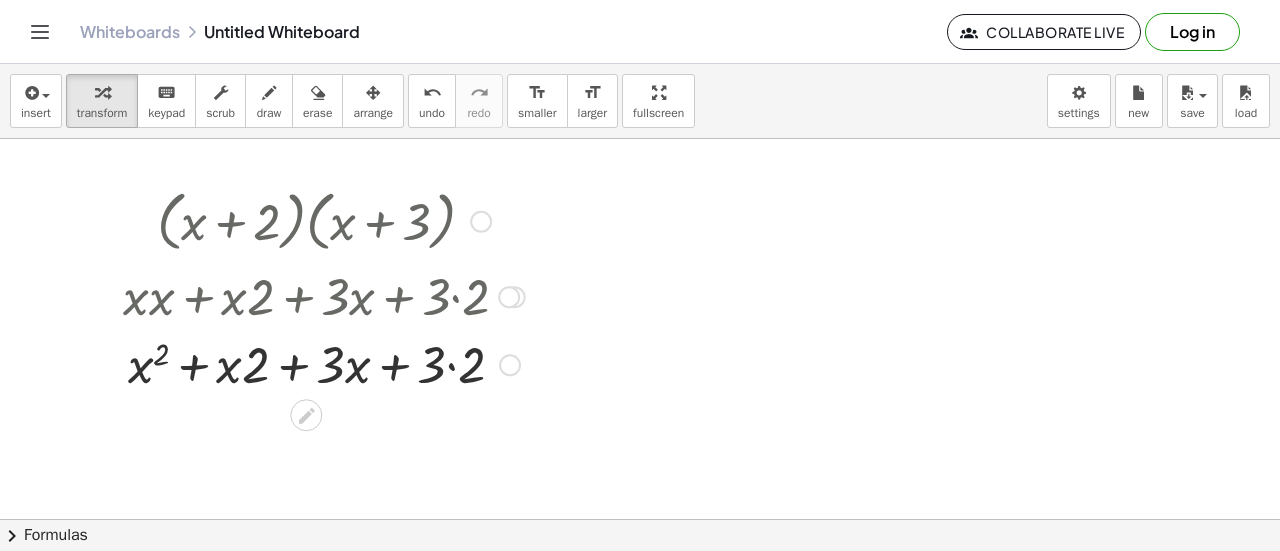 click at bounding box center (510, 365) 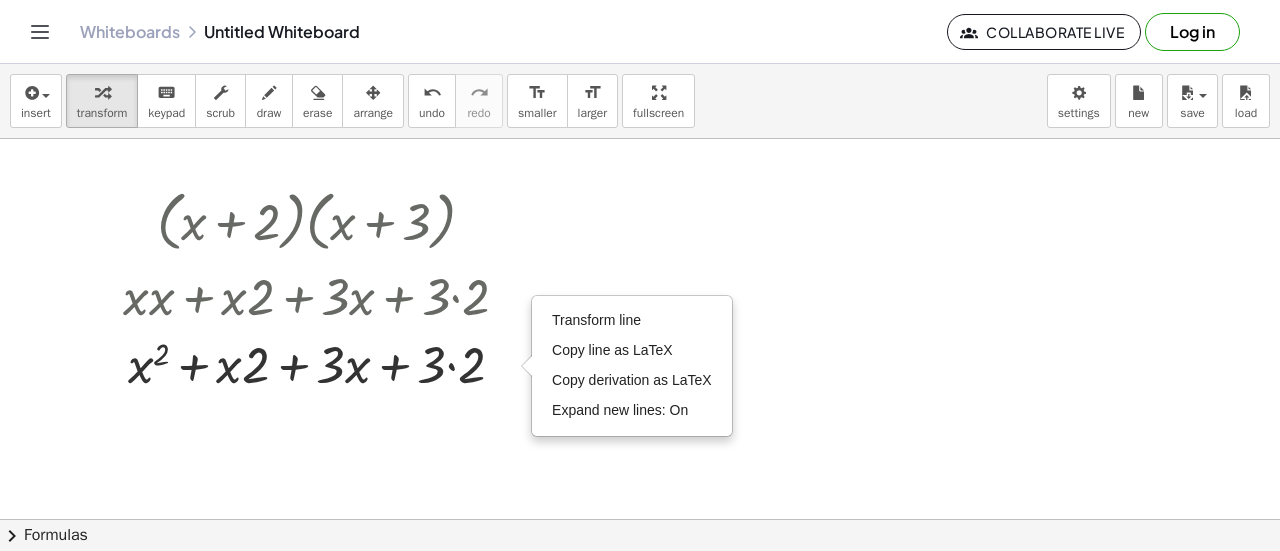 click at bounding box center (640, 520) 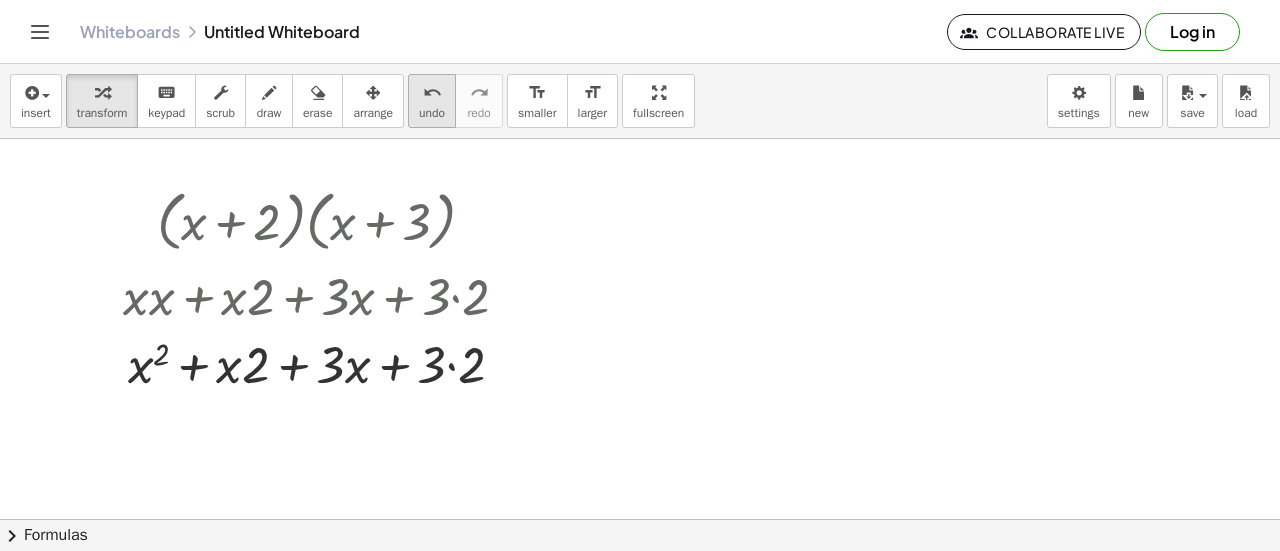 click on "undo" at bounding box center [432, 93] 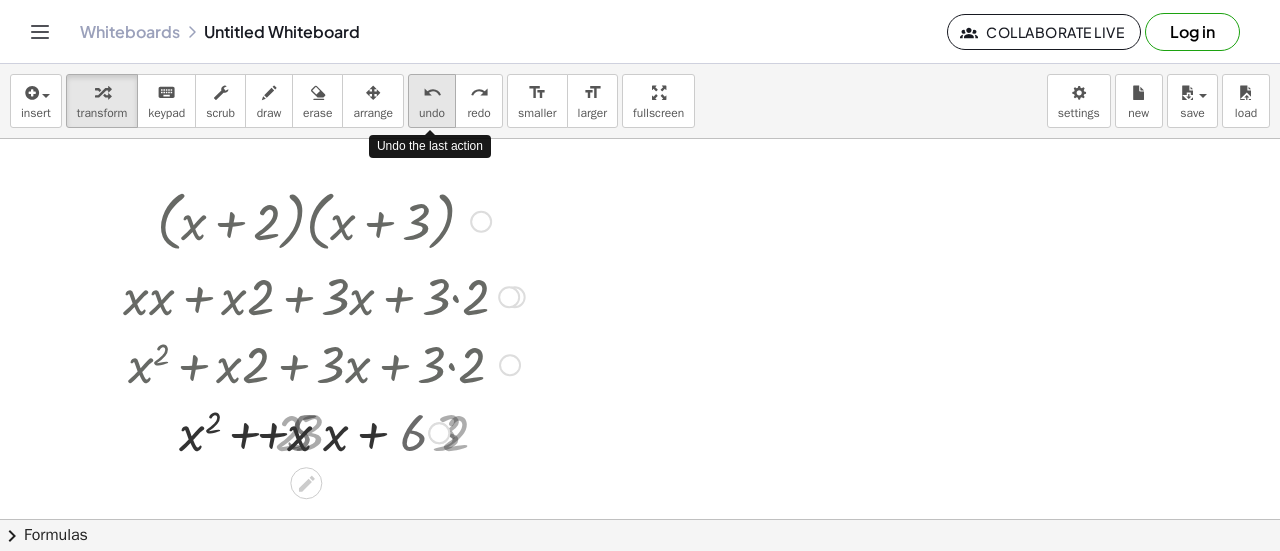 click on "undo" at bounding box center (432, 93) 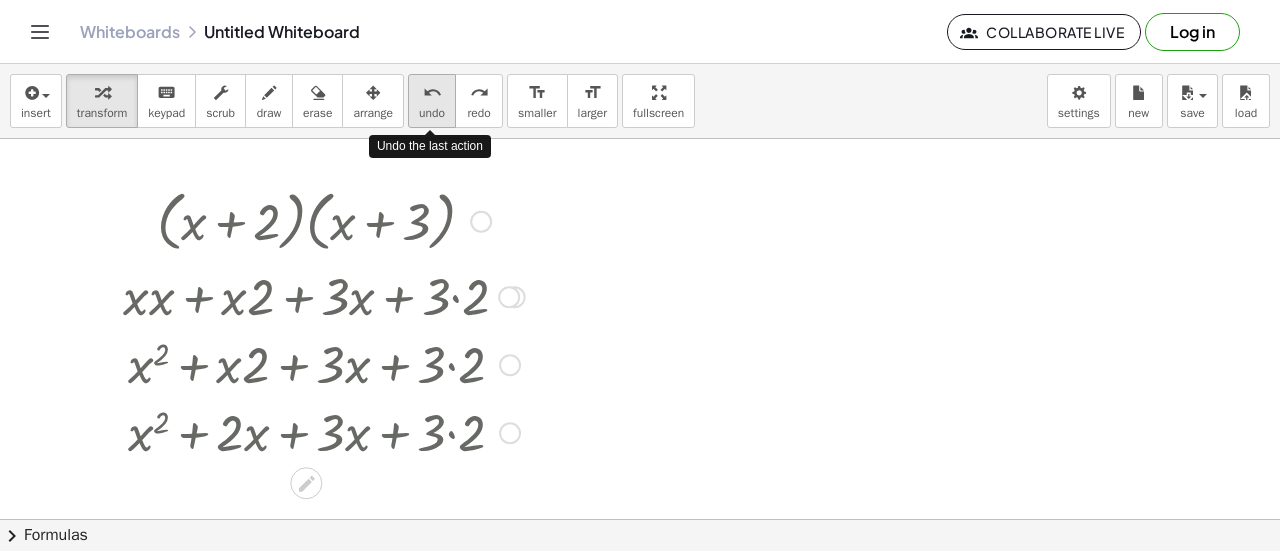 click on "undo" at bounding box center [432, 93] 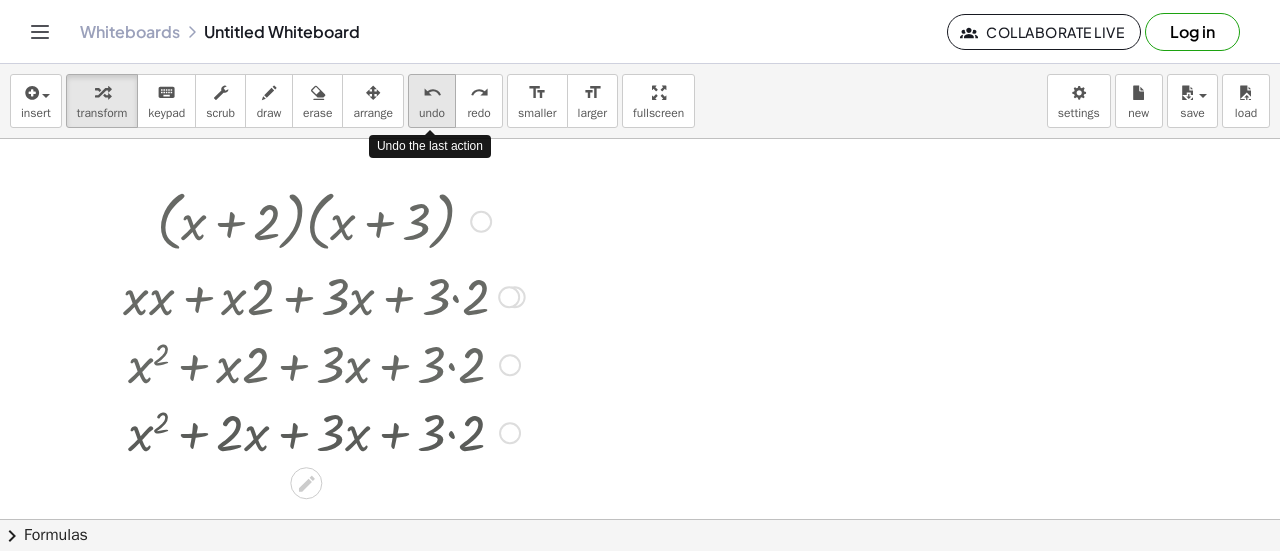click on "undo" at bounding box center (432, 93) 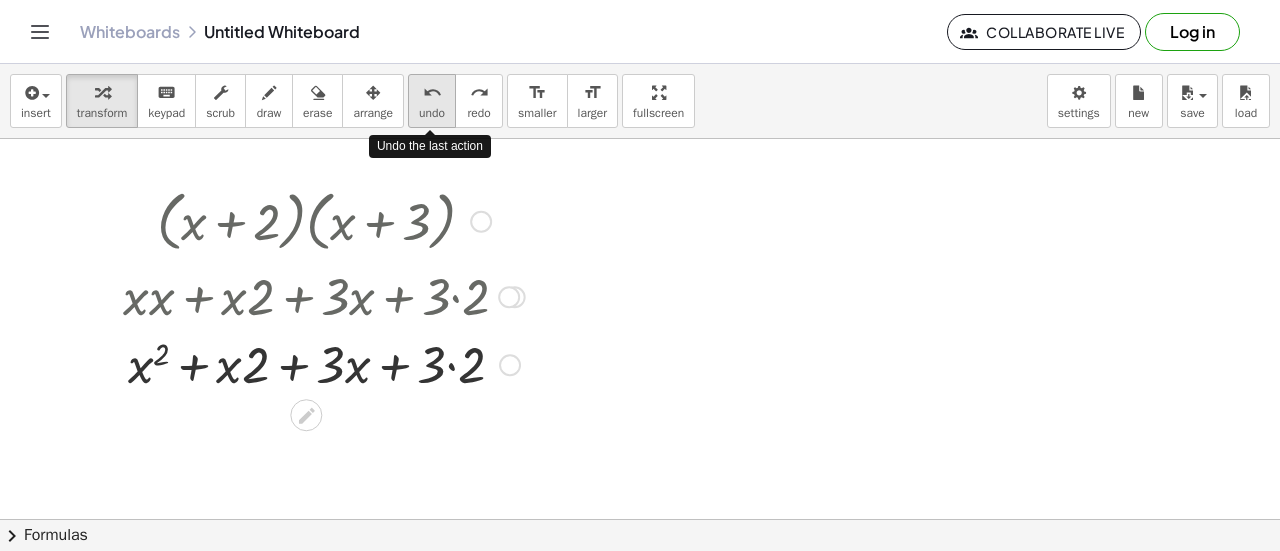 click on "undo" at bounding box center [432, 93] 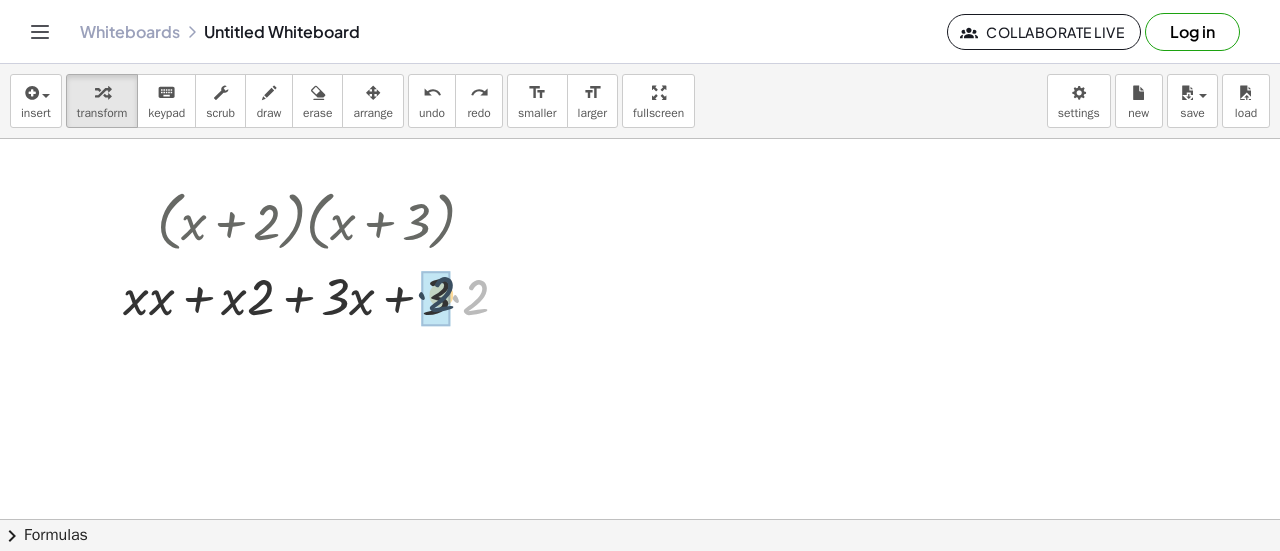 drag, startPoint x: 481, startPoint y: 295, endPoint x: 446, endPoint y: 292, distance: 35.128338 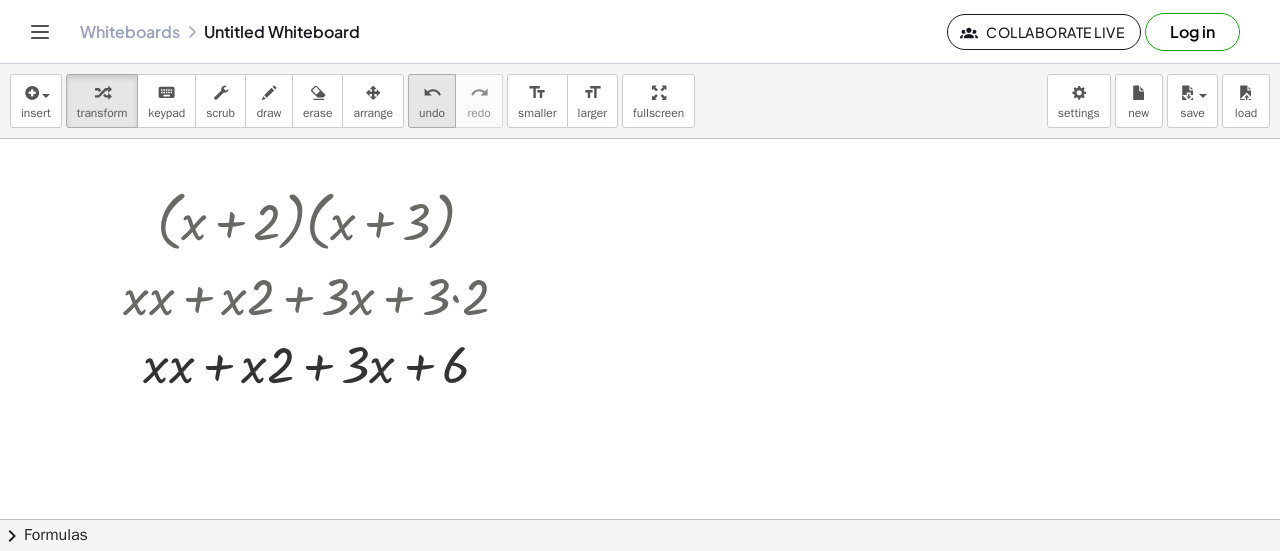 click on "undo" at bounding box center (432, 113) 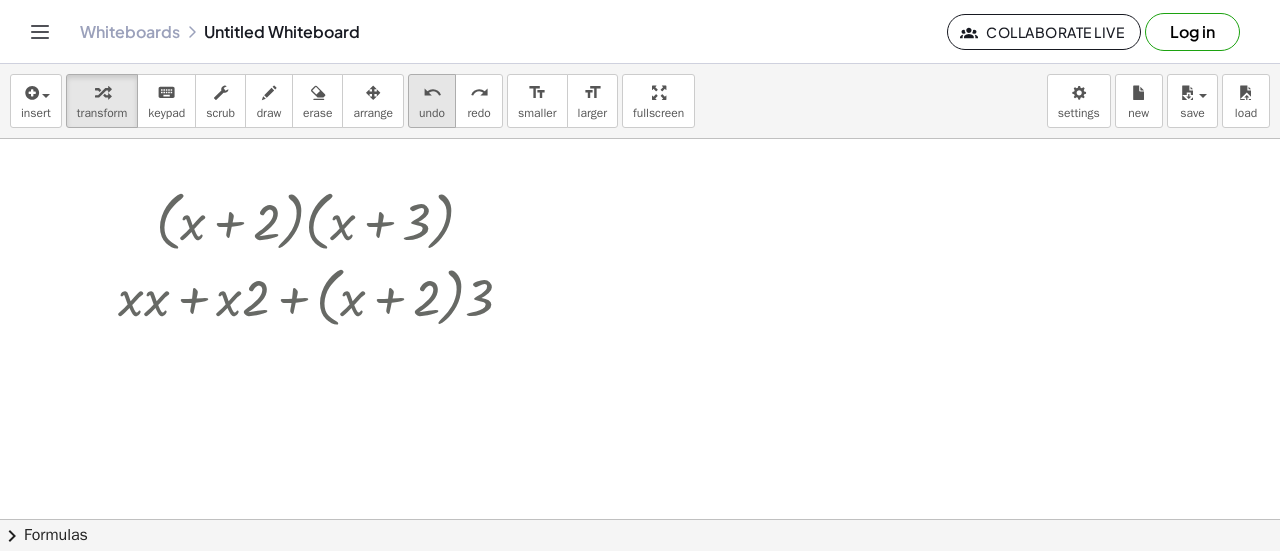 click on "undo" at bounding box center (432, 113) 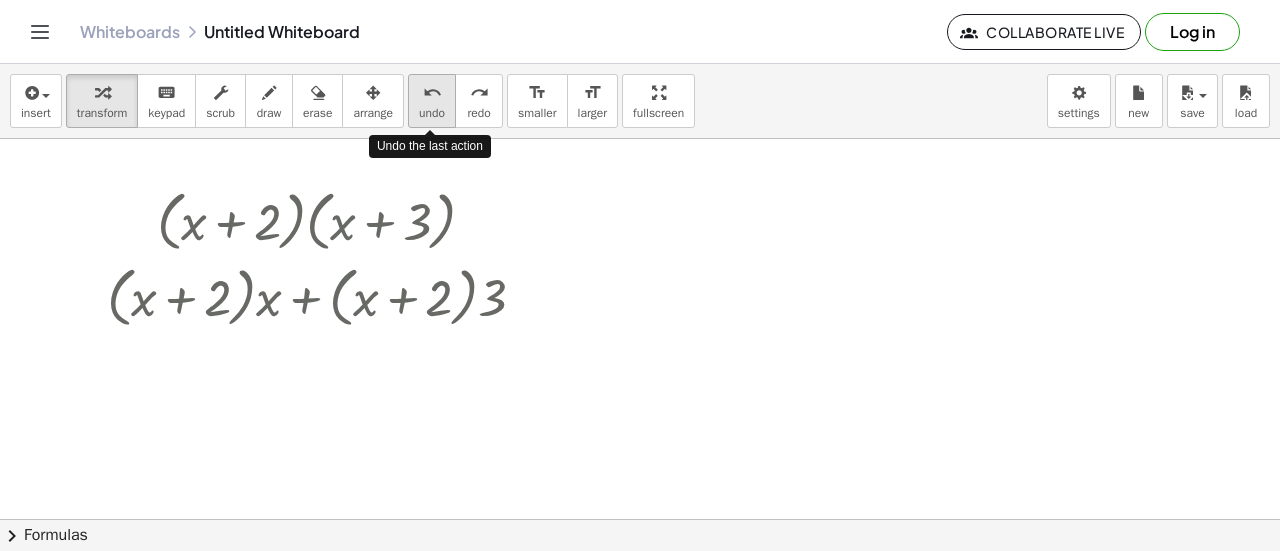 click on "undo" at bounding box center [432, 113] 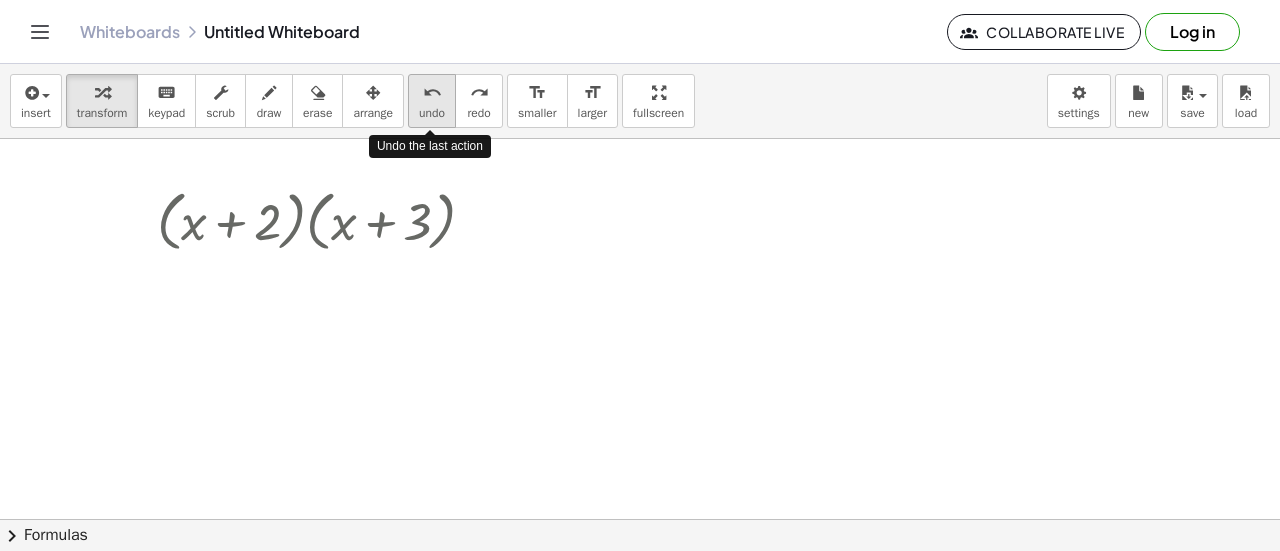 click on "undo" at bounding box center [432, 113] 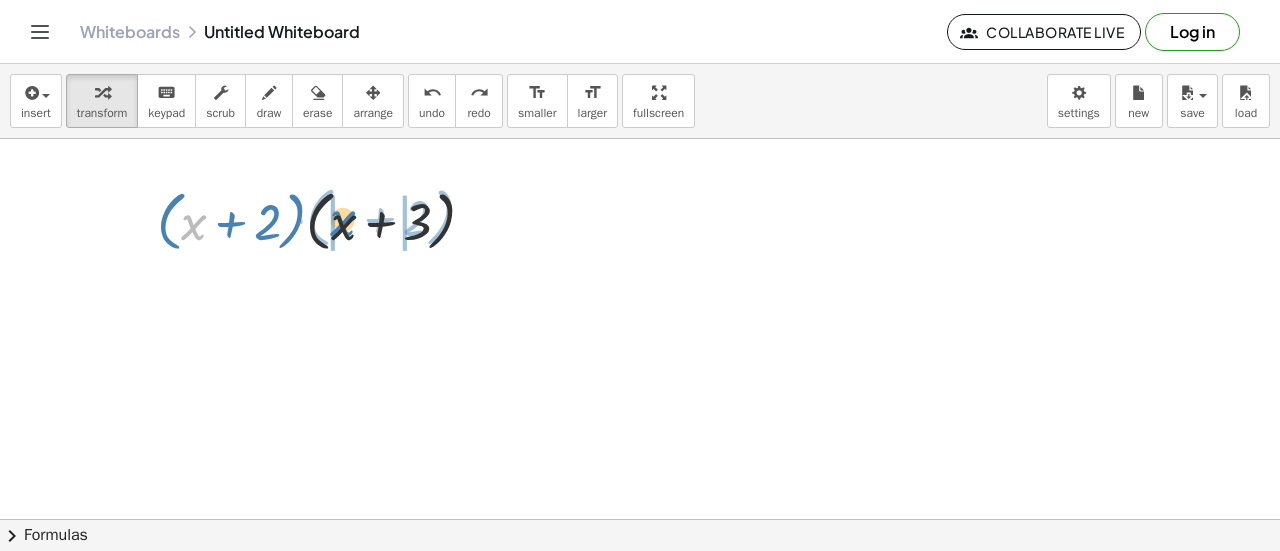drag, startPoint x: 195, startPoint y: 223, endPoint x: 344, endPoint y: 219, distance: 149.05368 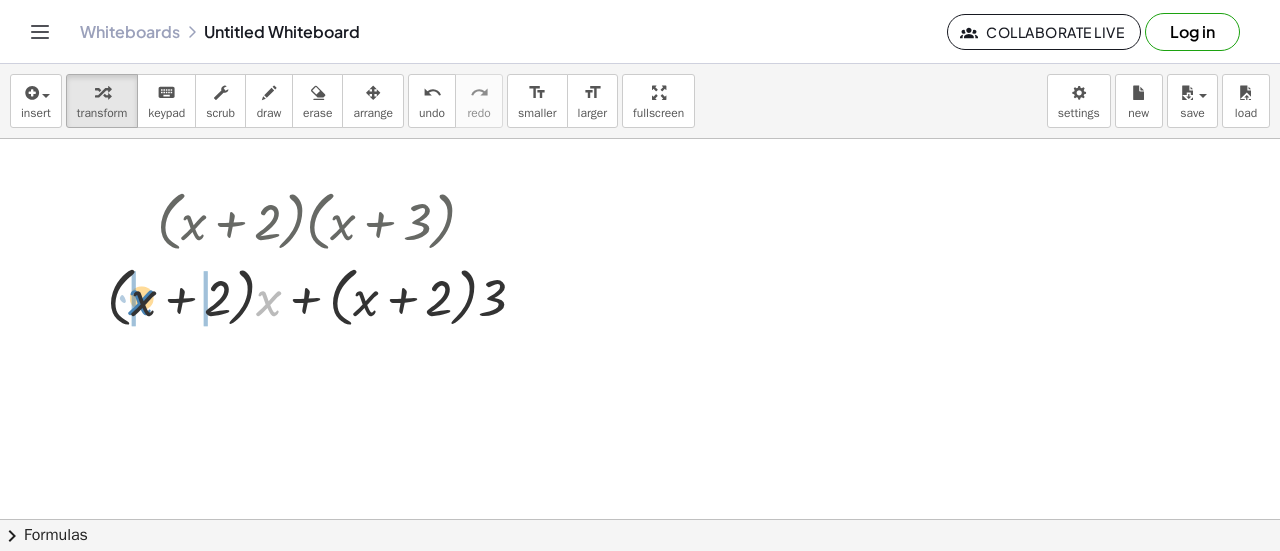 drag, startPoint x: 266, startPoint y: 301, endPoint x: 138, endPoint y: 300, distance: 128.0039 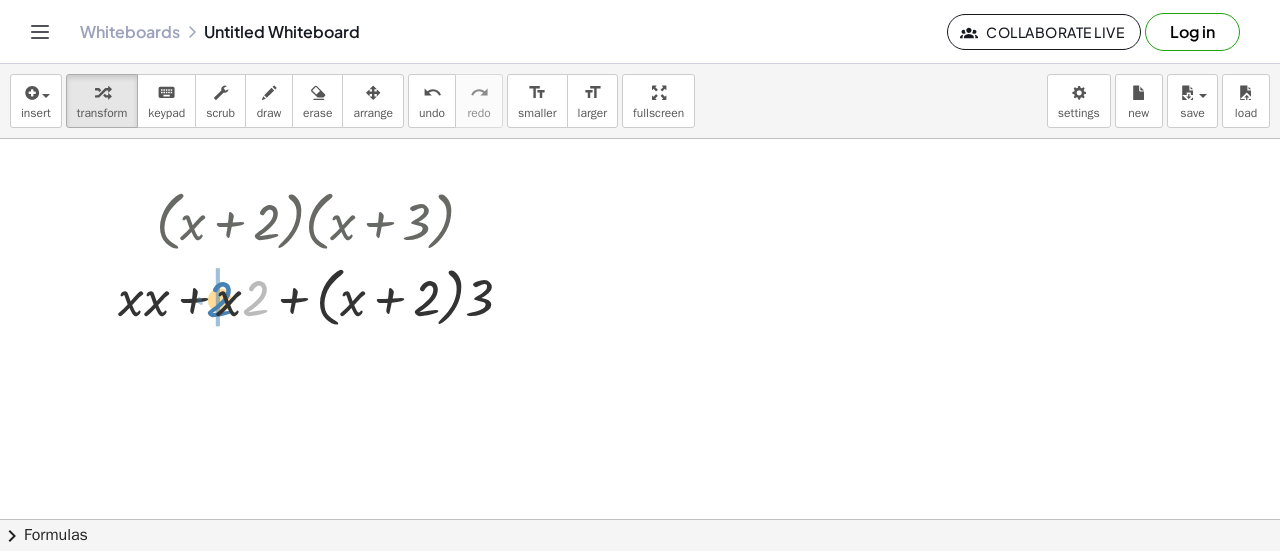 drag, startPoint x: 262, startPoint y: 307, endPoint x: 231, endPoint y: 308, distance: 31.016125 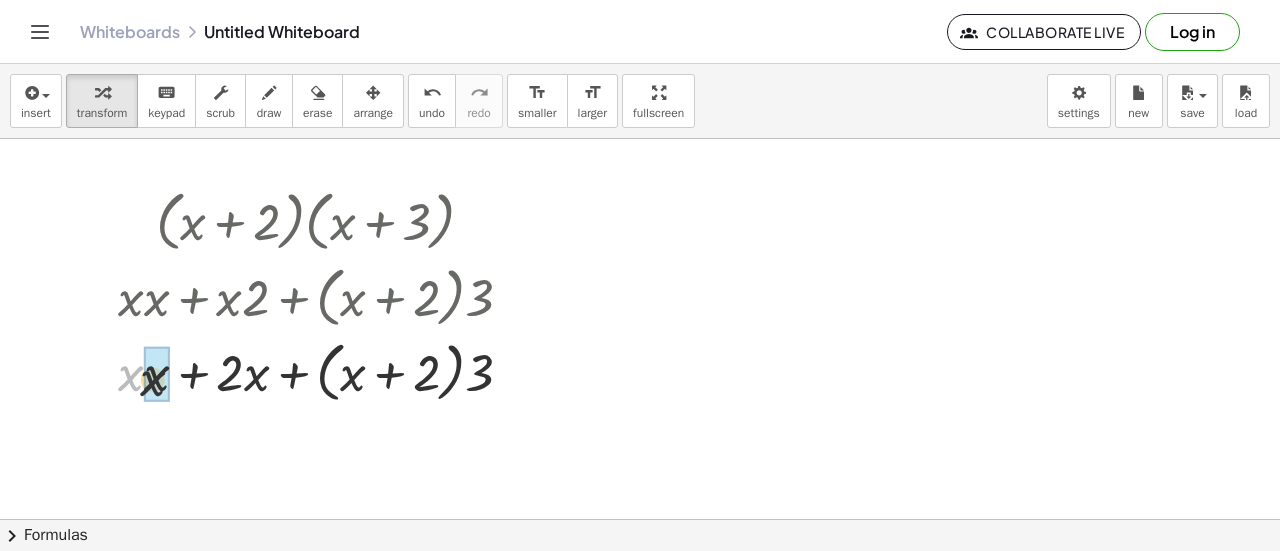 drag, startPoint x: 127, startPoint y: 372, endPoint x: 161, endPoint y: 379, distance: 34.713108 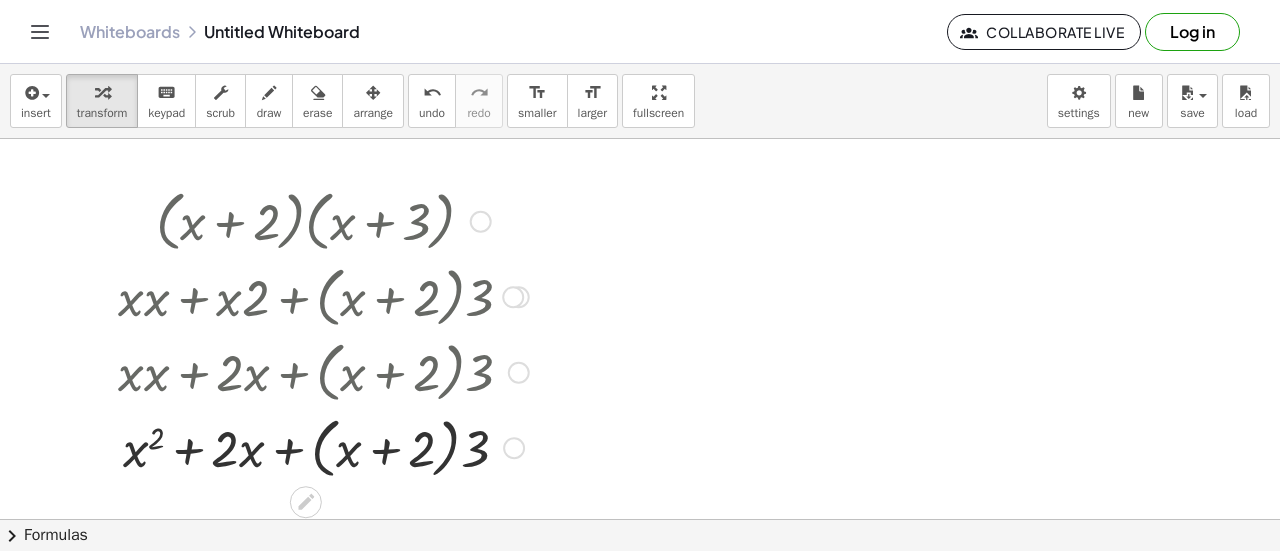 drag, startPoint x: 247, startPoint y: 381, endPoint x: 260, endPoint y: 382, distance: 13.038404 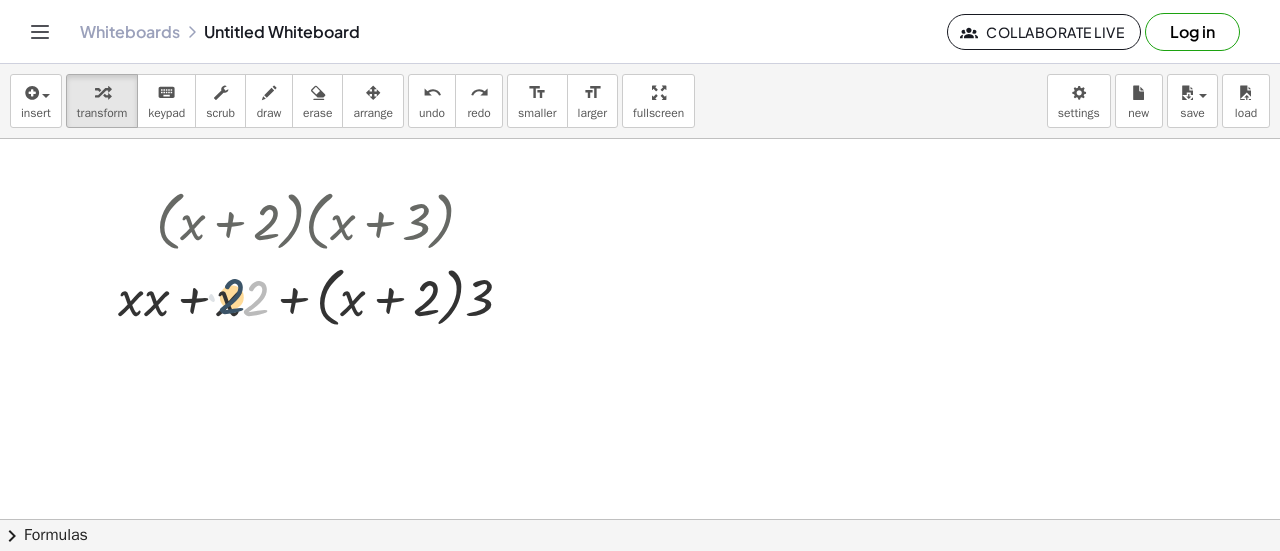 drag, startPoint x: 259, startPoint y: 303, endPoint x: 235, endPoint y: 301, distance: 24.083189 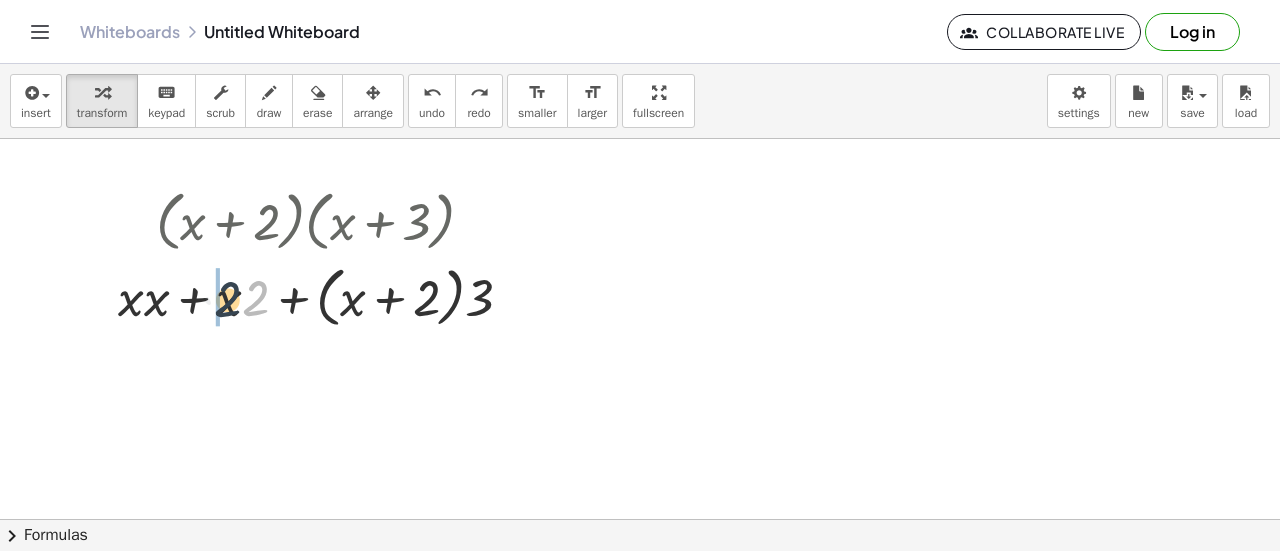 drag, startPoint x: 252, startPoint y: 306, endPoint x: 224, endPoint y: 307, distance: 28.01785 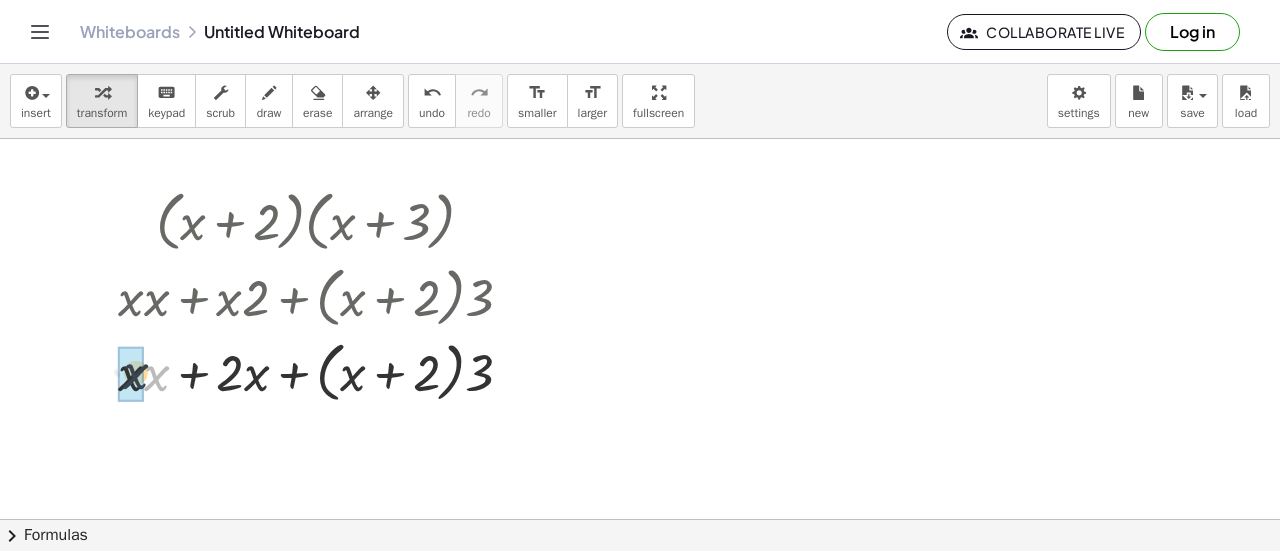 drag, startPoint x: 157, startPoint y: 375, endPoint x: 136, endPoint y: 373, distance: 21.095022 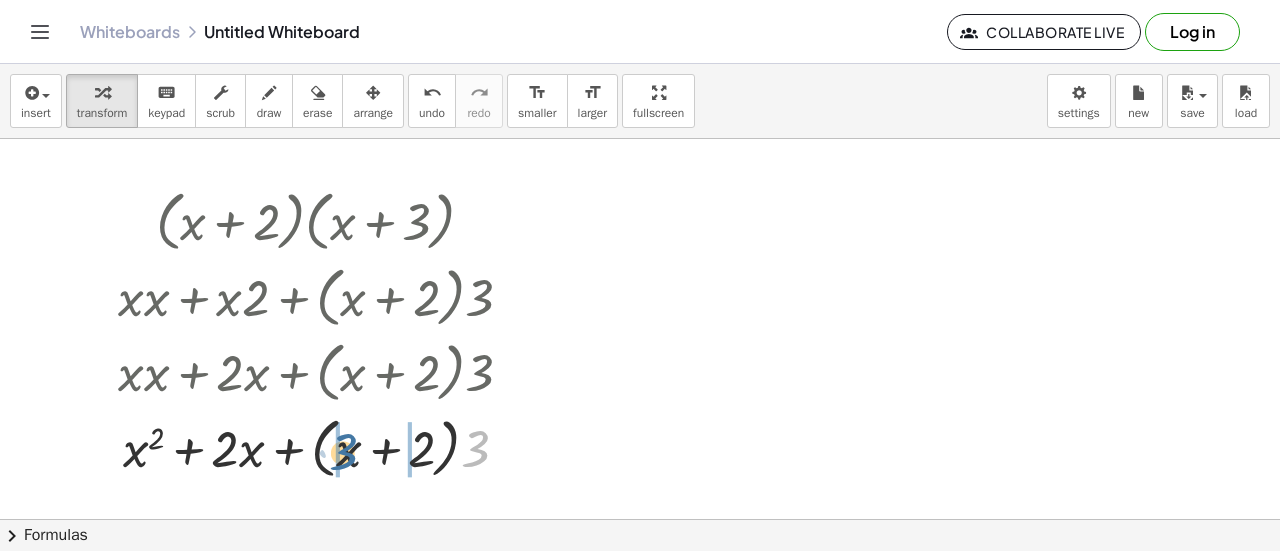 drag, startPoint x: 480, startPoint y: 445, endPoint x: 348, endPoint y: 449, distance: 132.0606 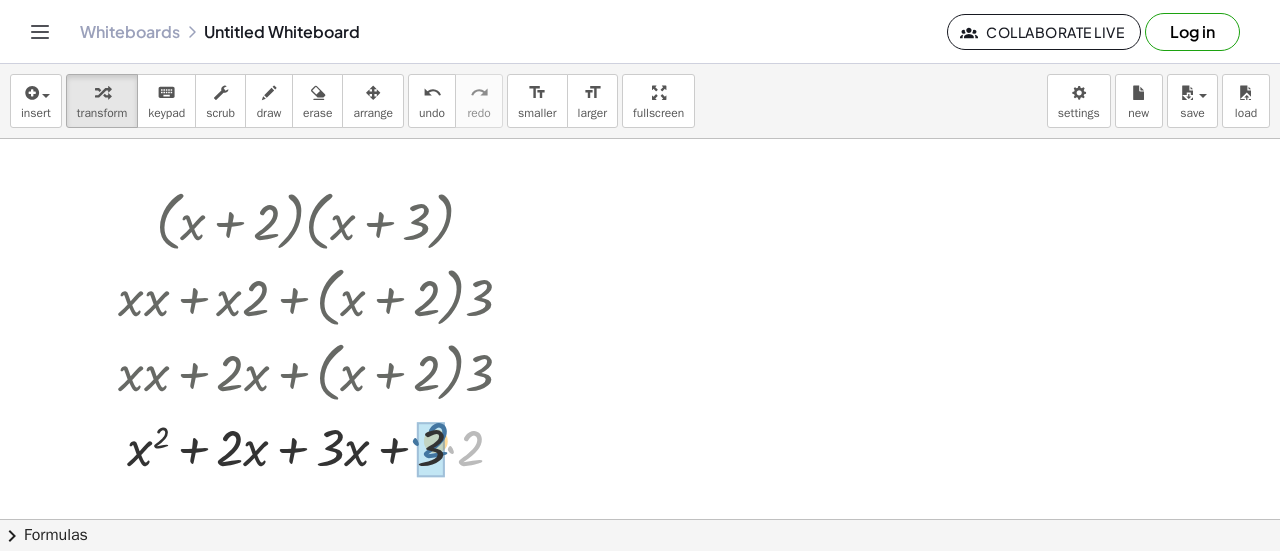 drag, startPoint x: 477, startPoint y: 455, endPoint x: 442, endPoint y: 447, distance: 35.902645 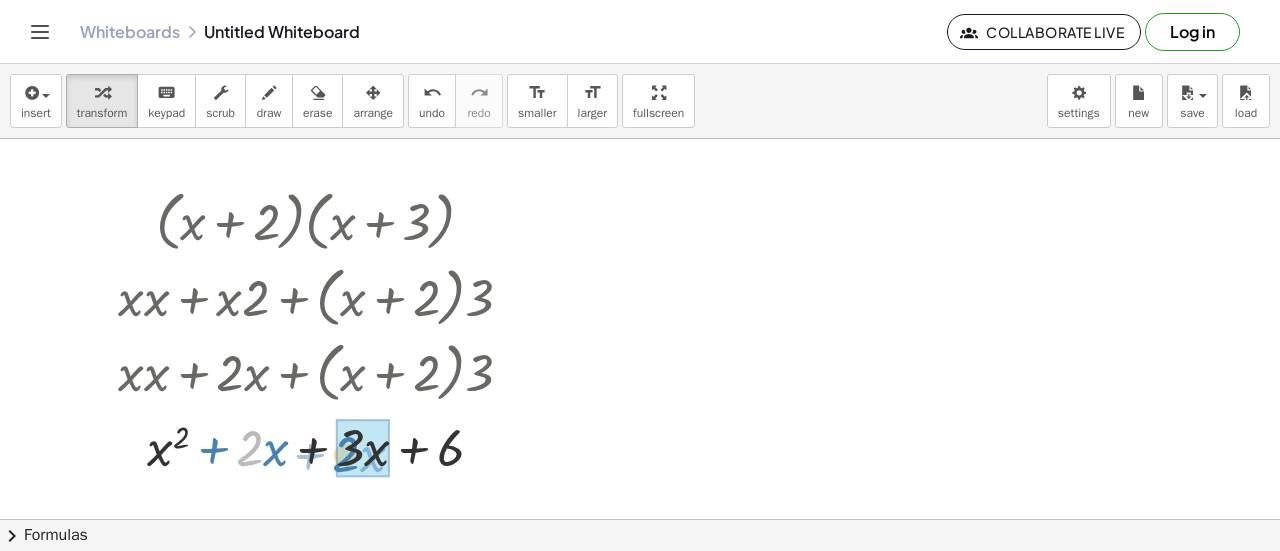 drag, startPoint x: 251, startPoint y: 447, endPoint x: 350, endPoint y: 453, distance: 99.18165 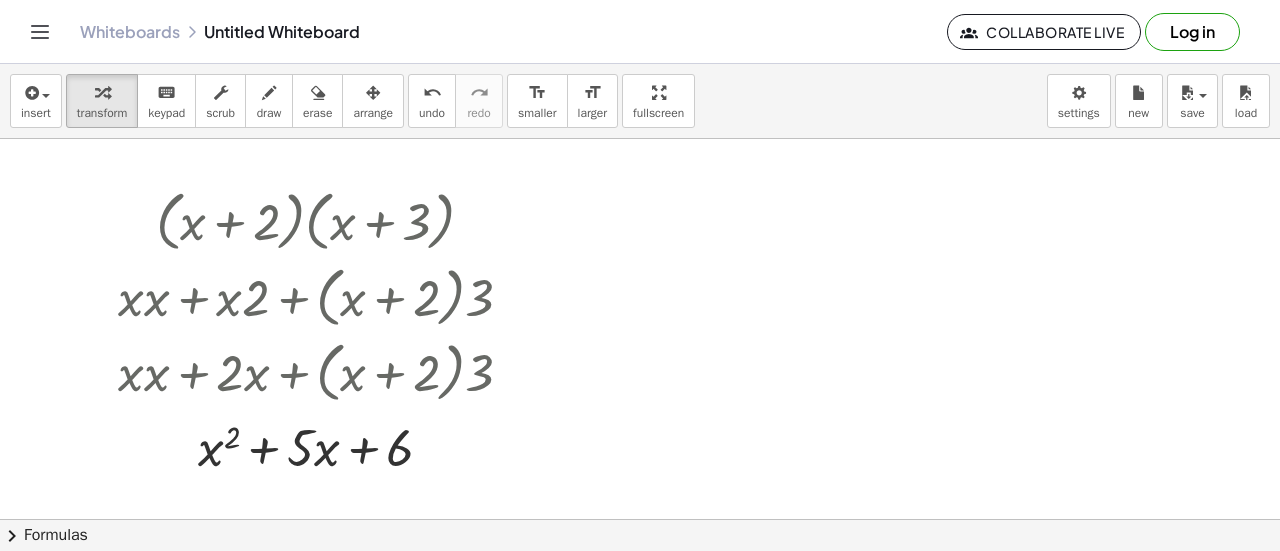 click at bounding box center [640, 520] 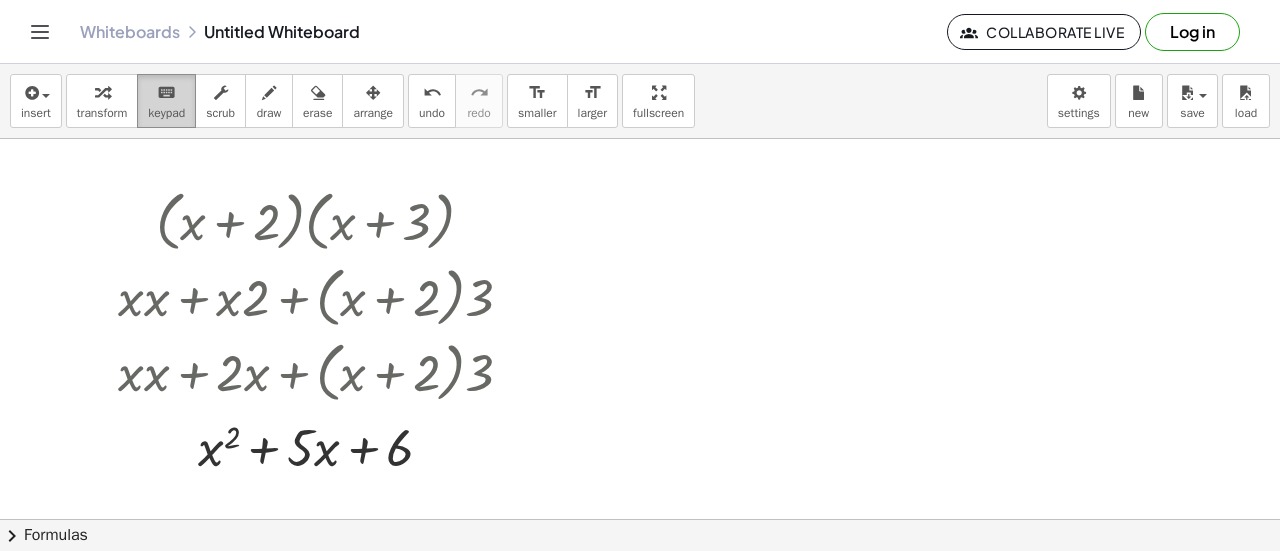 click on "keypad" at bounding box center (166, 113) 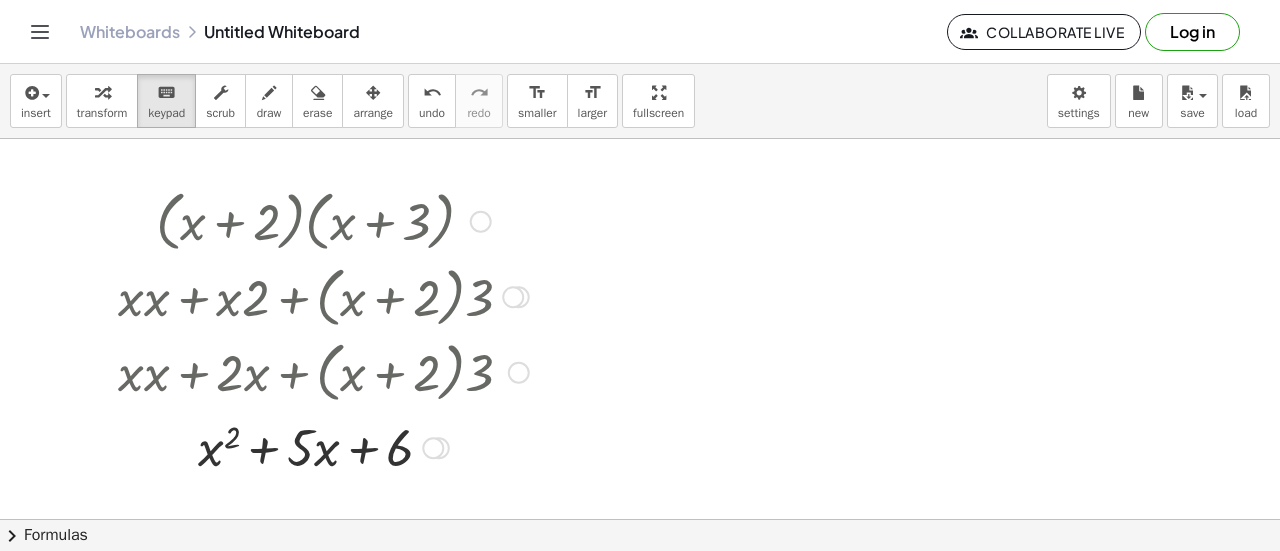 click at bounding box center [323, 220] 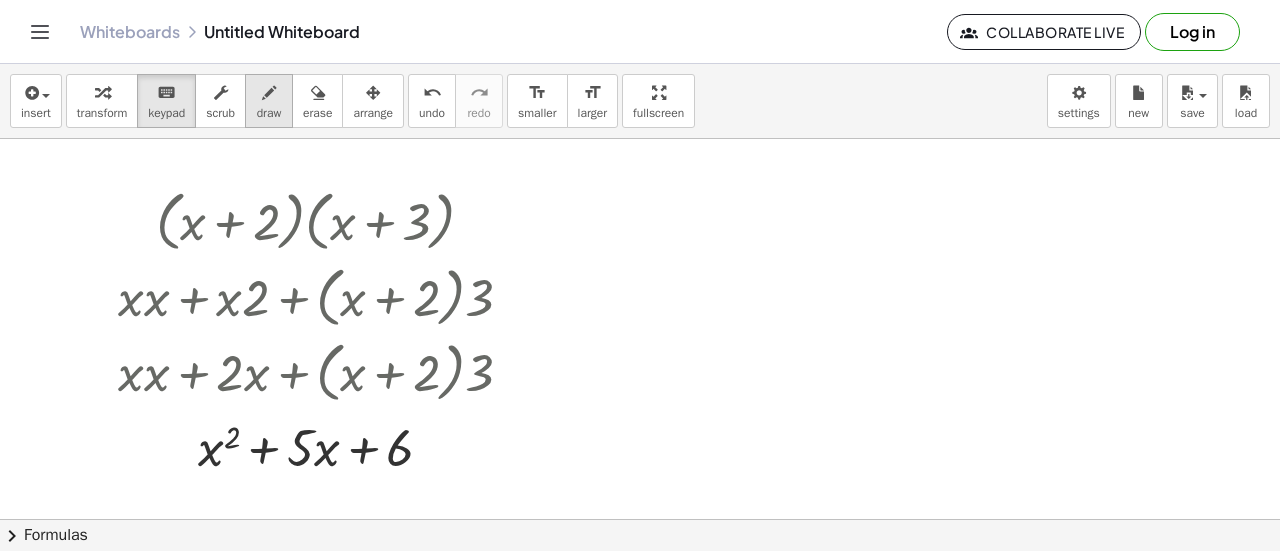 click at bounding box center [269, 93] 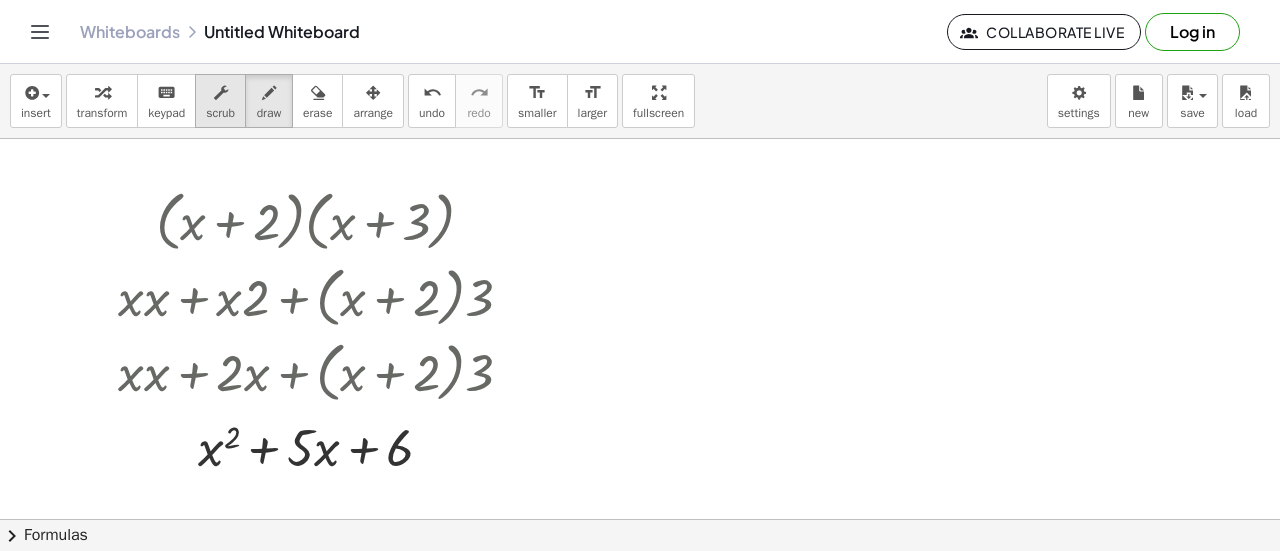click at bounding box center [220, 92] 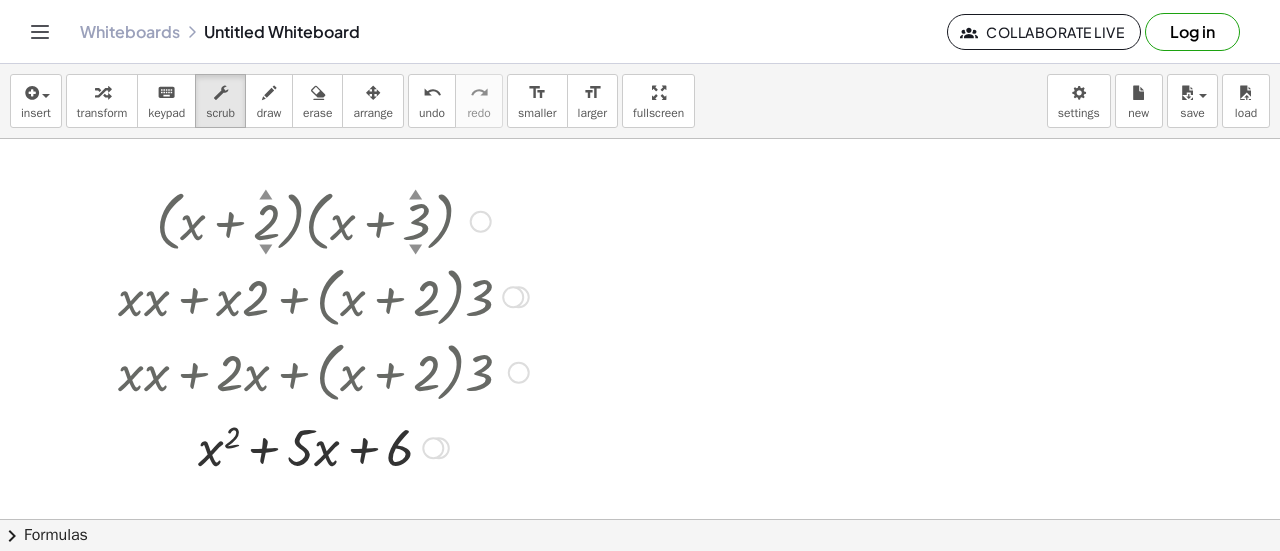 click on "▲" at bounding box center [266, 196] 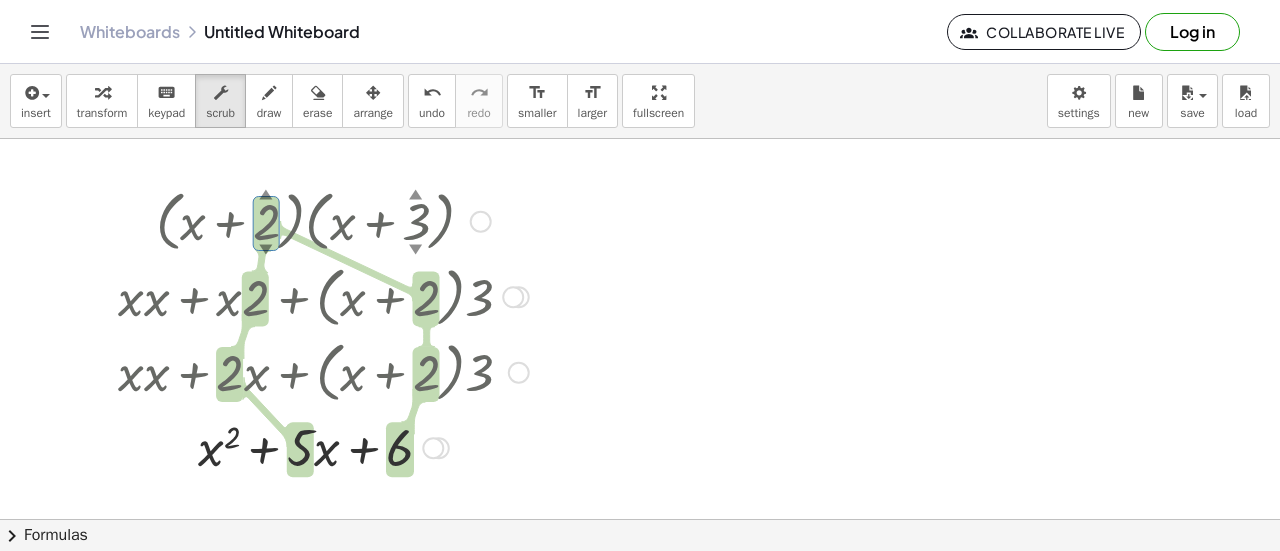click on "▲" at bounding box center (266, 196) 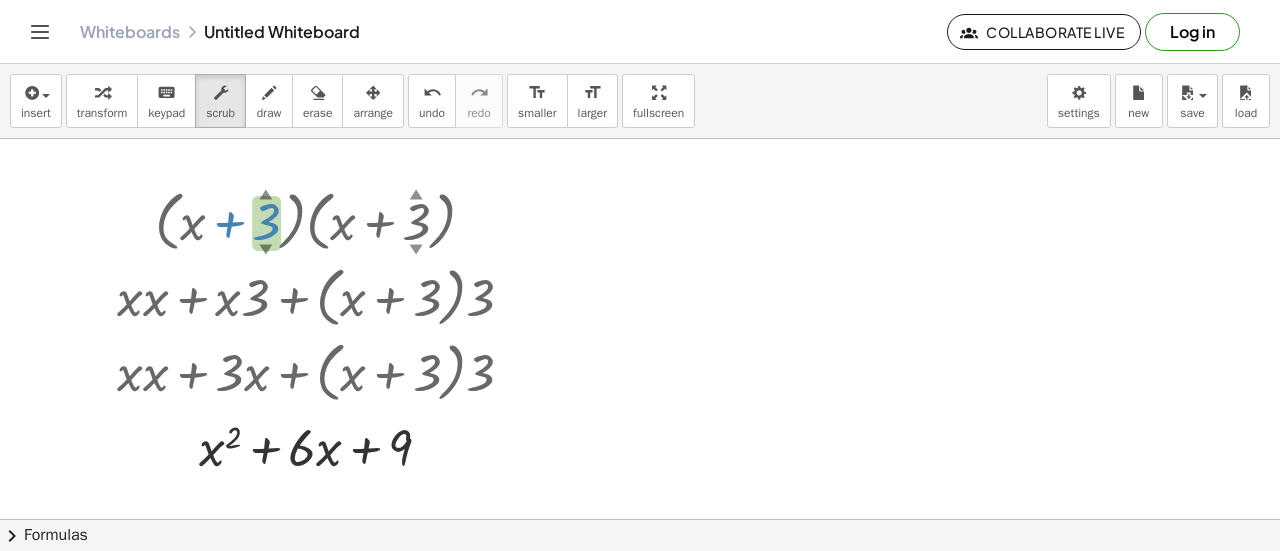 drag, startPoint x: 265, startPoint y: 194, endPoint x: 266, endPoint y: 173, distance: 21.023796 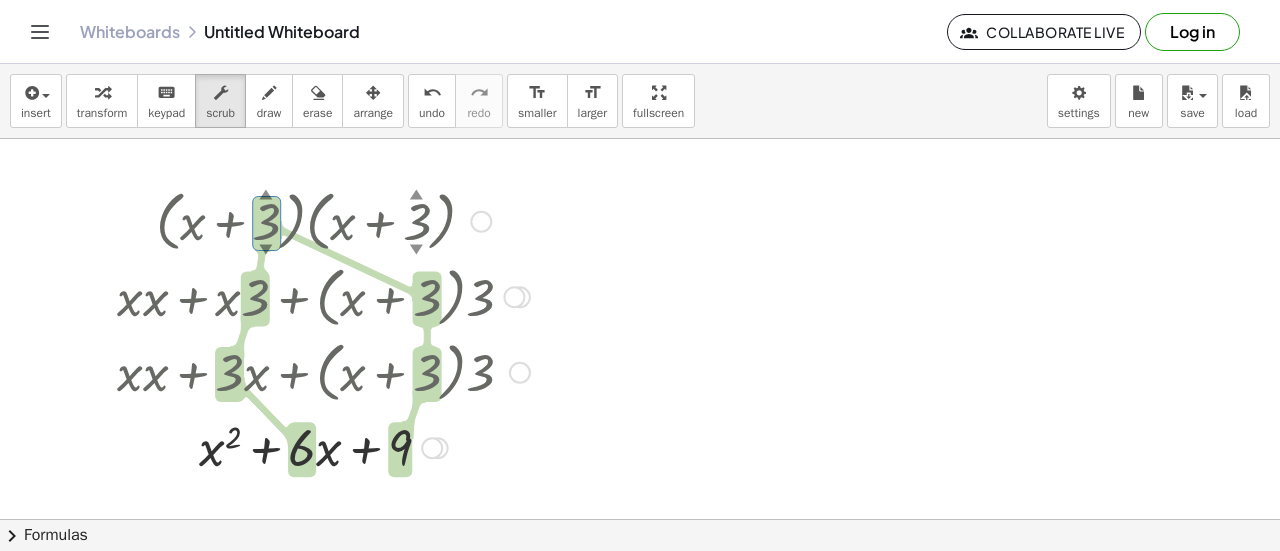 click on "▲" at bounding box center [266, 196] 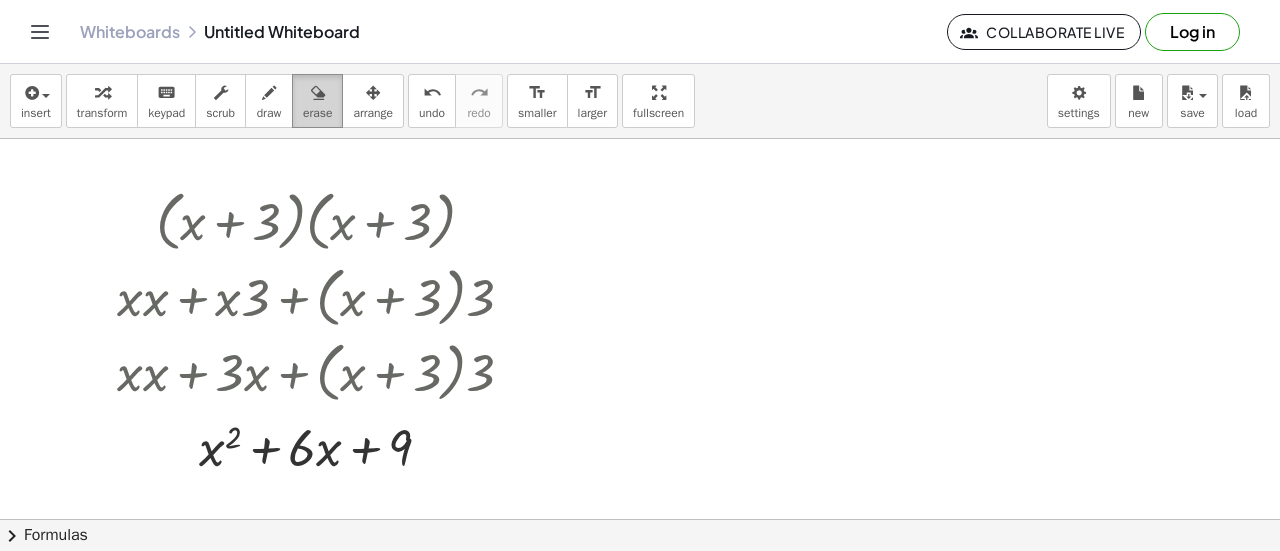 click on "erase" at bounding box center [317, 113] 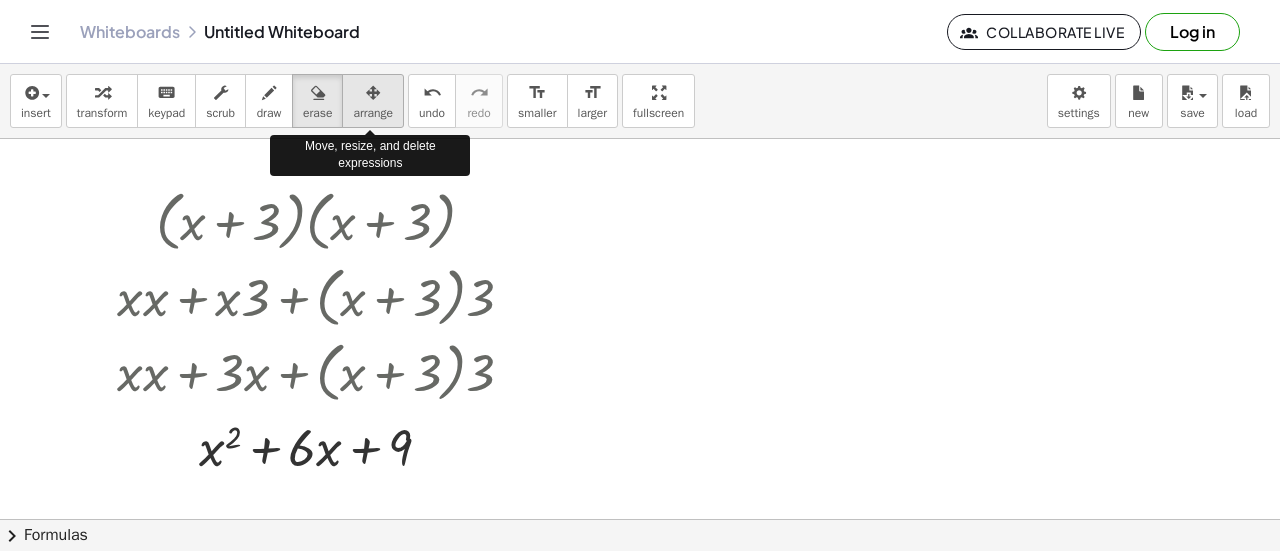 click at bounding box center [373, 93] 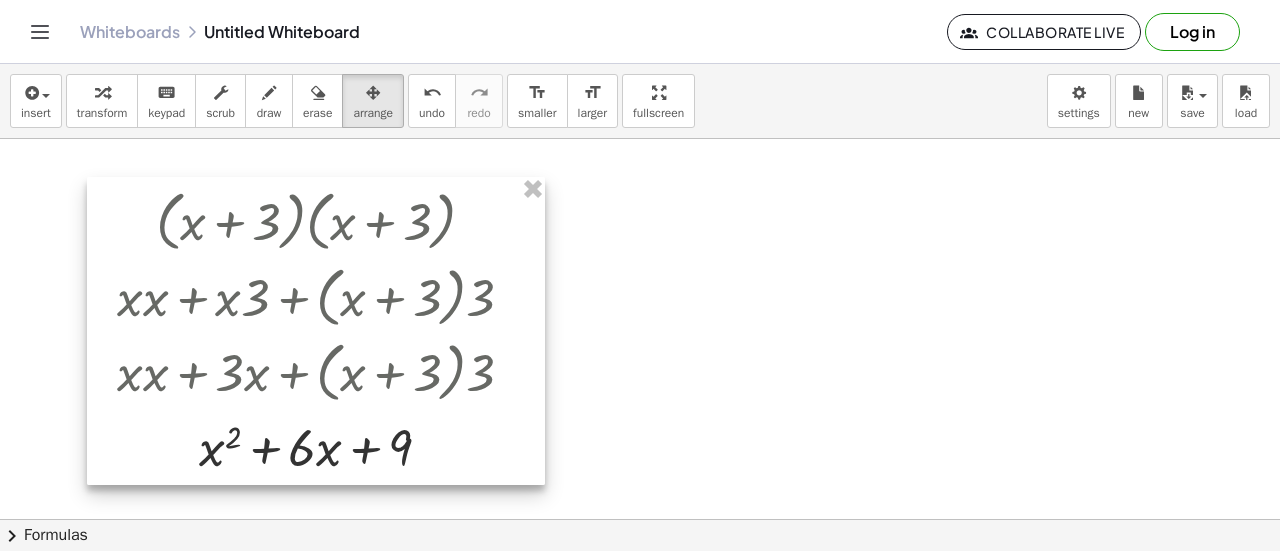 click at bounding box center [316, 331] 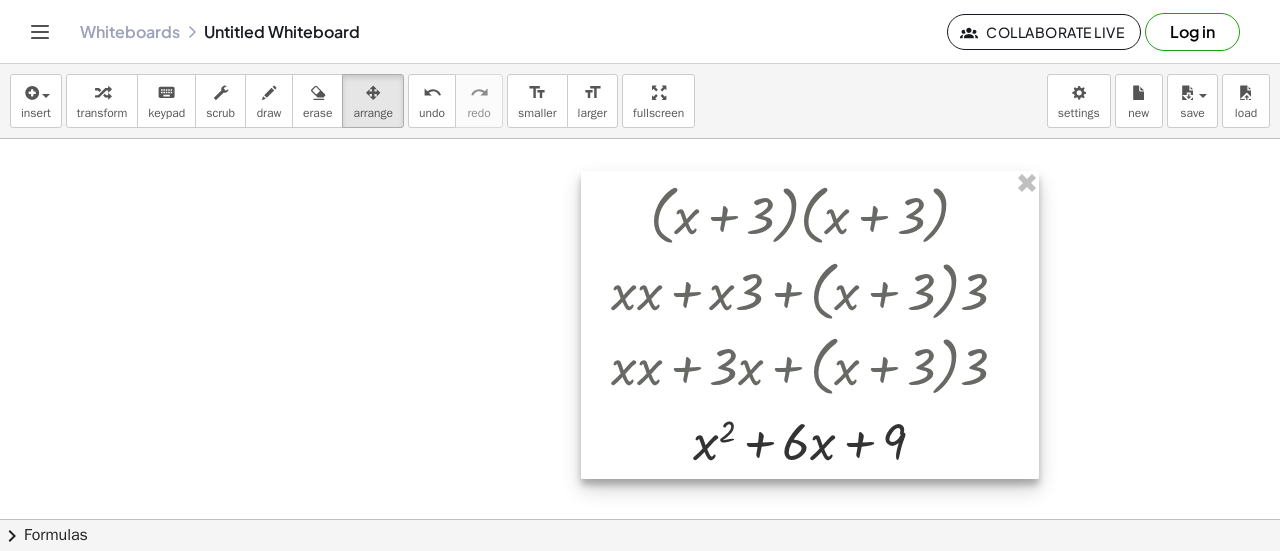 drag, startPoint x: 448, startPoint y: 374, endPoint x: 942, endPoint y: 368, distance: 494.03644 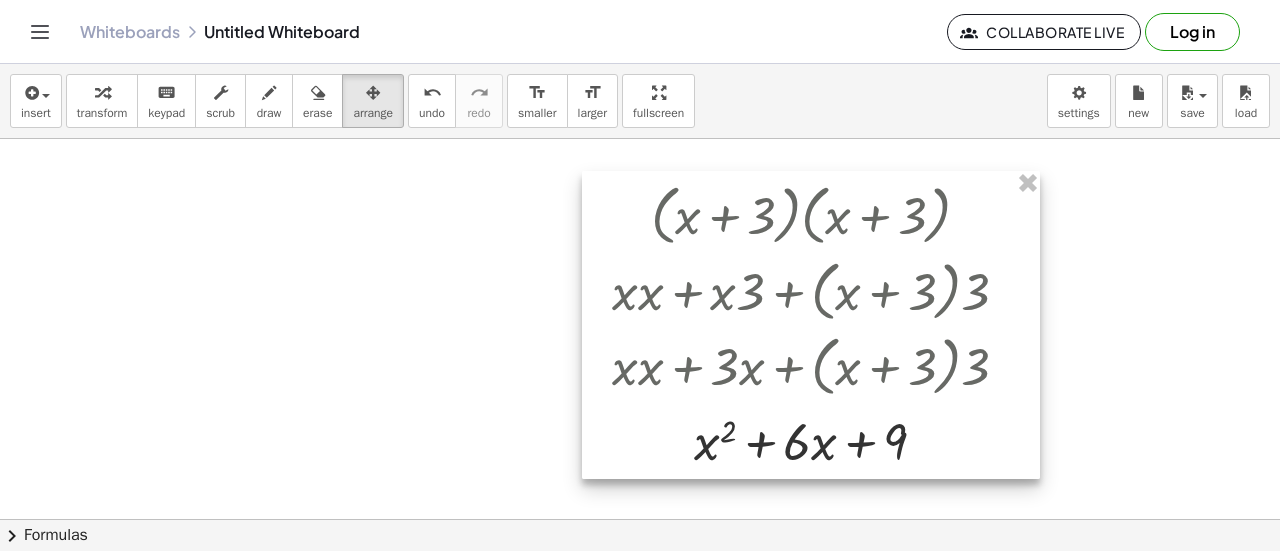 drag, startPoint x: 969, startPoint y: 291, endPoint x: 911, endPoint y: 280, distance: 59.03389 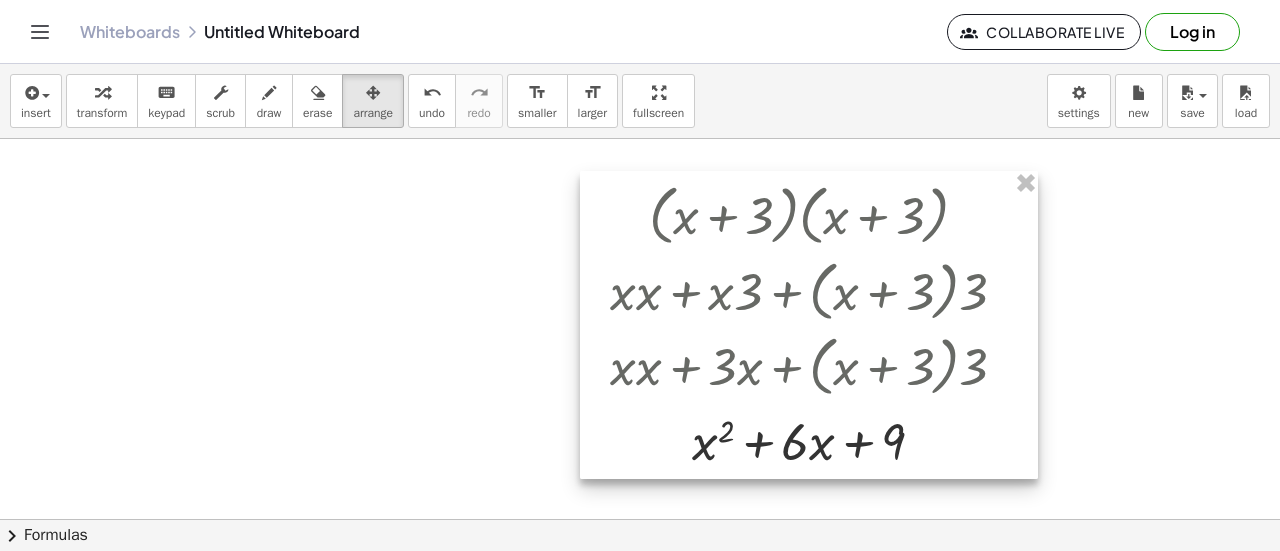 click at bounding box center (809, 325) 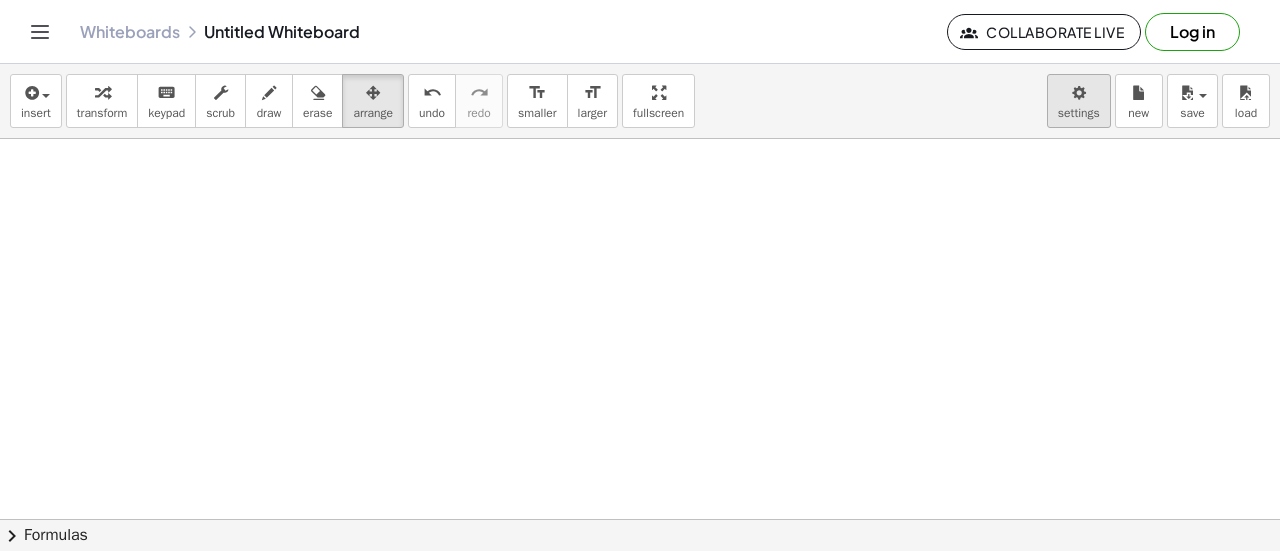 click on "Settings insert select one: Math Expression Function Text Youtube Video Graphing Geometry Geometry 3D transform keyboard keypad scrub draw erase arrange undo undo redo redo format_size smaller format_size larger fullscreen load   save new settings Try to double tap. × chevron_right Formulas
Drag one side of a formula onto a highlighted expression on the canvas to apply it. Quadratic Formula
+ · a · x 2 + · b · x + c = 0
⇔
x = · ( − b ± 2 √ ( + b 2 − · 4 · a · c ) ) · 2 · a
+ x 2 + · p · x + q = 0
⇔
x = − · p" at bounding box center [640, 275] 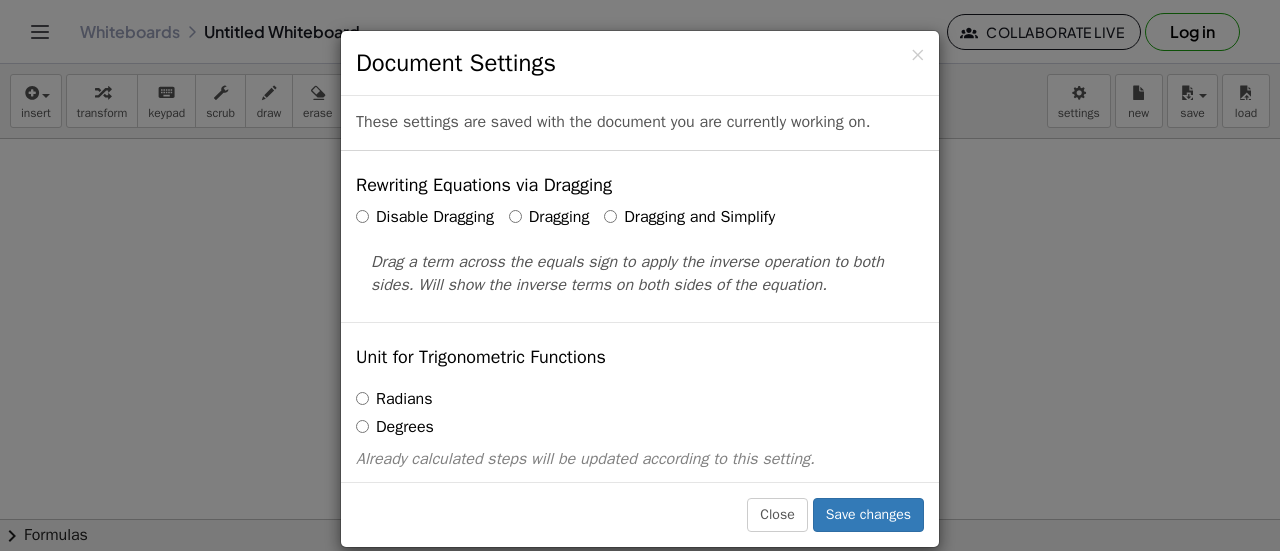 scroll, scrollTop: 100, scrollLeft: 0, axis: vertical 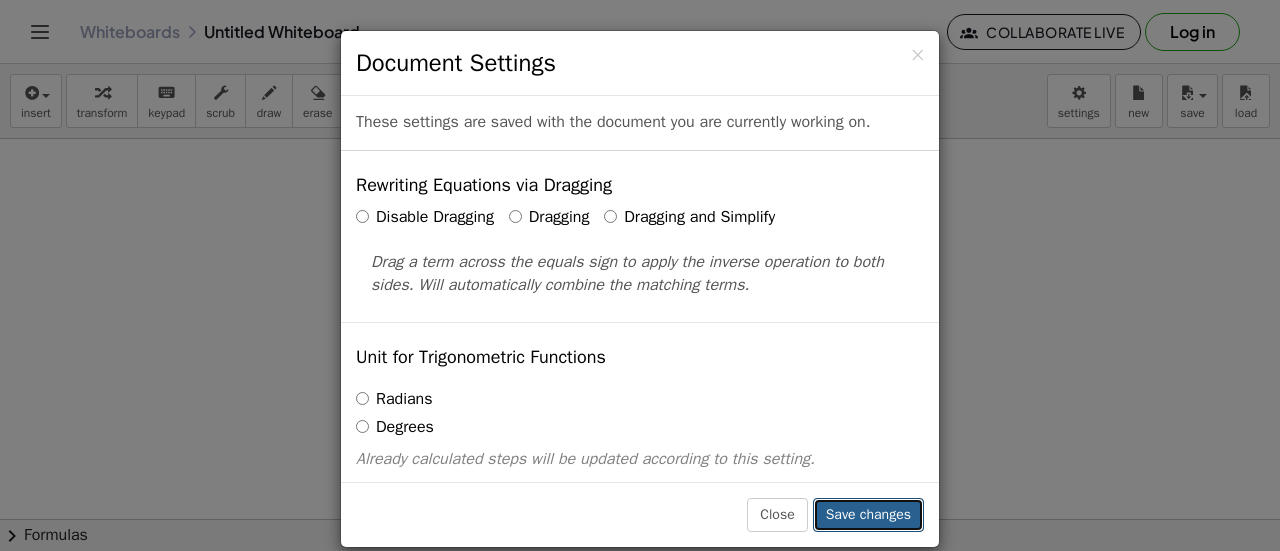 click on "Save changes" at bounding box center (868, 515) 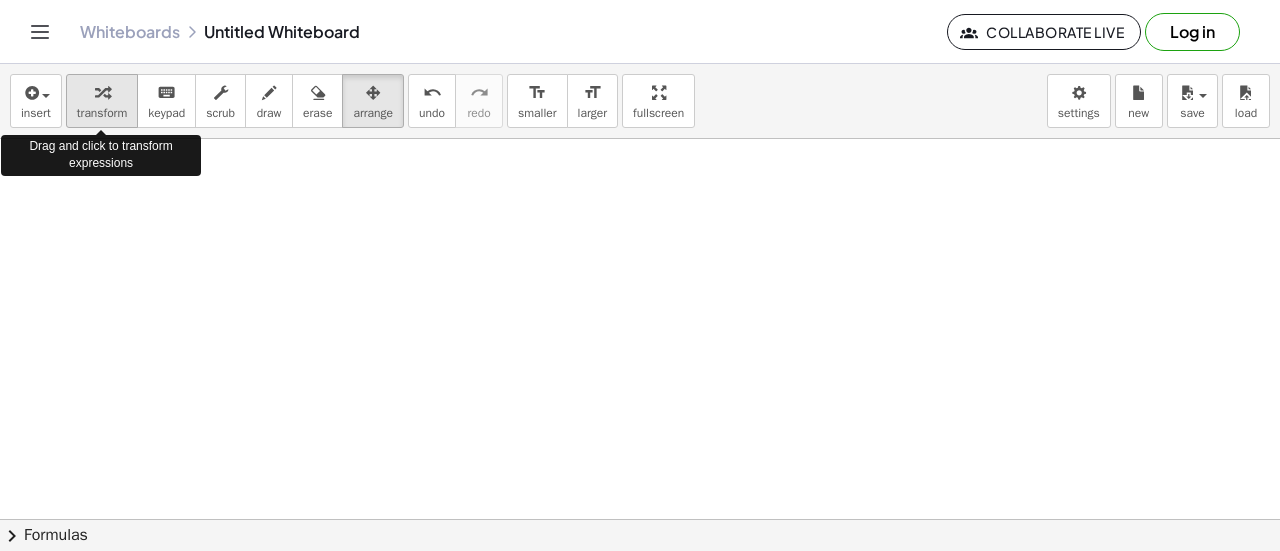 click at bounding box center (102, 93) 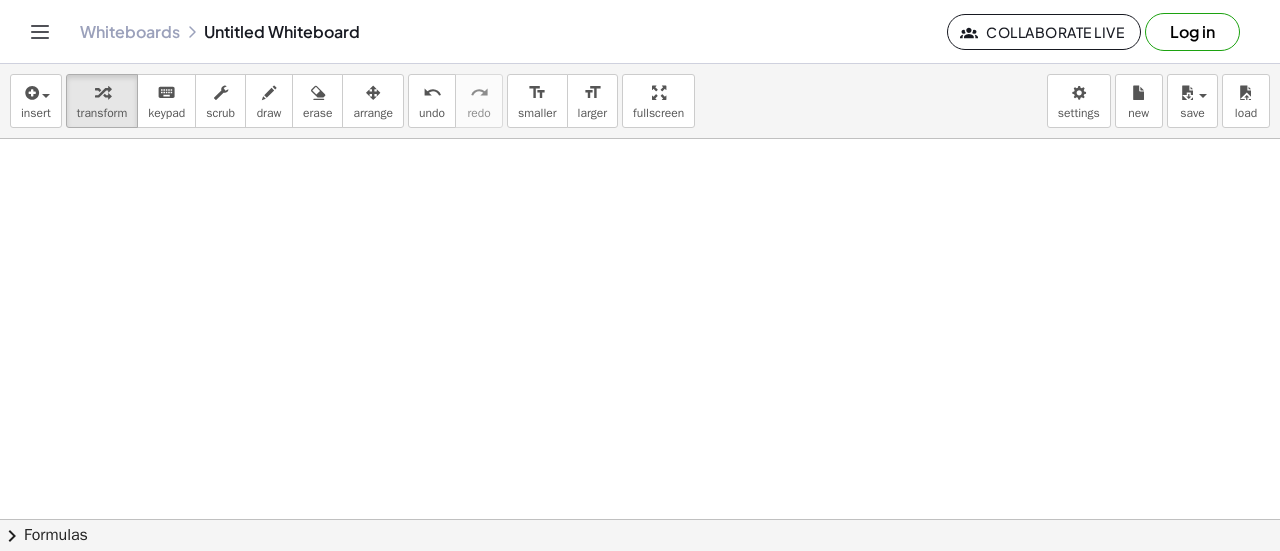 drag, startPoint x: 182, startPoint y: 184, endPoint x: 524, endPoint y: 183, distance: 342.00146 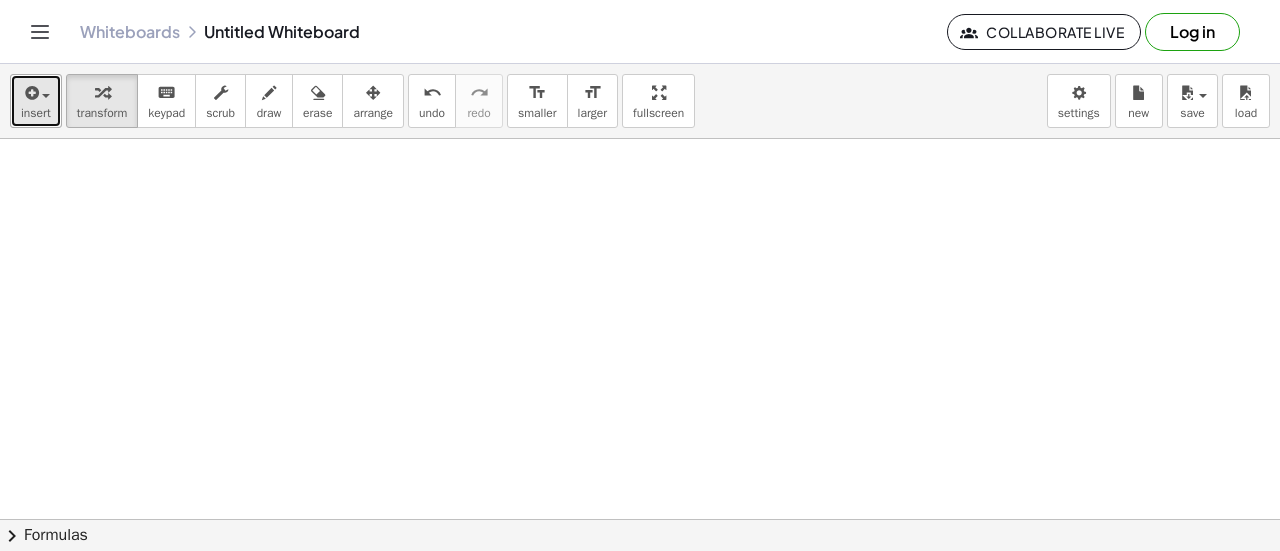 click on "insert" at bounding box center (36, 113) 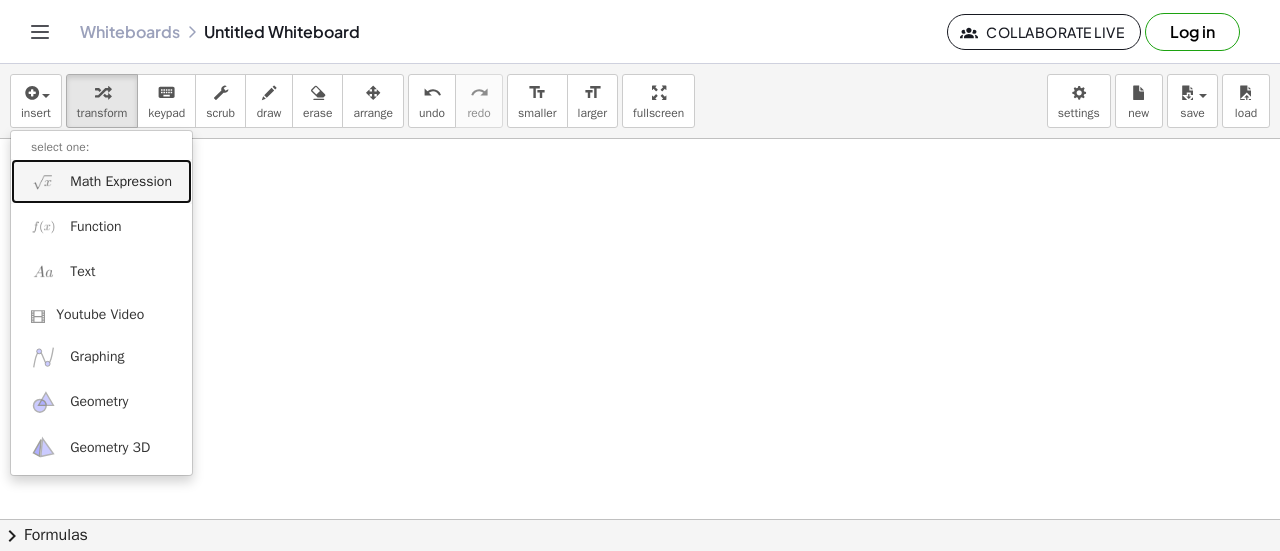 click on "Math Expression" at bounding box center [121, 182] 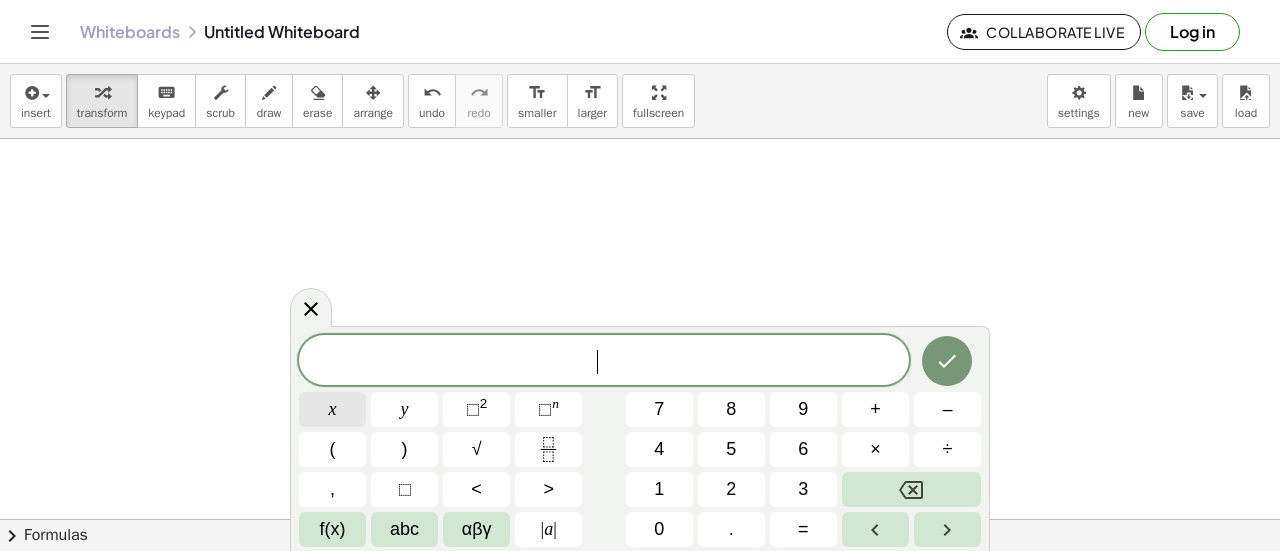 click on "x" at bounding box center (332, 409) 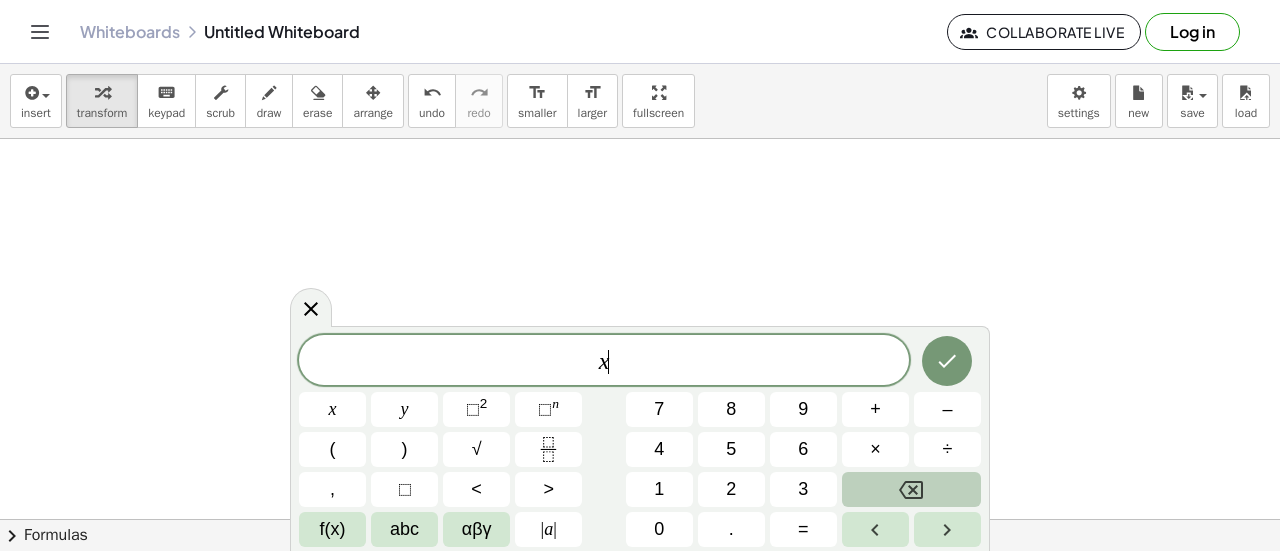click at bounding box center [911, 489] 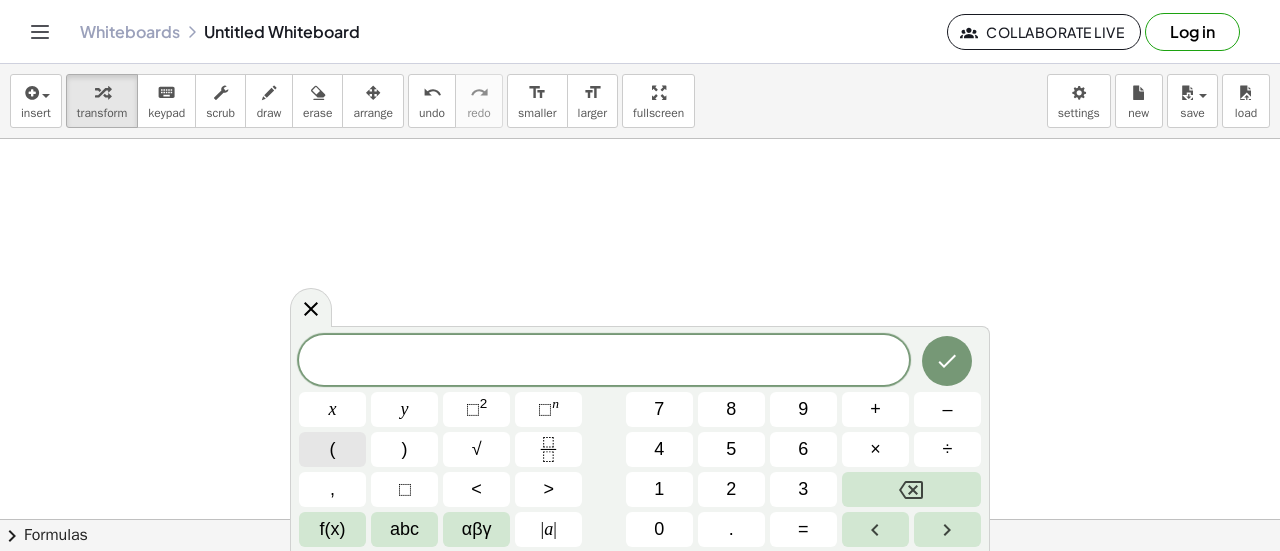 click on "(" at bounding box center (332, 449) 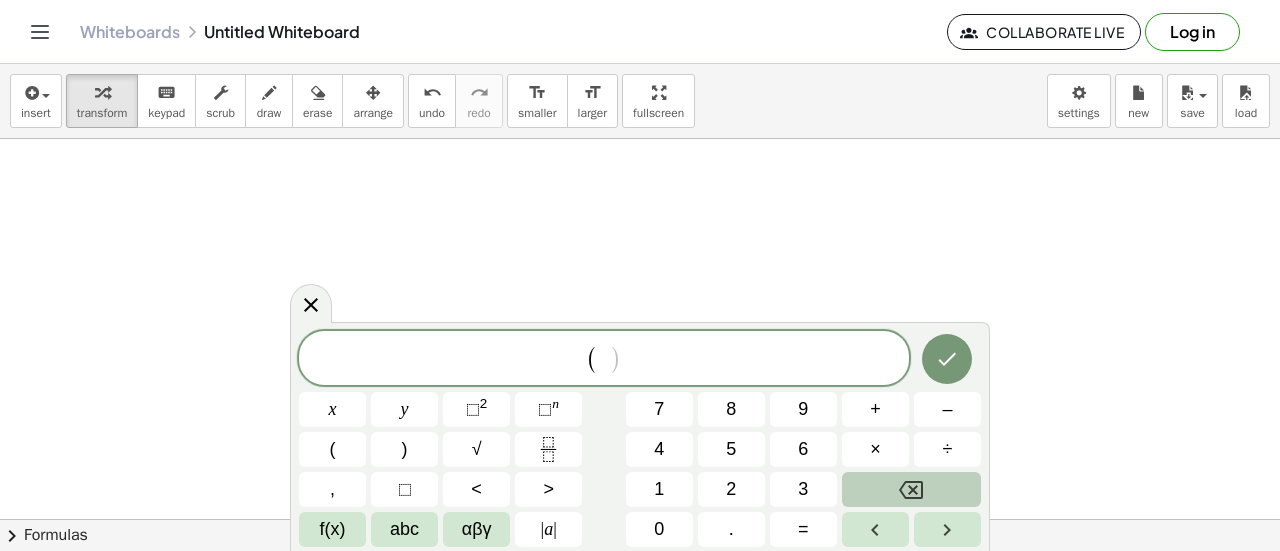click 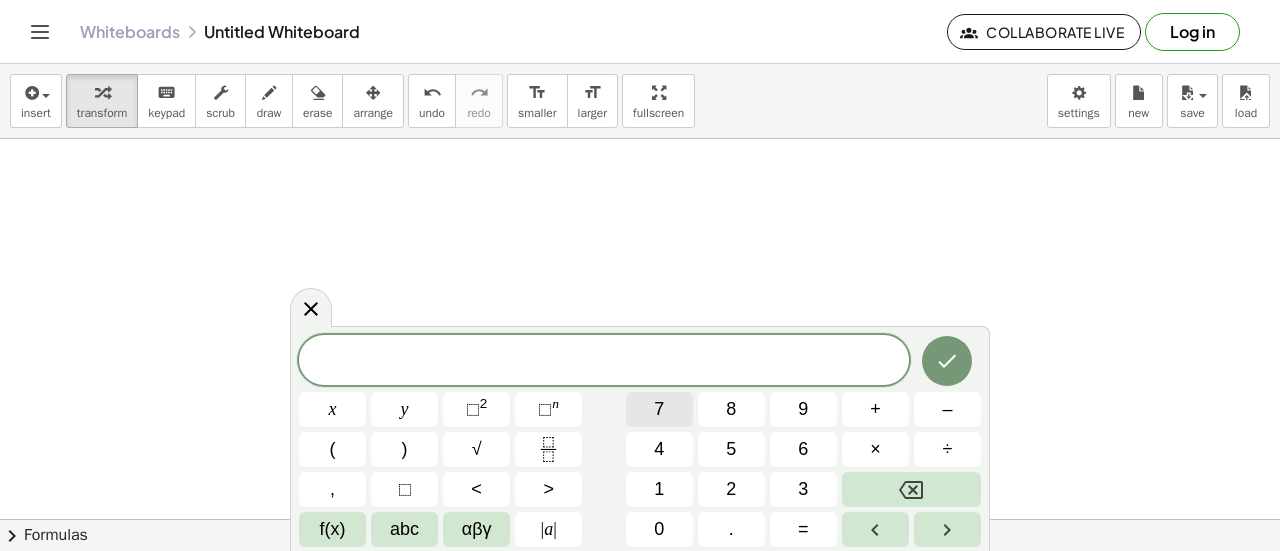 click on "7" at bounding box center (659, 409) 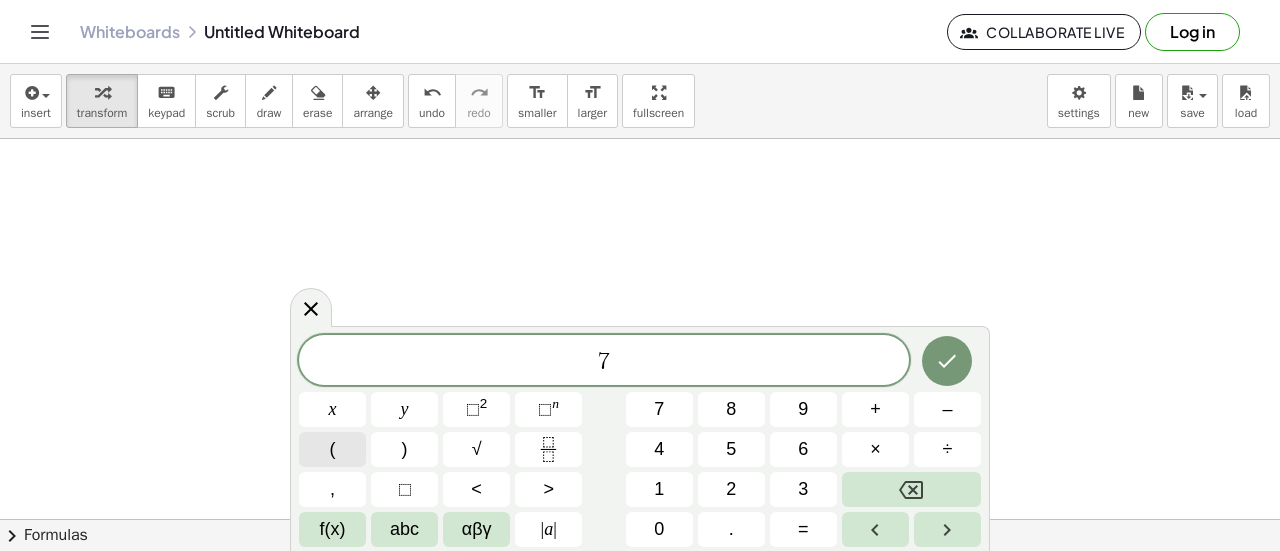 click on "(" at bounding box center [332, 449] 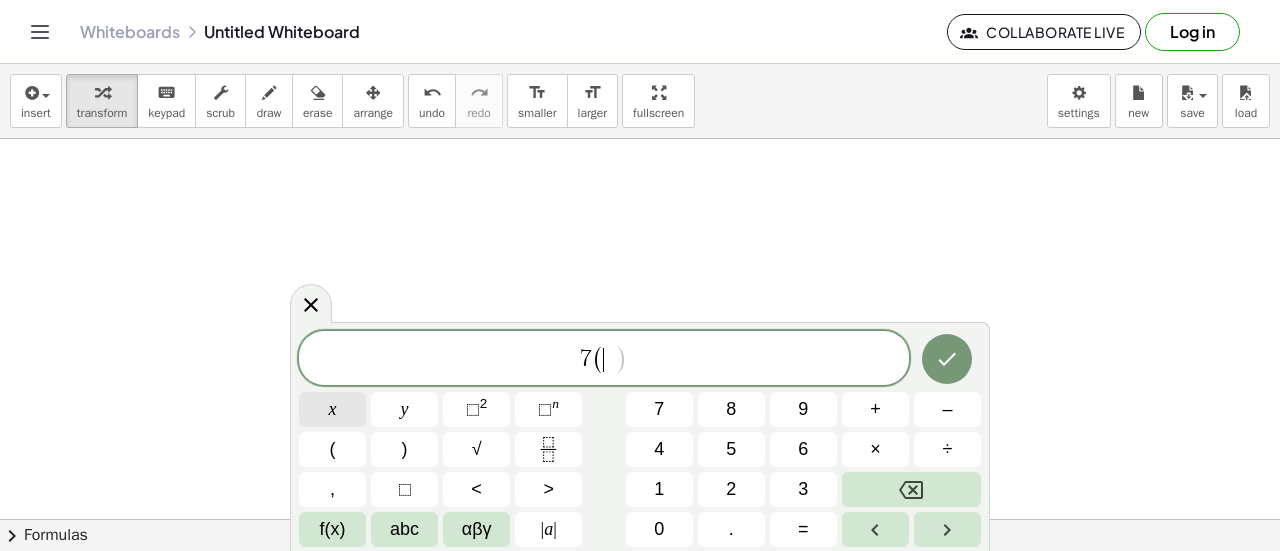 click on "x" at bounding box center [332, 409] 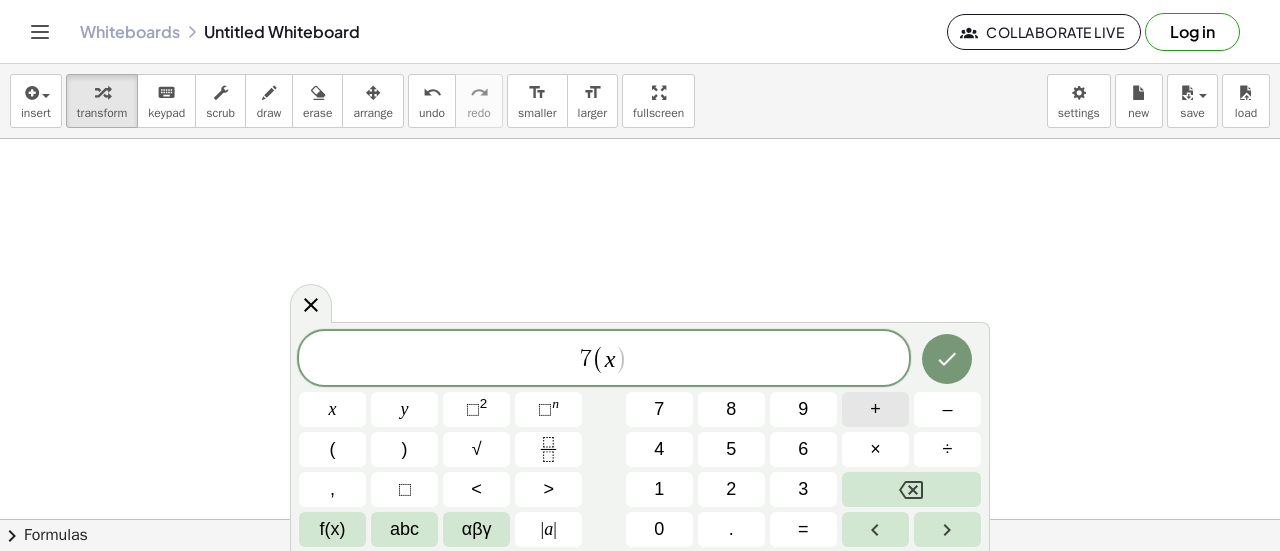 click on "+" at bounding box center (875, 409) 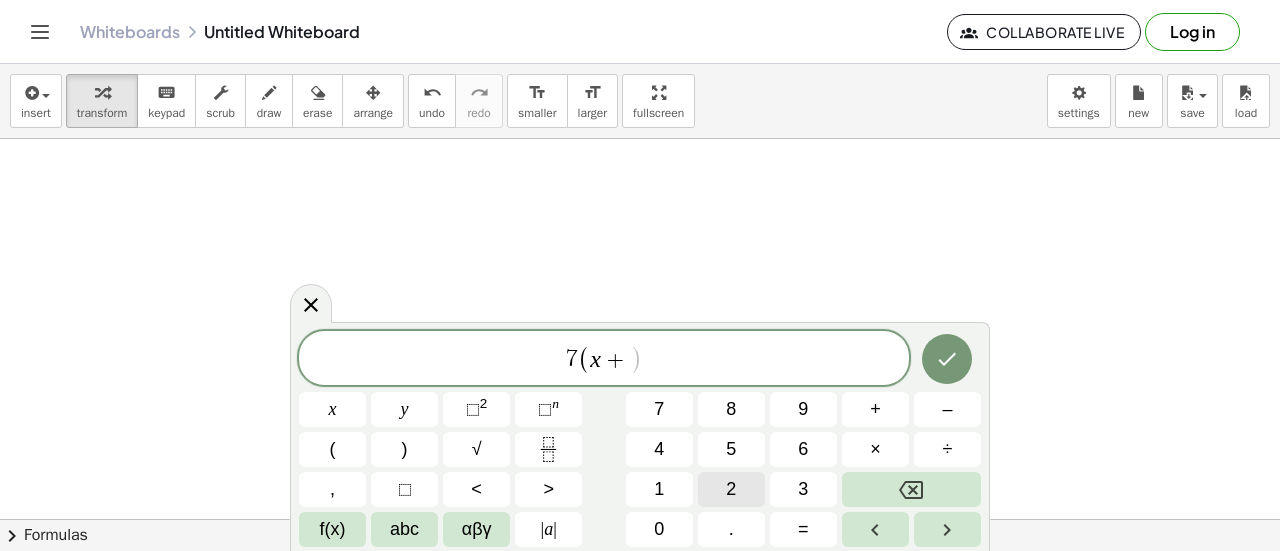 click on "2" at bounding box center [731, 489] 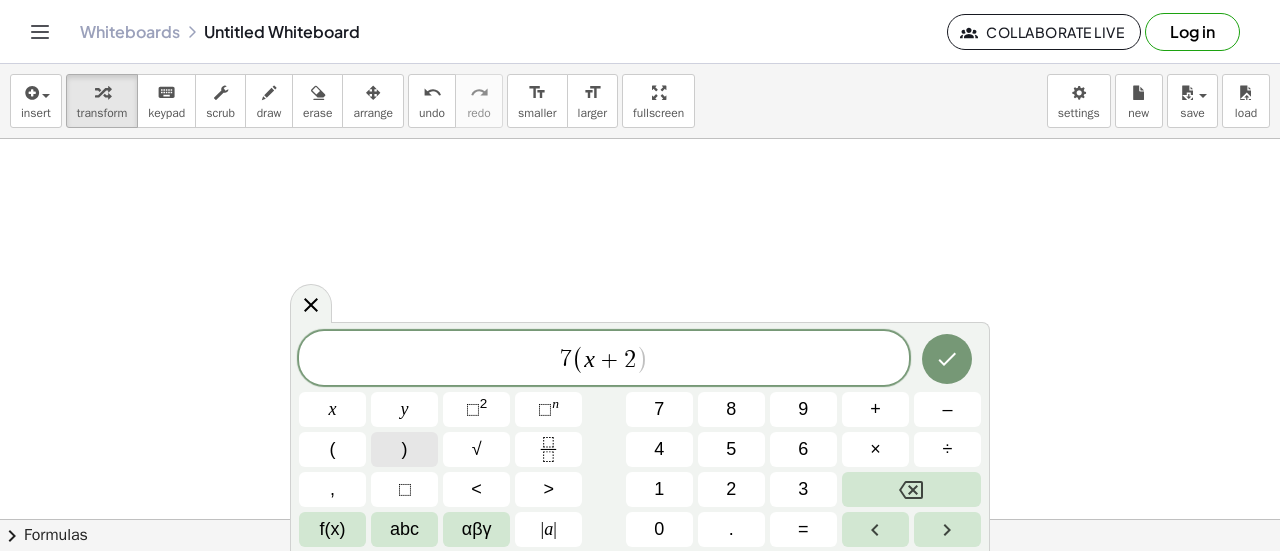click on ")" at bounding box center [404, 449] 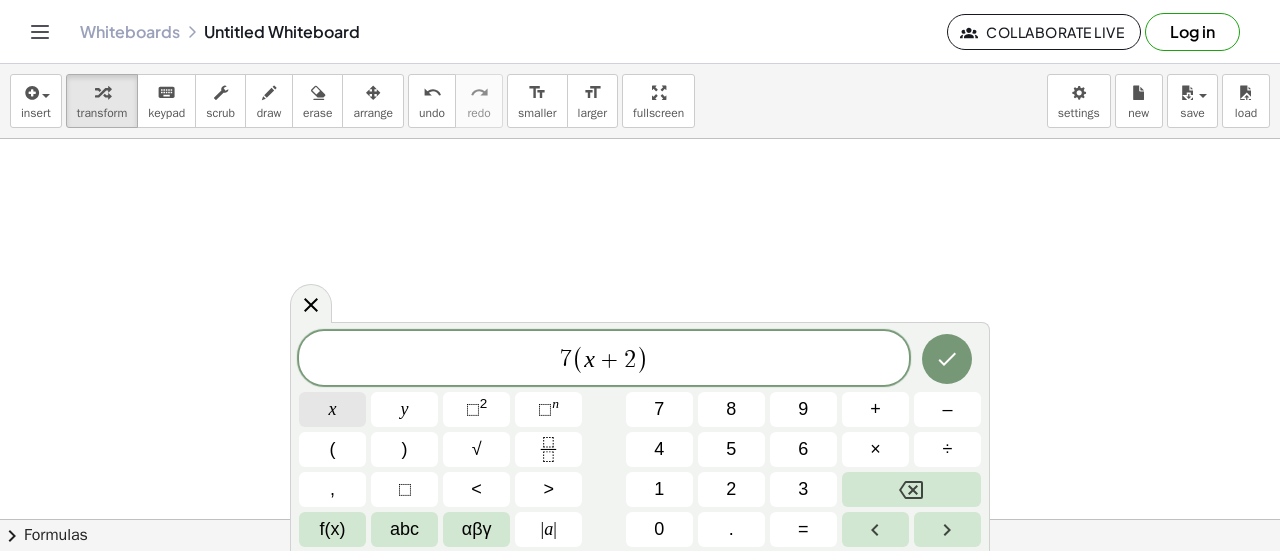 click on "x" at bounding box center [332, 409] 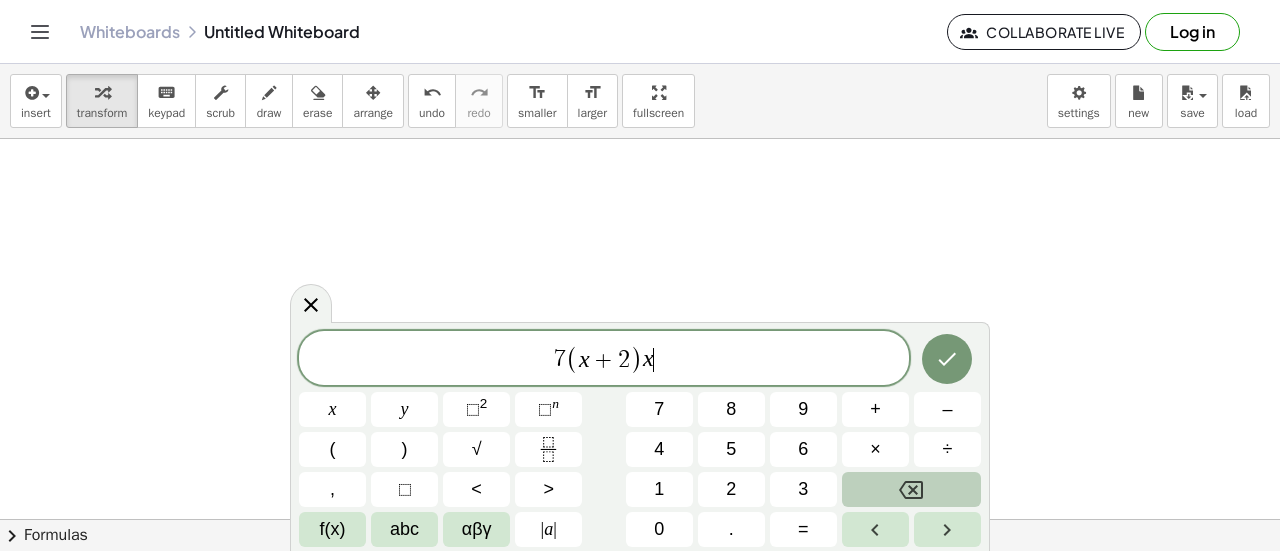 click 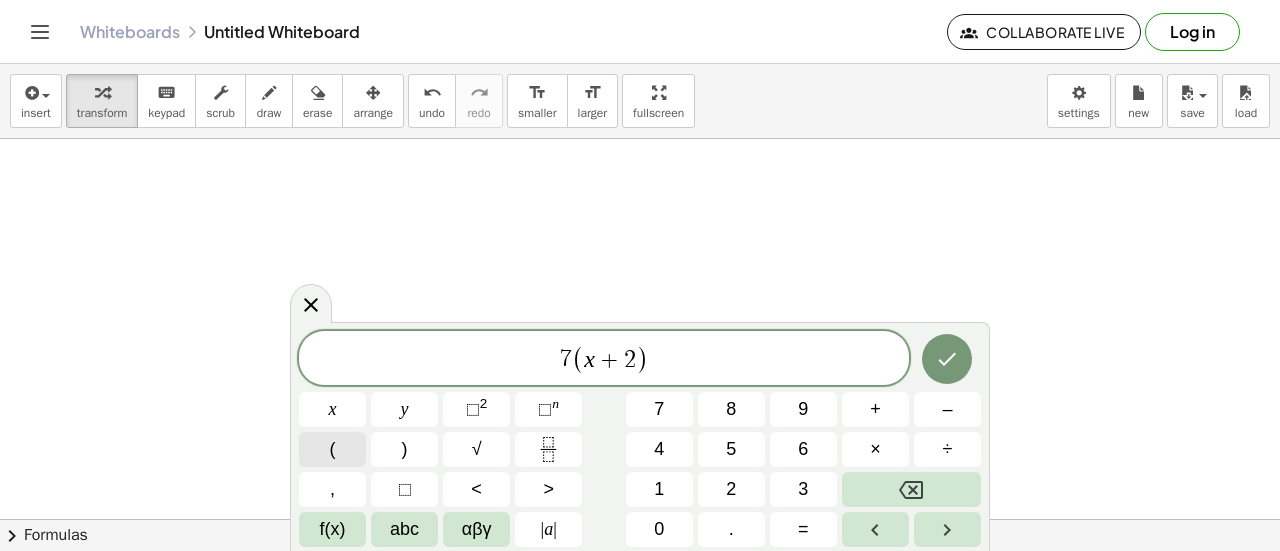 click on "(" at bounding box center [332, 449] 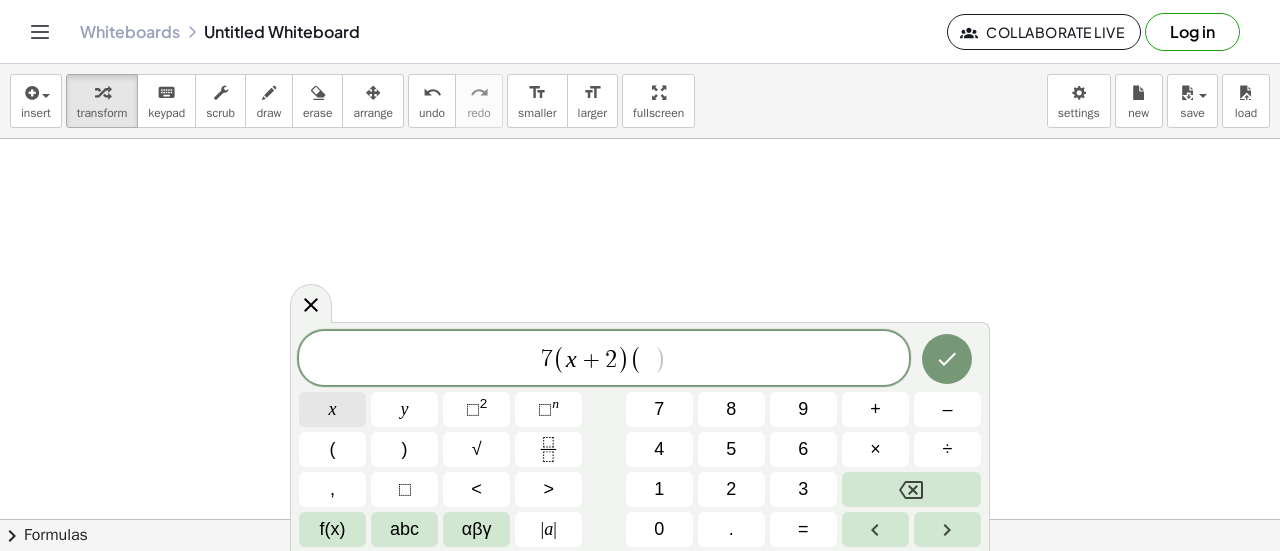 click on "x" at bounding box center [332, 409] 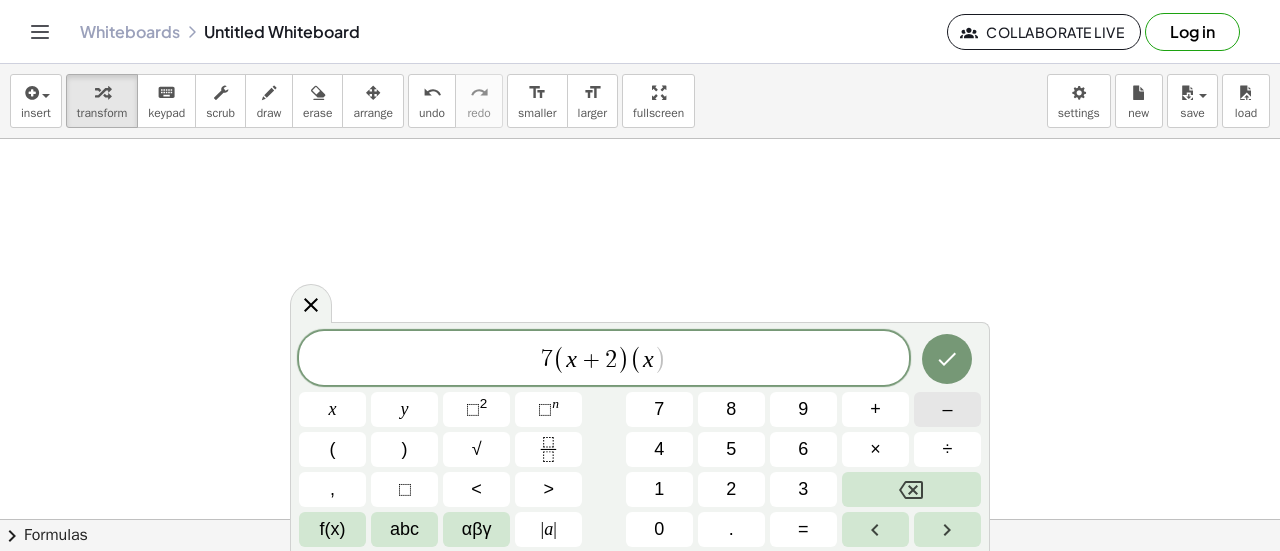 click on "–" at bounding box center [947, 409] 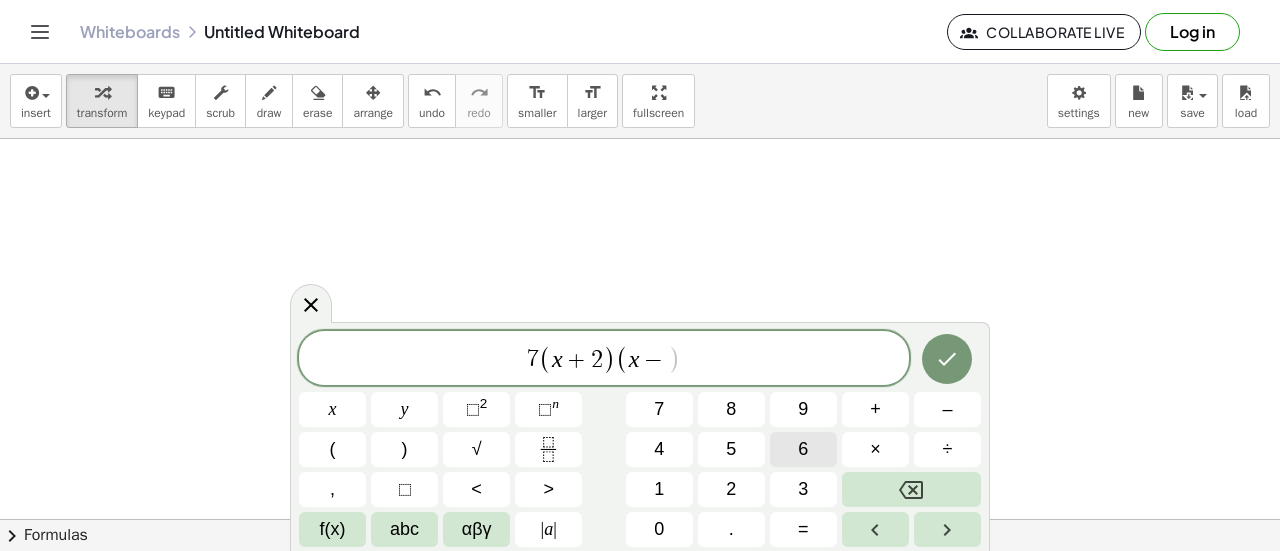 click on "6" at bounding box center (803, 449) 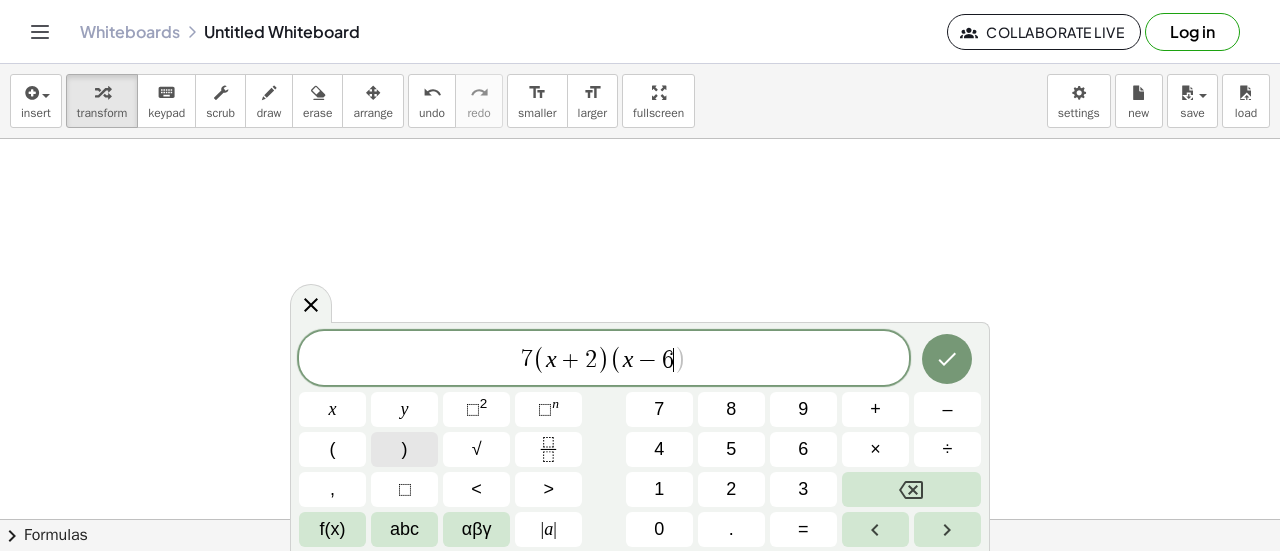 click on ")" at bounding box center (404, 449) 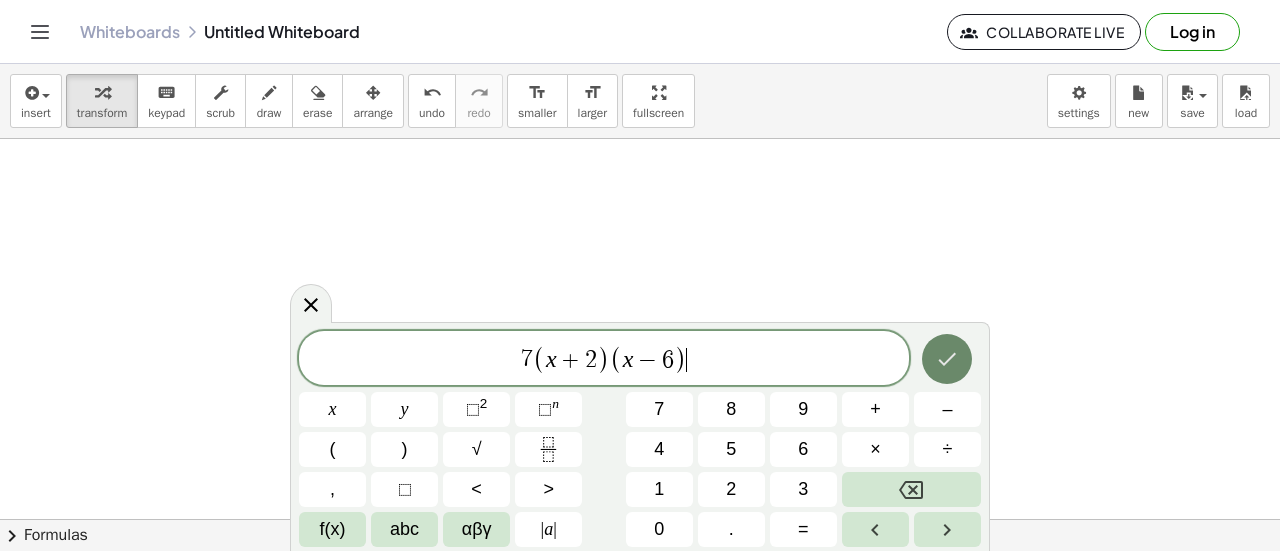 click 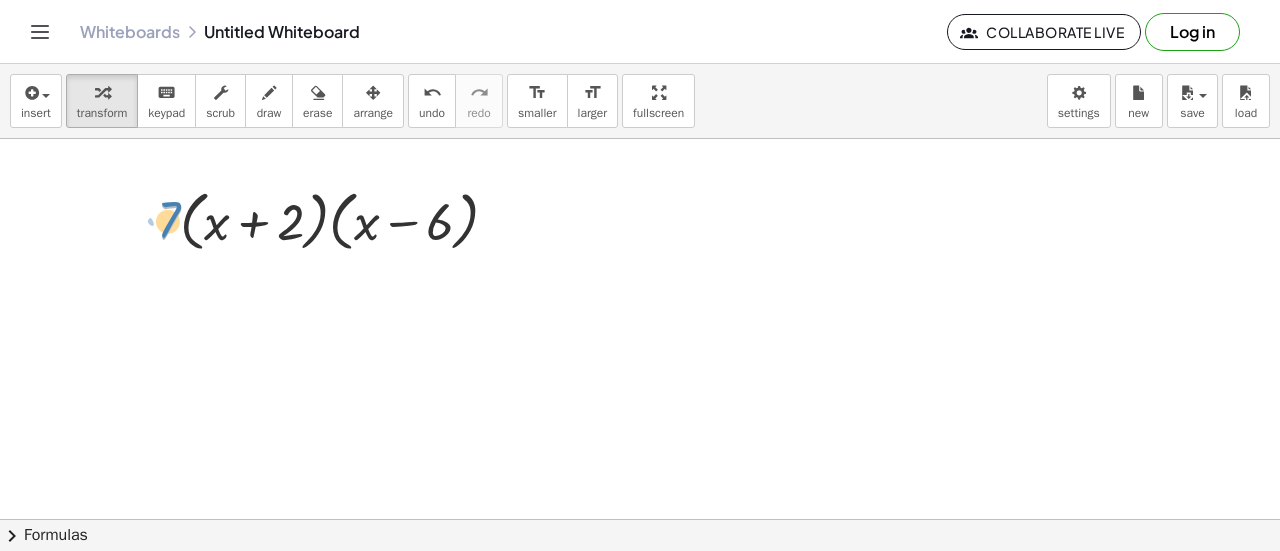click at bounding box center (335, 220) 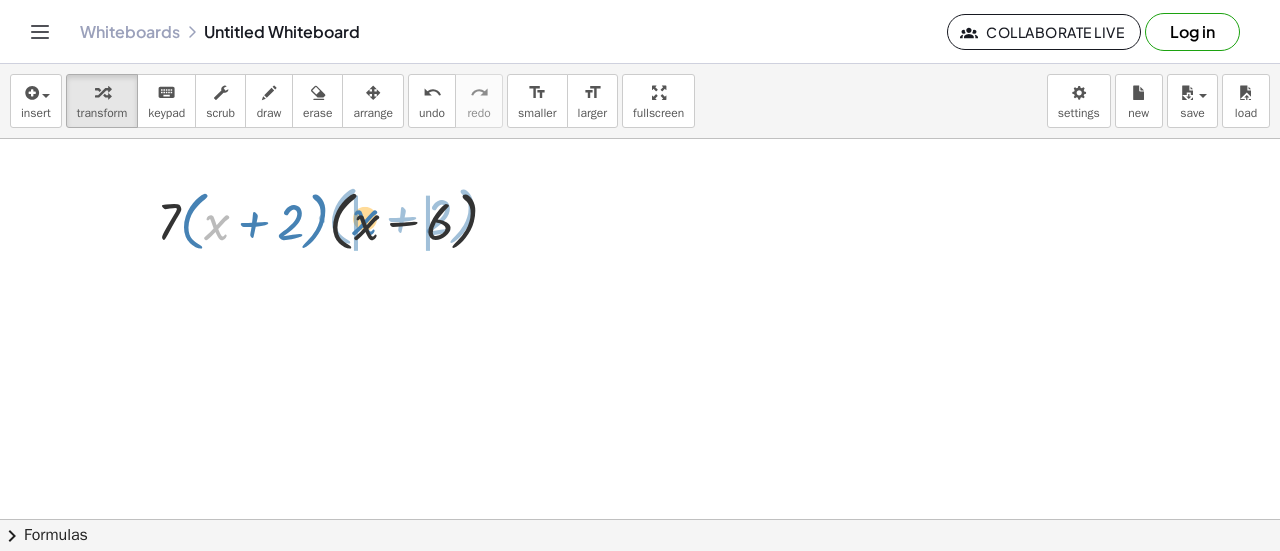 drag, startPoint x: 212, startPoint y: 222, endPoint x: 360, endPoint y: 217, distance: 148.08444 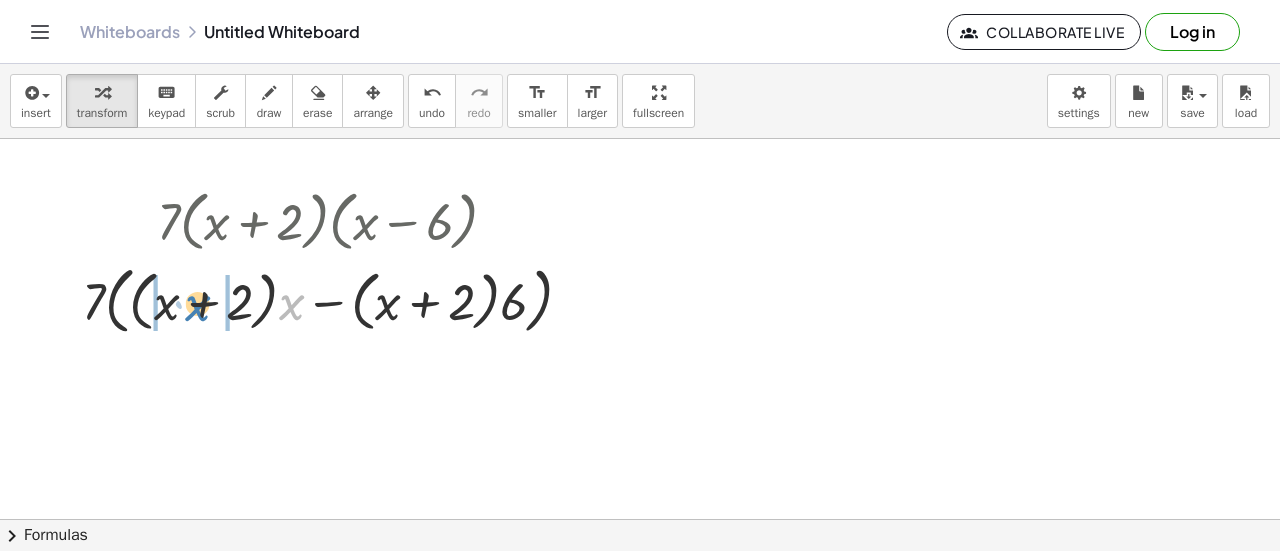 drag, startPoint x: 292, startPoint y: 309, endPoint x: 198, endPoint y: 310, distance: 94.00532 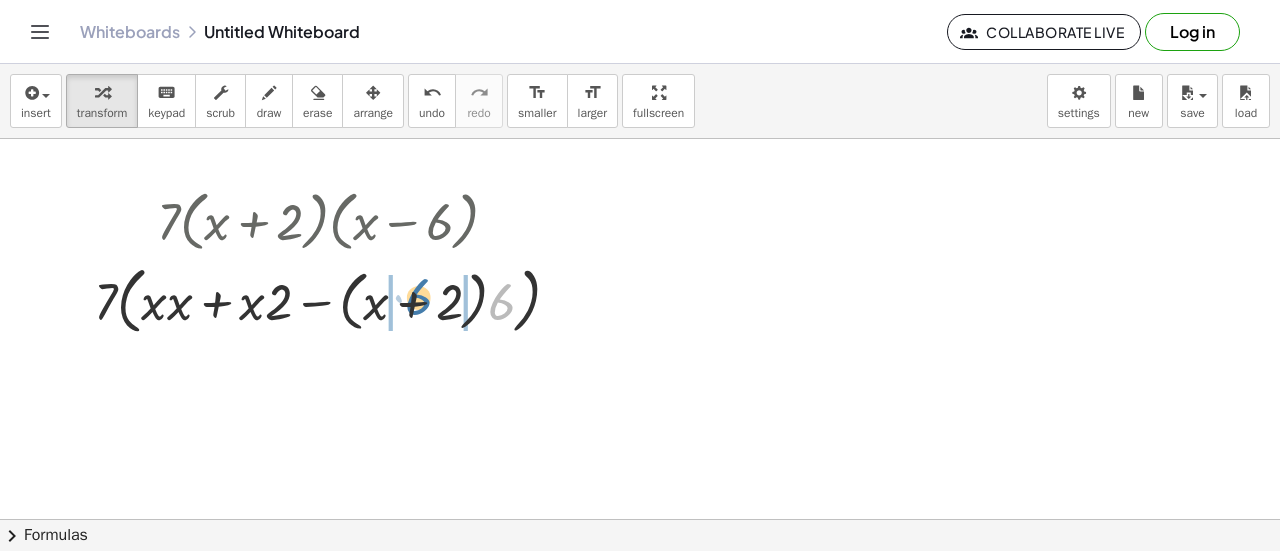 drag, startPoint x: 505, startPoint y: 310, endPoint x: 421, endPoint y: 305, distance: 84.14868 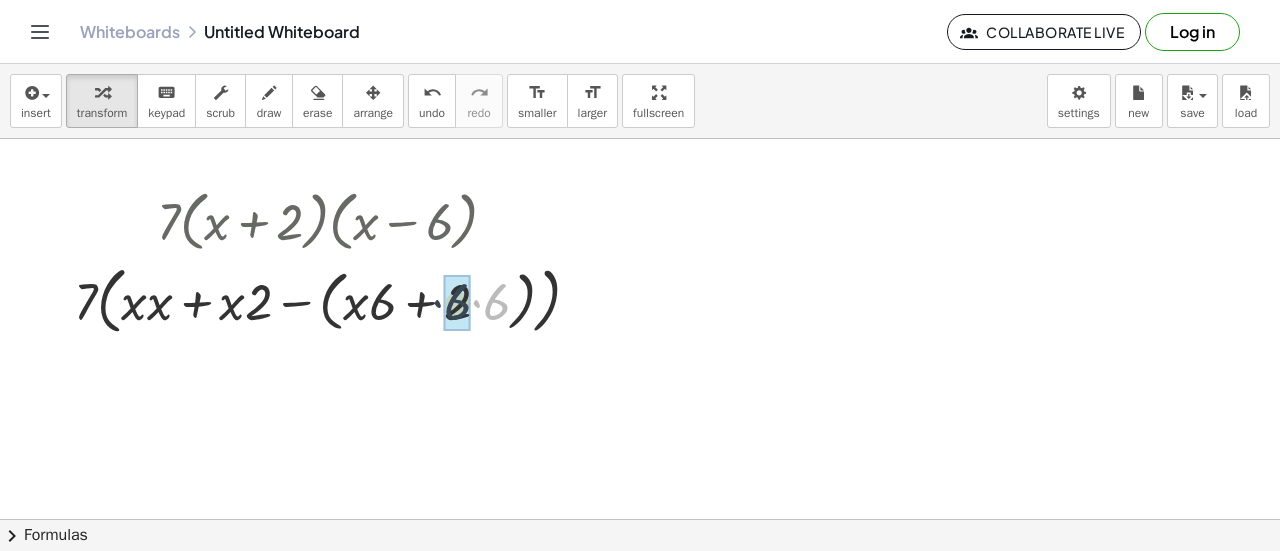 drag, startPoint x: 498, startPoint y: 313, endPoint x: 458, endPoint y: 314, distance: 40.012497 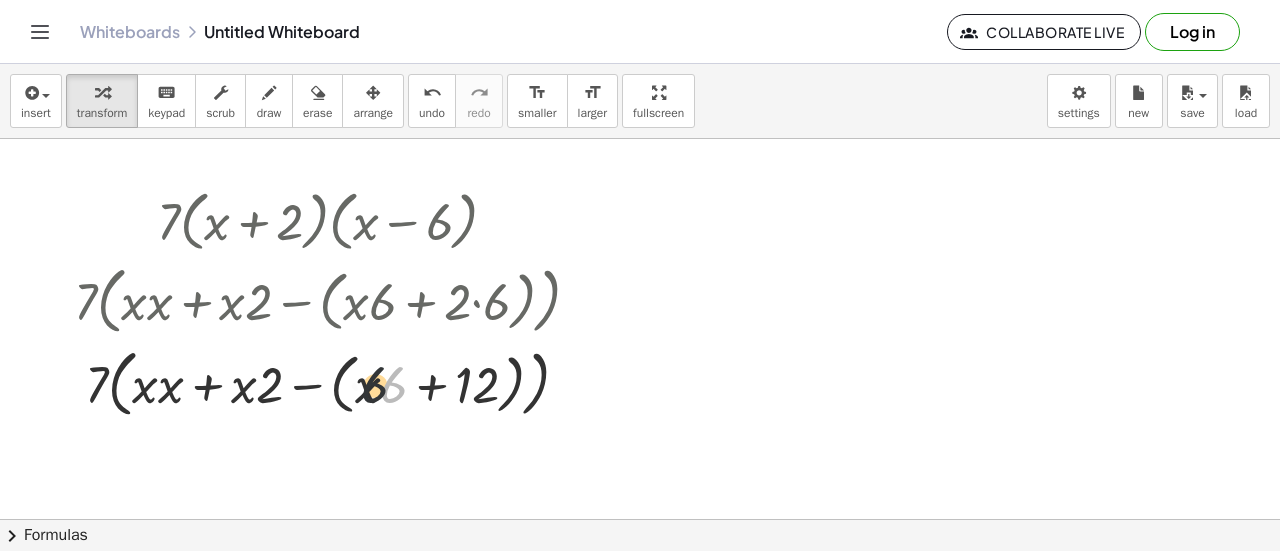 drag, startPoint x: 406, startPoint y: 308, endPoint x: 378, endPoint y: 309, distance: 28.01785 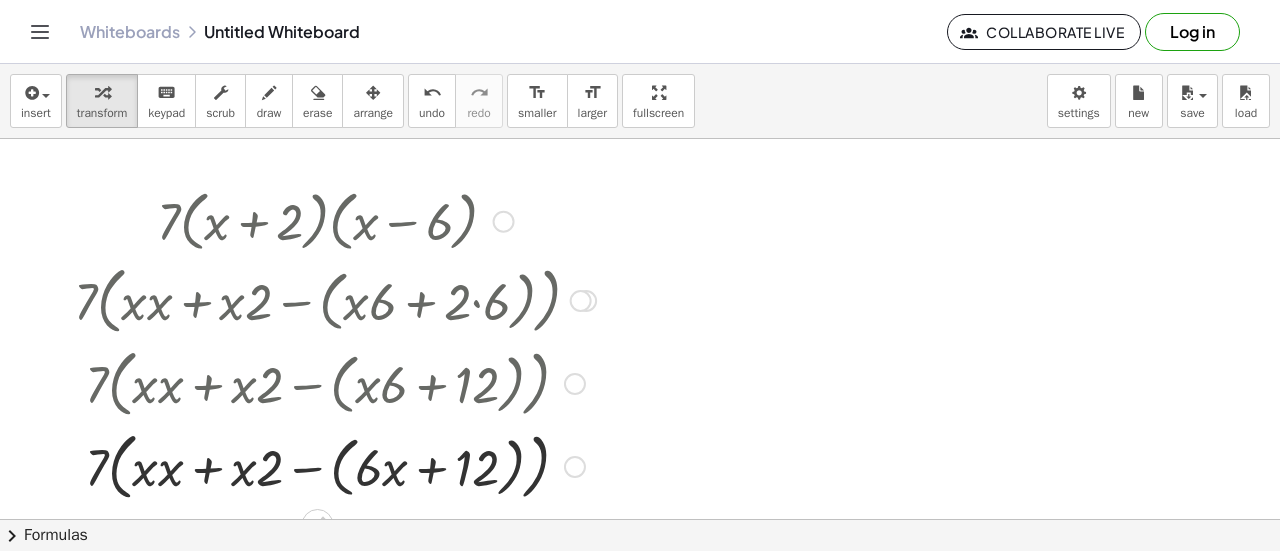 drag, startPoint x: 386, startPoint y: 305, endPoint x: 362, endPoint y: 309, distance: 24.33105 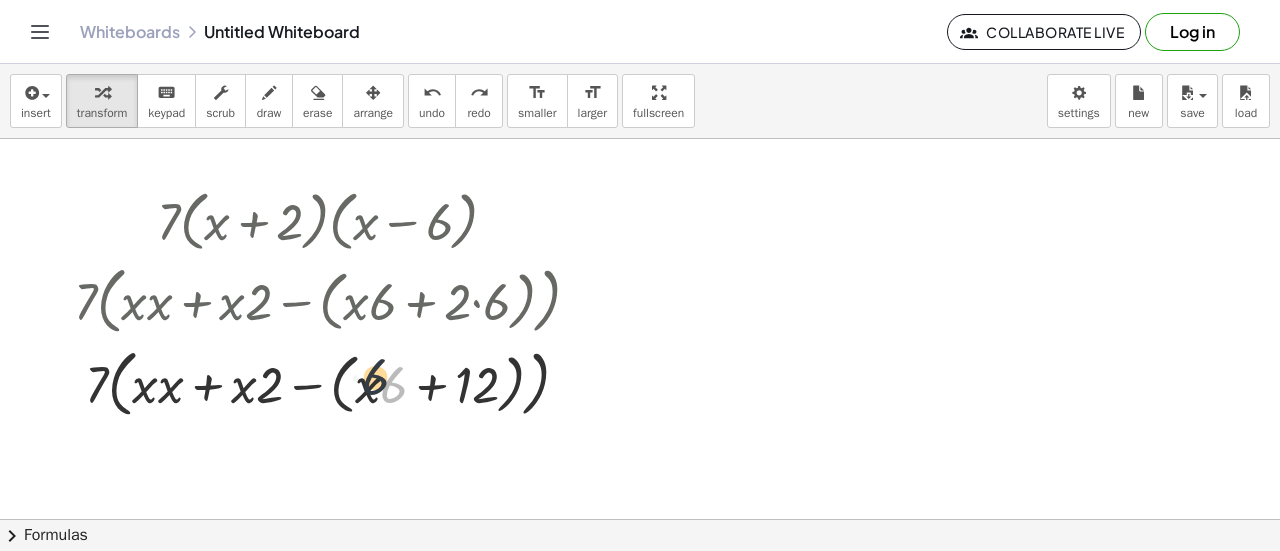 drag, startPoint x: 391, startPoint y: 386, endPoint x: 372, endPoint y: 378, distance: 20.615528 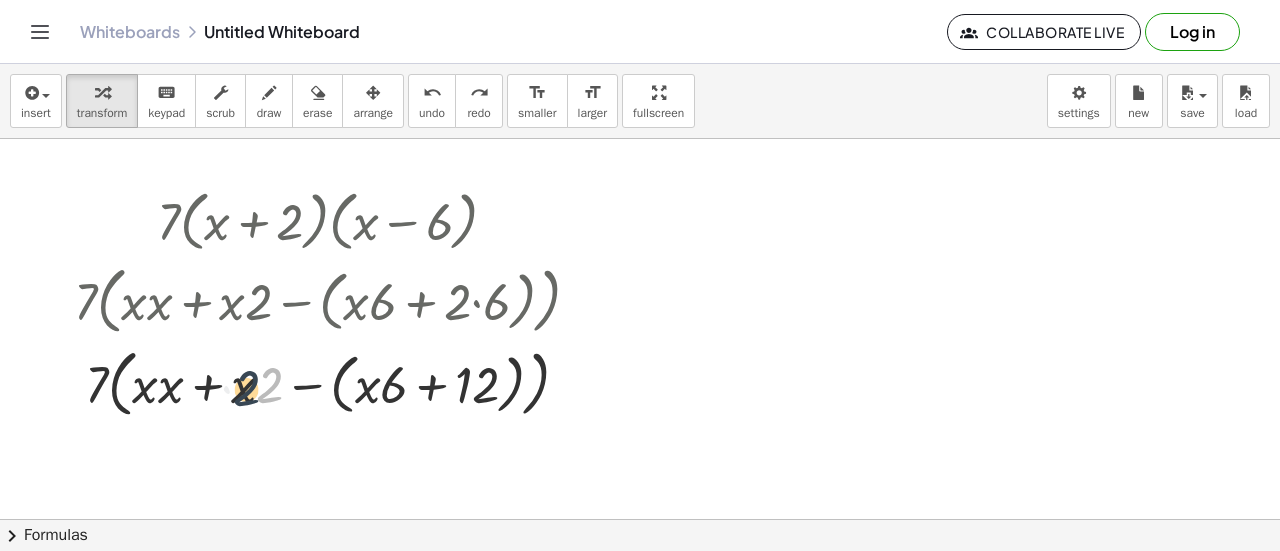 drag, startPoint x: 282, startPoint y: 385, endPoint x: 258, endPoint y: 389, distance: 24.33105 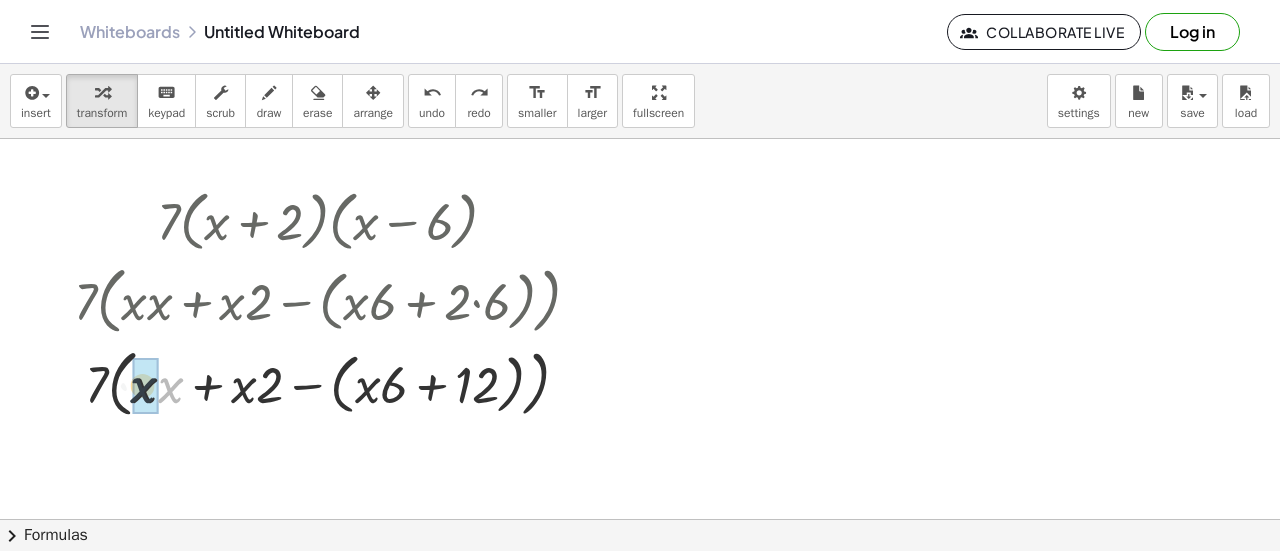 drag, startPoint x: 178, startPoint y: 389, endPoint x: 160, endPoint y: 389, distance: 18 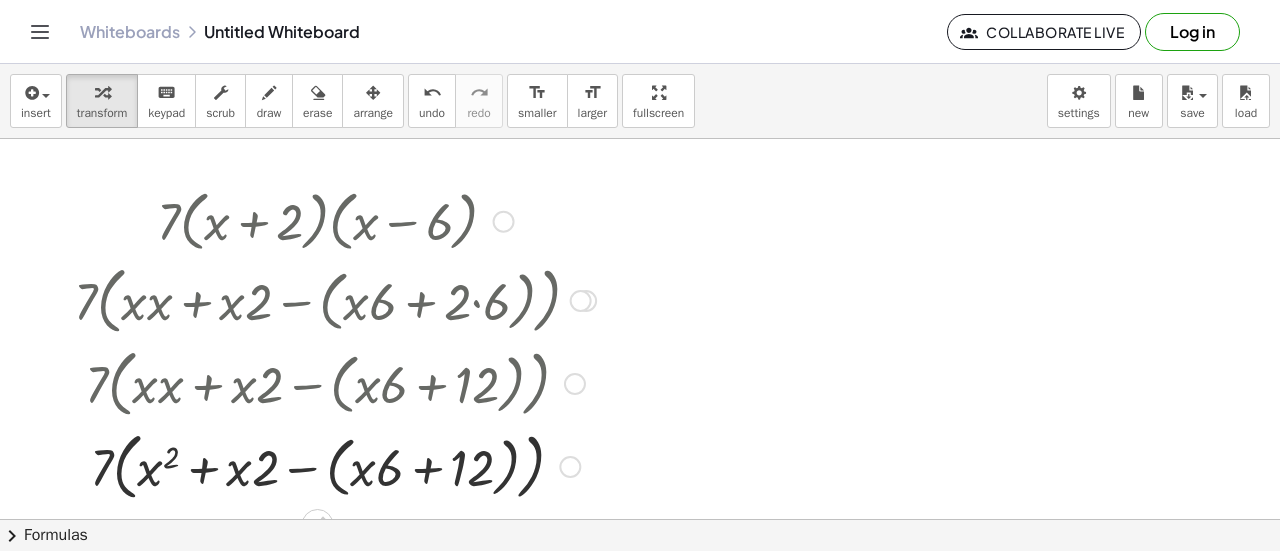 drag, startPoint x: 266, startPoint y: 385, endPoint x: 244, endPoint y: 391, distance: 22.803509 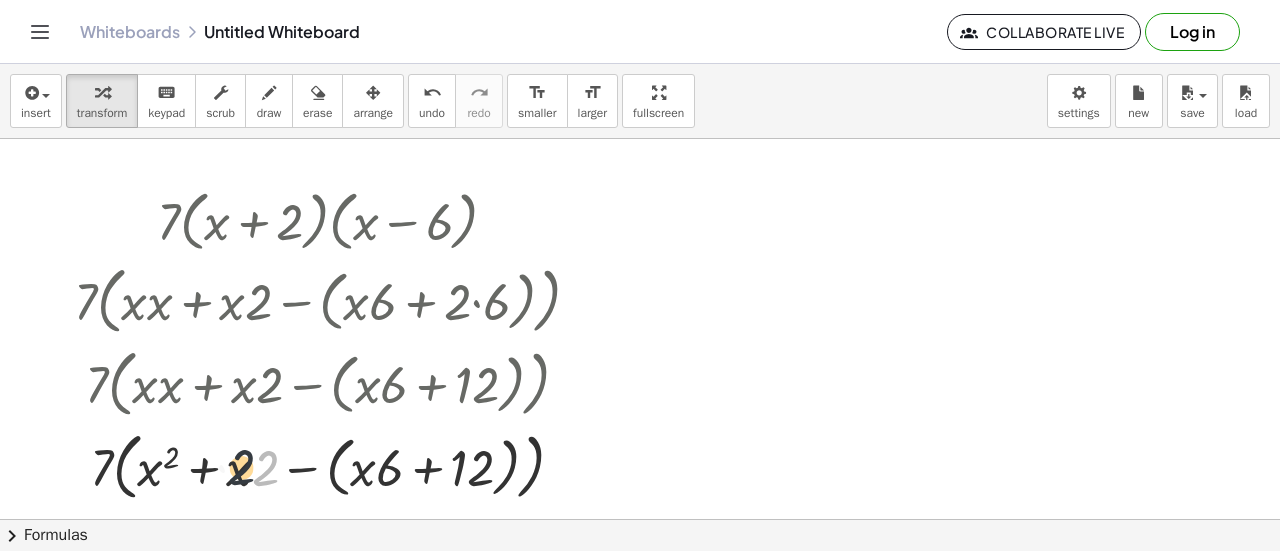 drag, startPoint x: 268, startPoint y: 472, endPoint x: 246, endPoint y: 471, distance: 22.022715 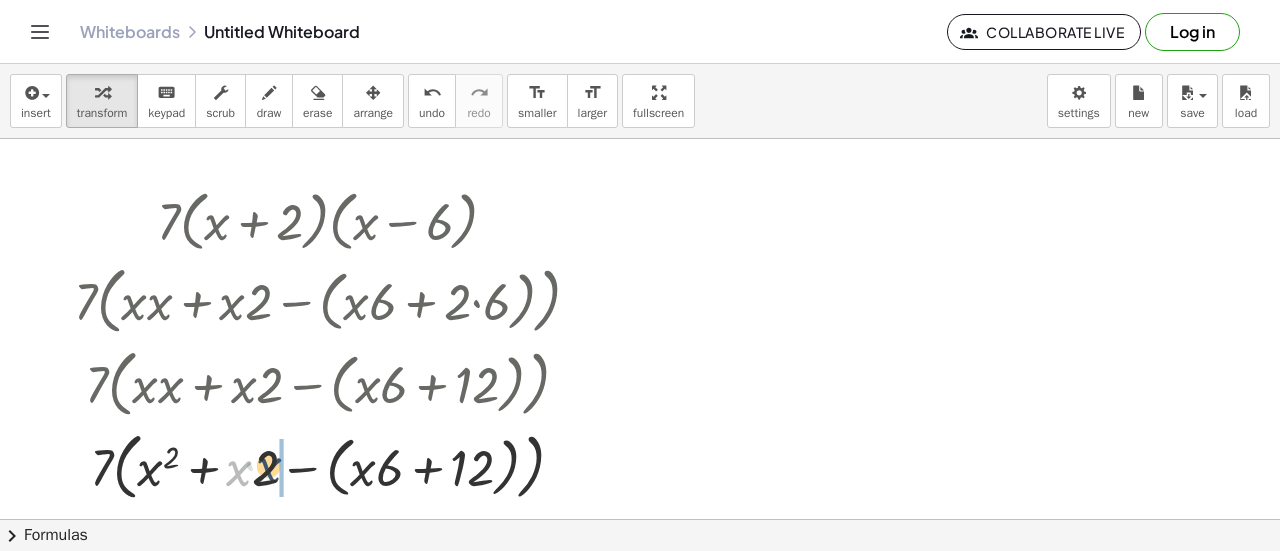 drag, startPoint x: 234, startPoint y: 474, endPoint x: 264, endPoint y: 471, distance: 30.149628 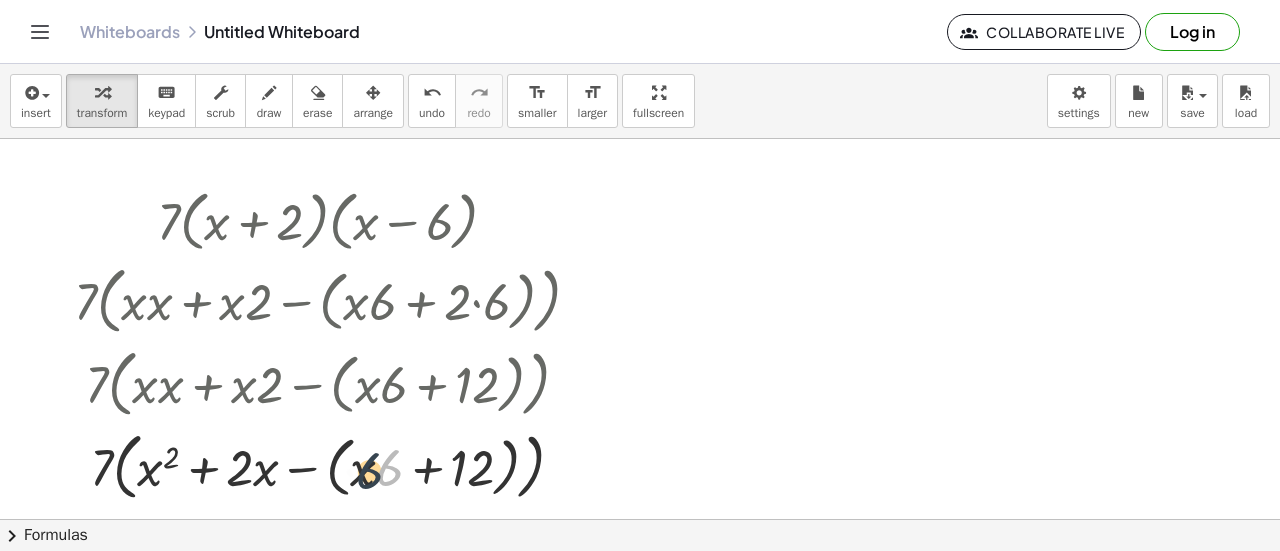 drag, startPoint x: 391, startPoint y: 470, endPoint x: 368, endPoint y: 475, distance: 23.537205 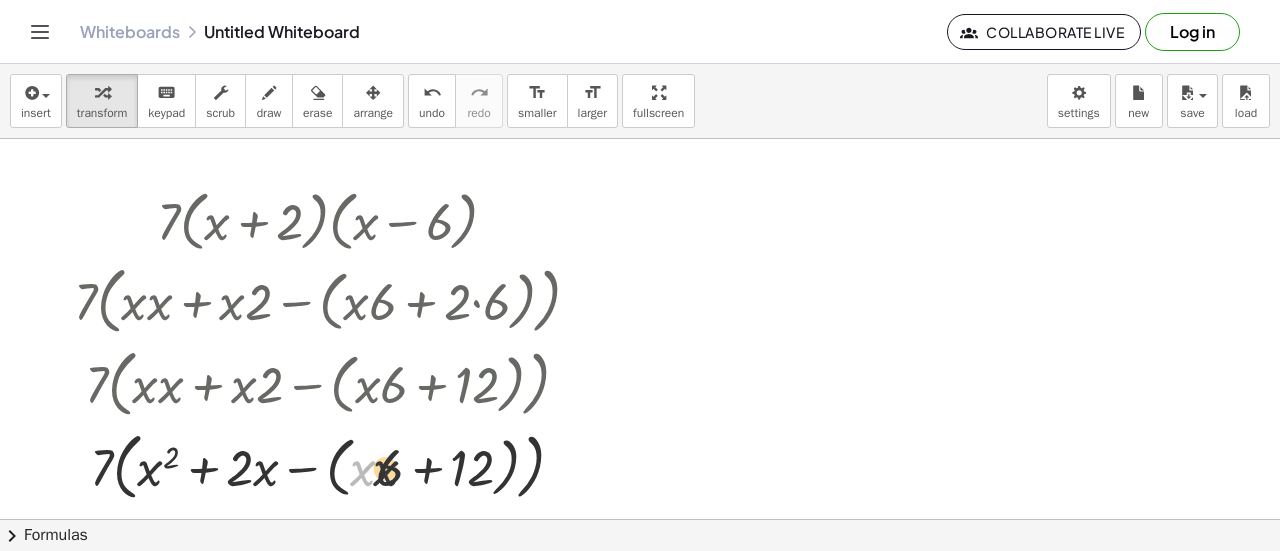 drag, startPoint x: 360, startPoint y: 471, endPoint x: 387, endPoint y: 472, distance: 27.018513 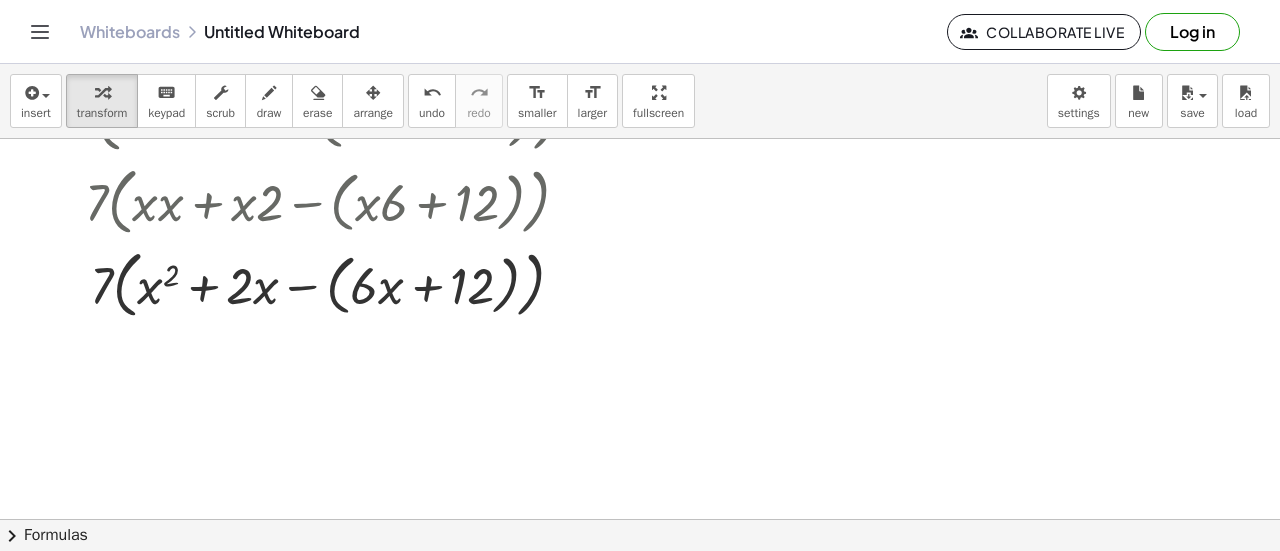 scroll, scrollTop: 200, scrollLeft: 0, axis: vertical 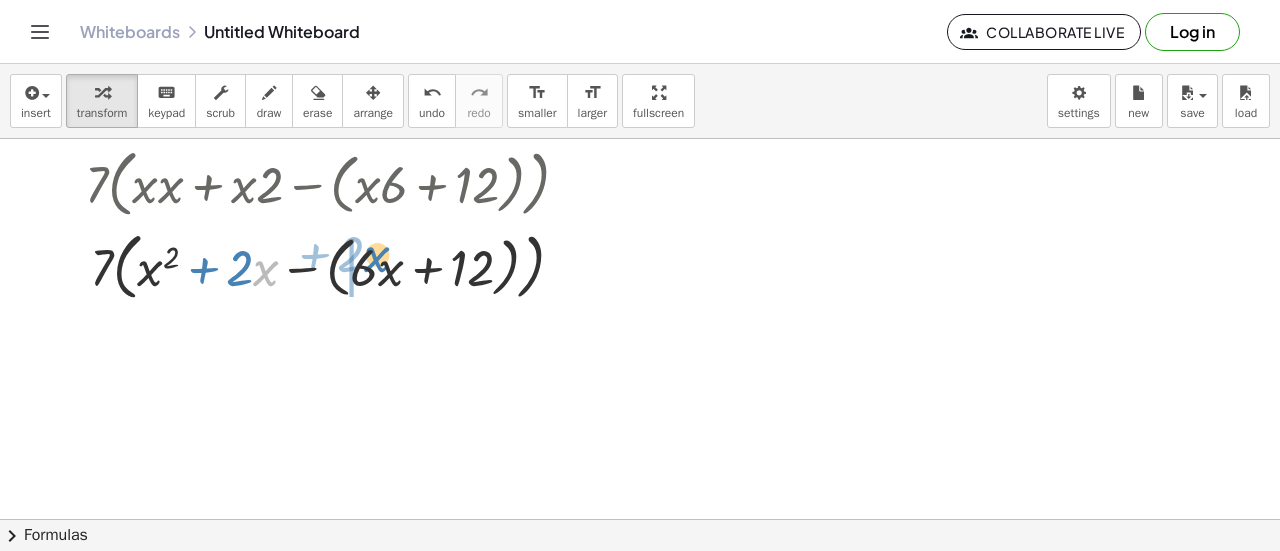 drag, startPoint x: 254, startPoint y: 275, endPoint x: 365, endPoint y: 261, distance: 111.8794 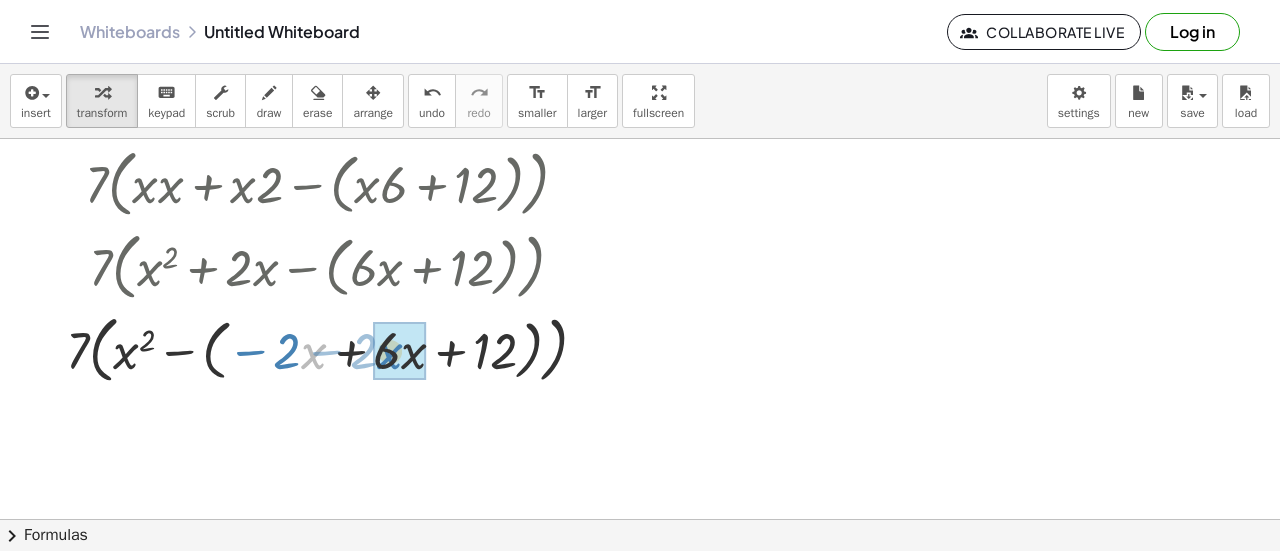 drag, startPoint x: 303, startPoint y: 355, endPoint x: 381, endPoint y: 355, distance: 78 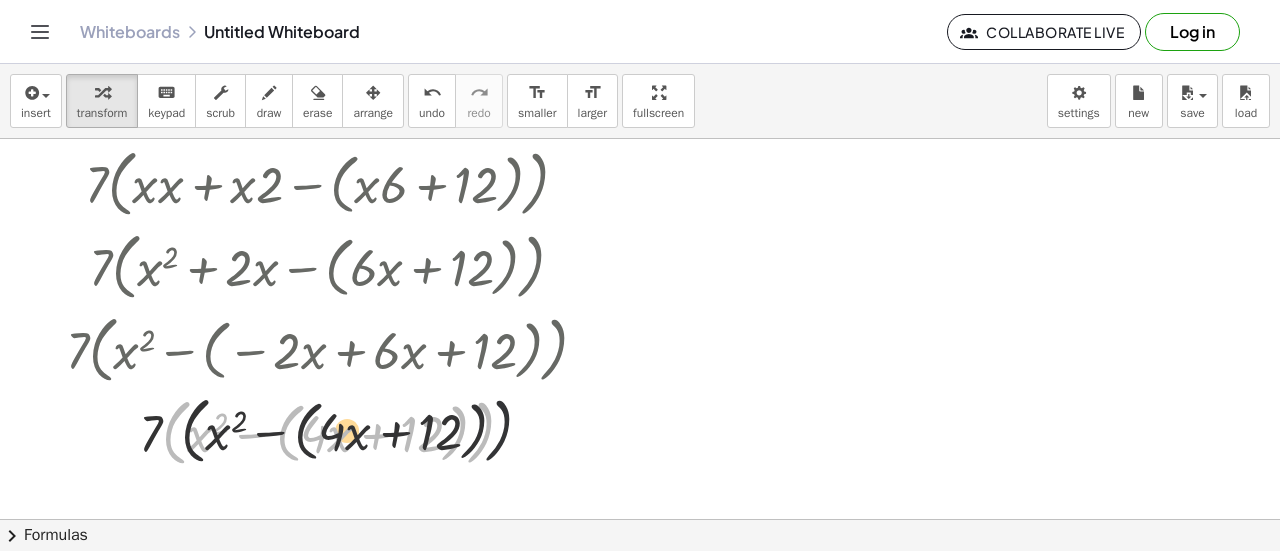 drag, startPoint x: 475, startPoint y: 430, endPoint x: 498, endPoint y: 427, distance: 23.194826 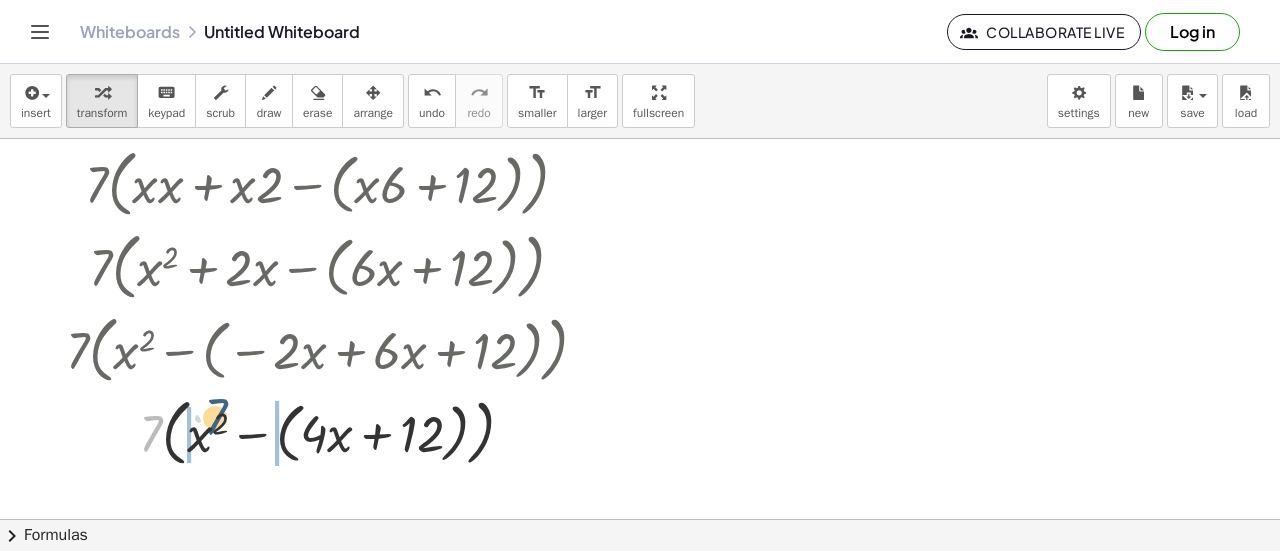 drag, startPoint x: 152, startPoint y: 427, endPoint x: 218, endPoint y: 412, distance: 67.68308 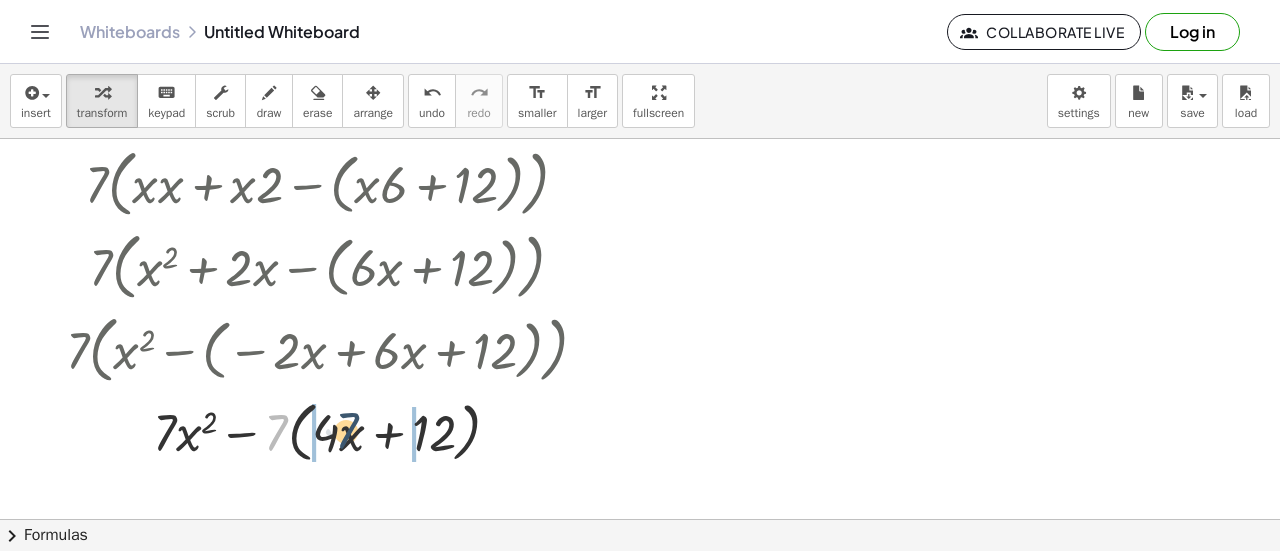 drag, startPoint x: 278, startPoint y: 430, endPoint x: 349, endPoint y: 429, distance: 71.00704 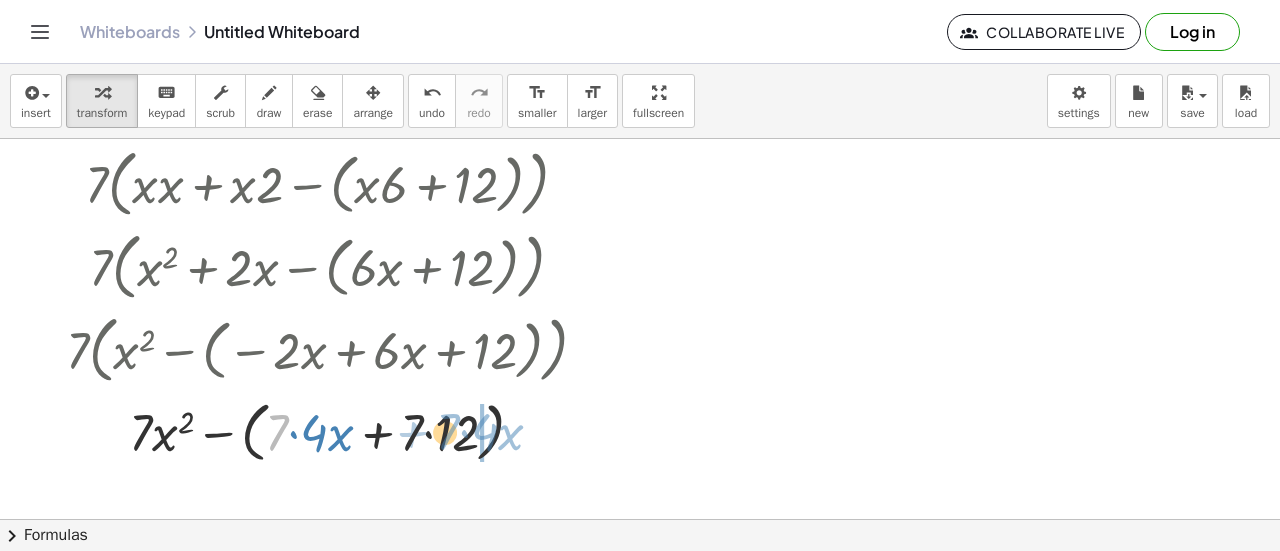 drag, startPoint x: 282, startPoint y: 433, endPoint x: 455, endPoint y: 432, distance: 173.00288 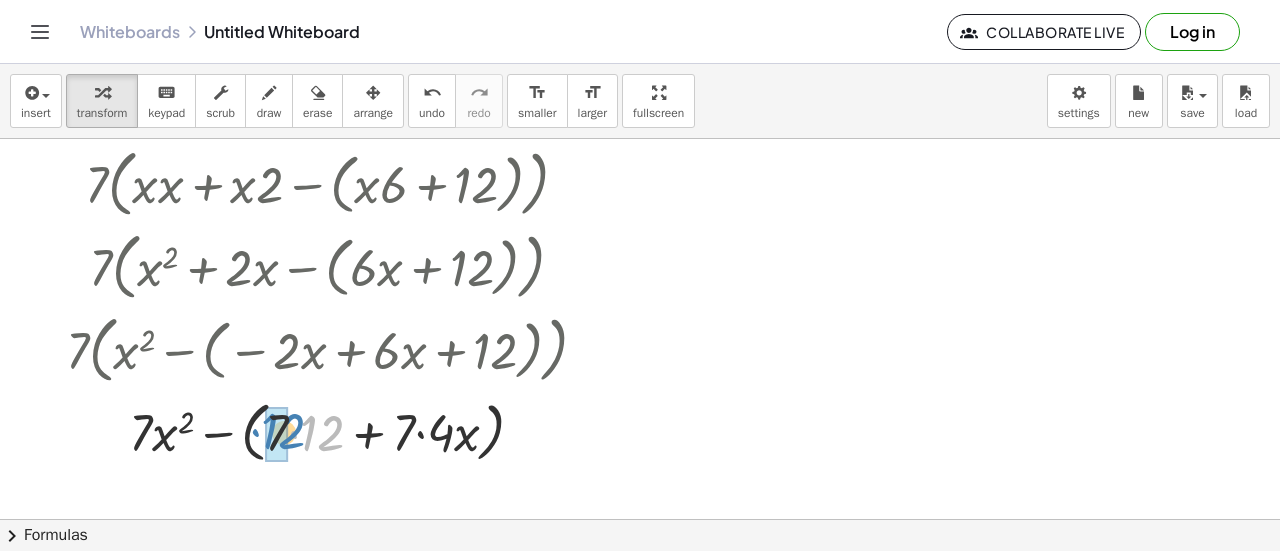 drag, startPoint x: 316, startPoint y: 438, endPoint x: 285, endPoint y: 438, distance: 31 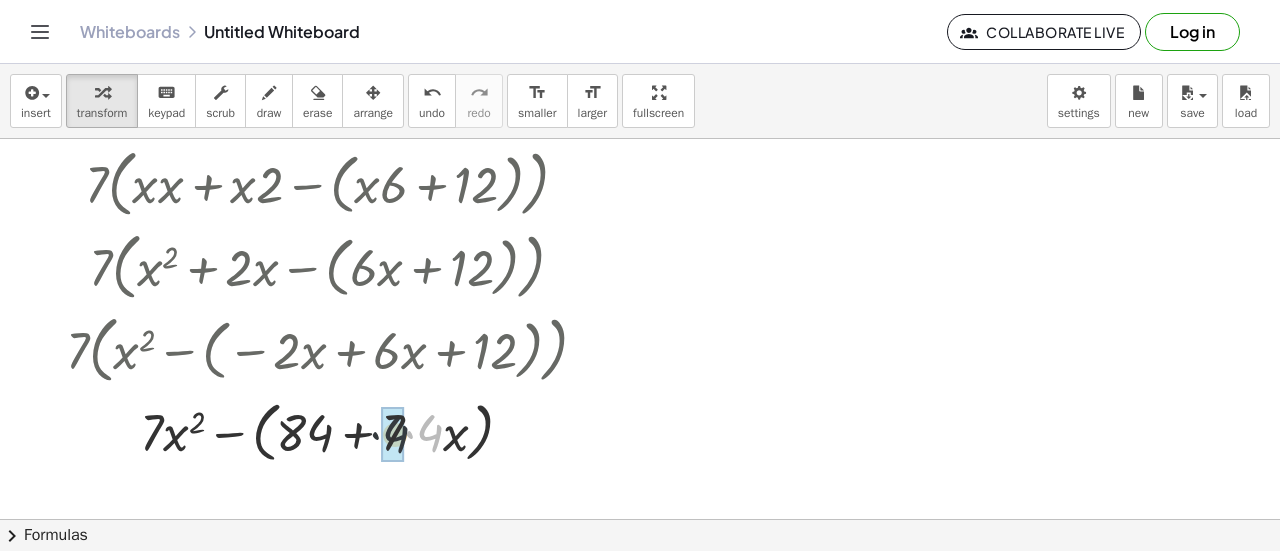 drag, startPoint x: 433, startPoint y: 434, endPoint x: 409, endPoint y: 434, distance: 24 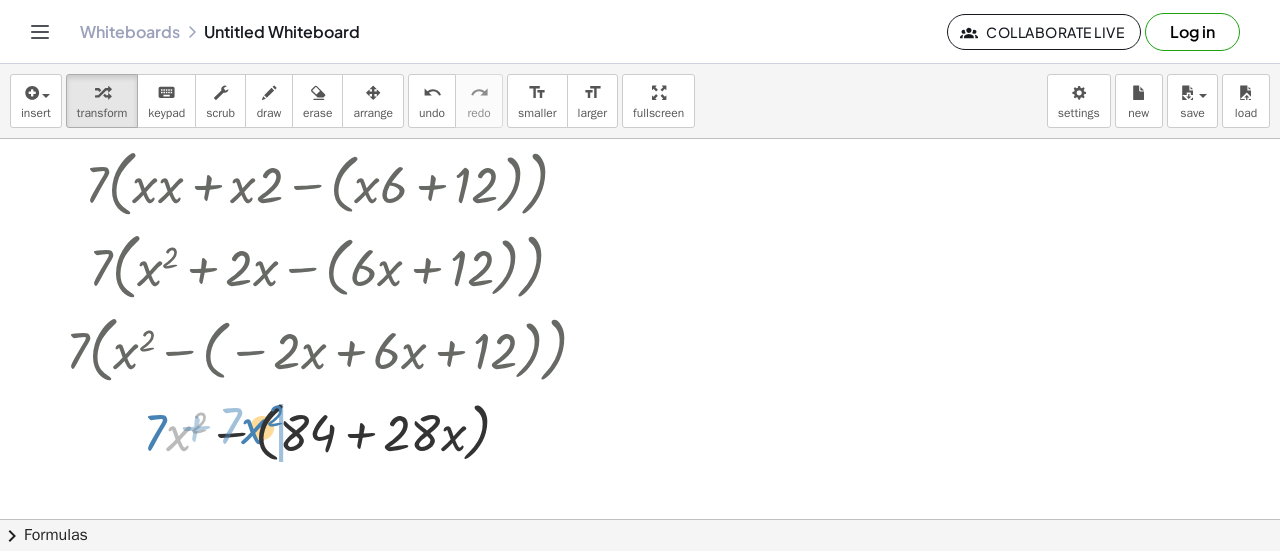 drag, startPoint x: 166, startPoint y: 442, endPoint x: 242, endPoint y: 435, distance: 76.321686 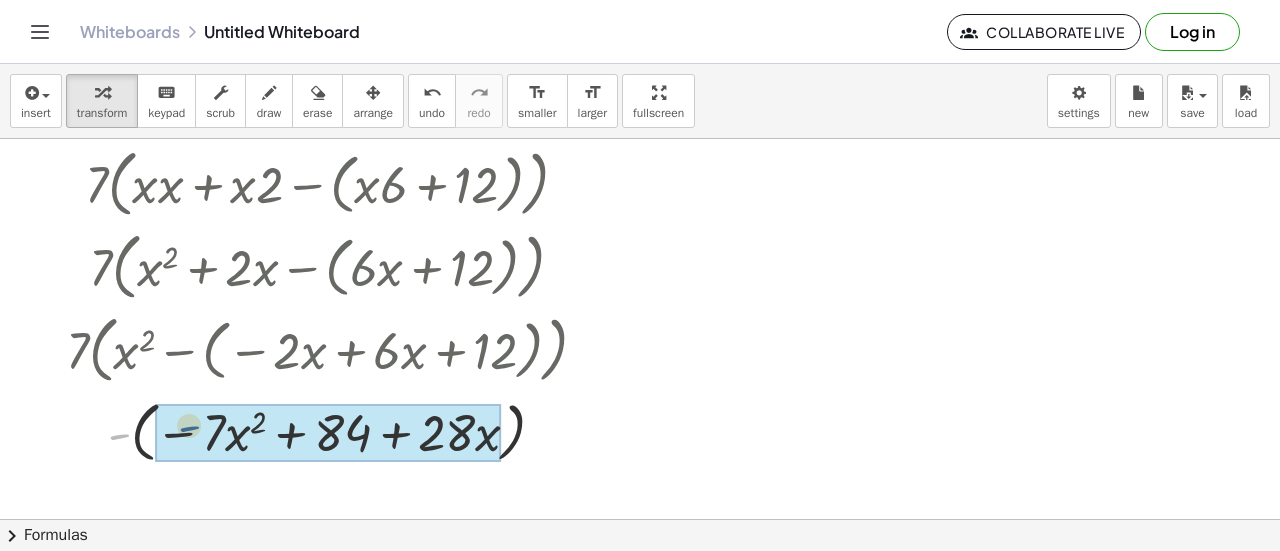 drag, startPoint x: 122, startPoint y: 439, endPoint x: 192, endPoint y: 433, distance: 70.256676 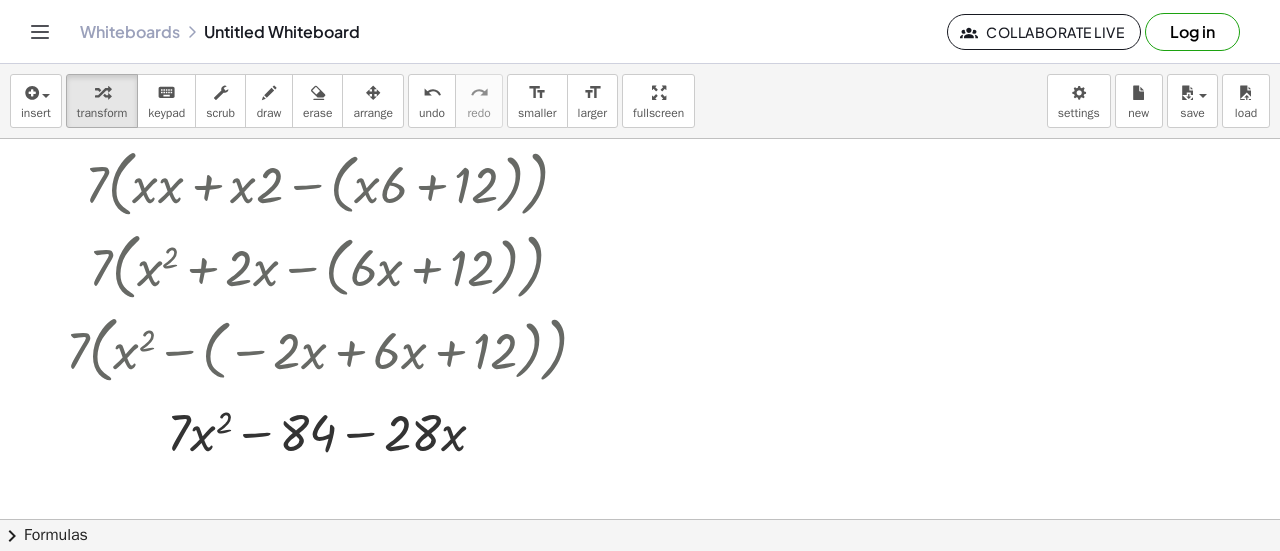 click at bounding box center [640, 320] 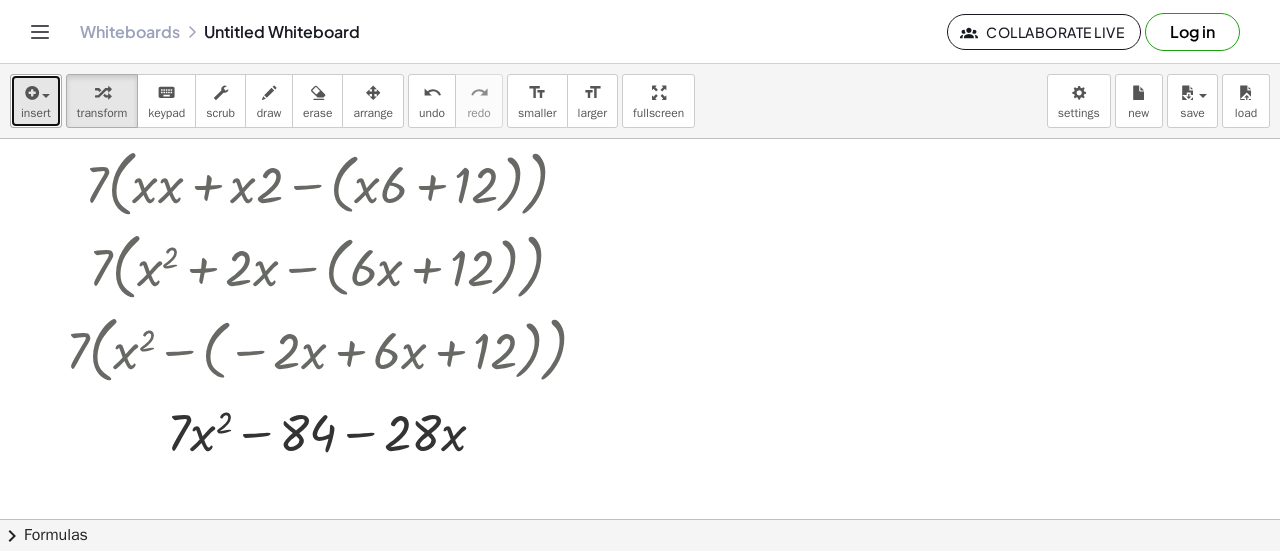 click at bounding box center (30, 93) 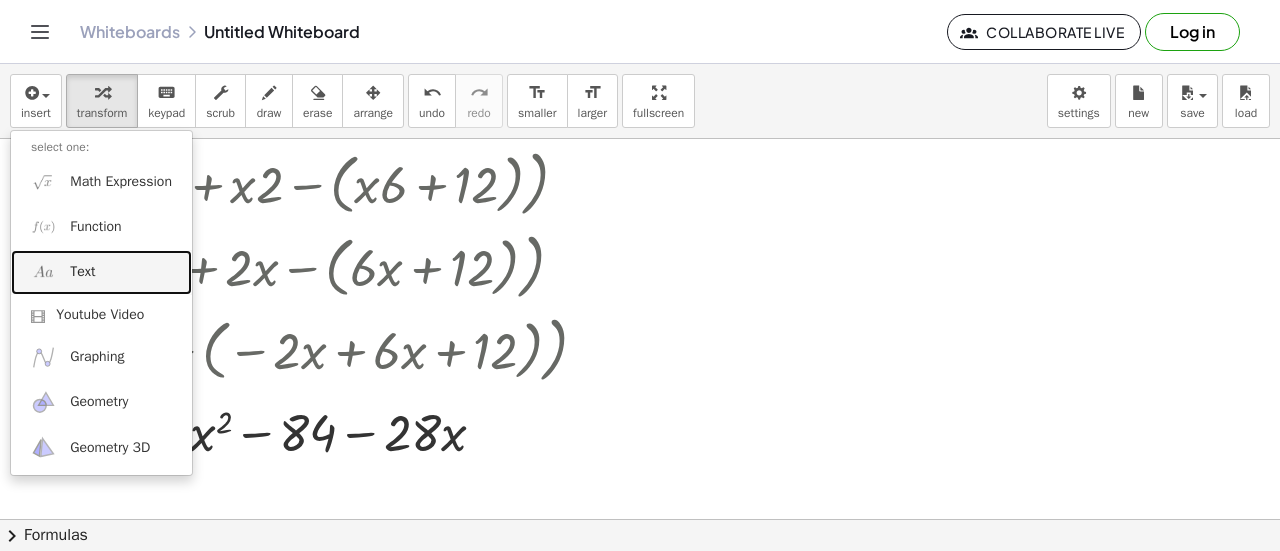 click on "Text" at bounding box center (101, 272) 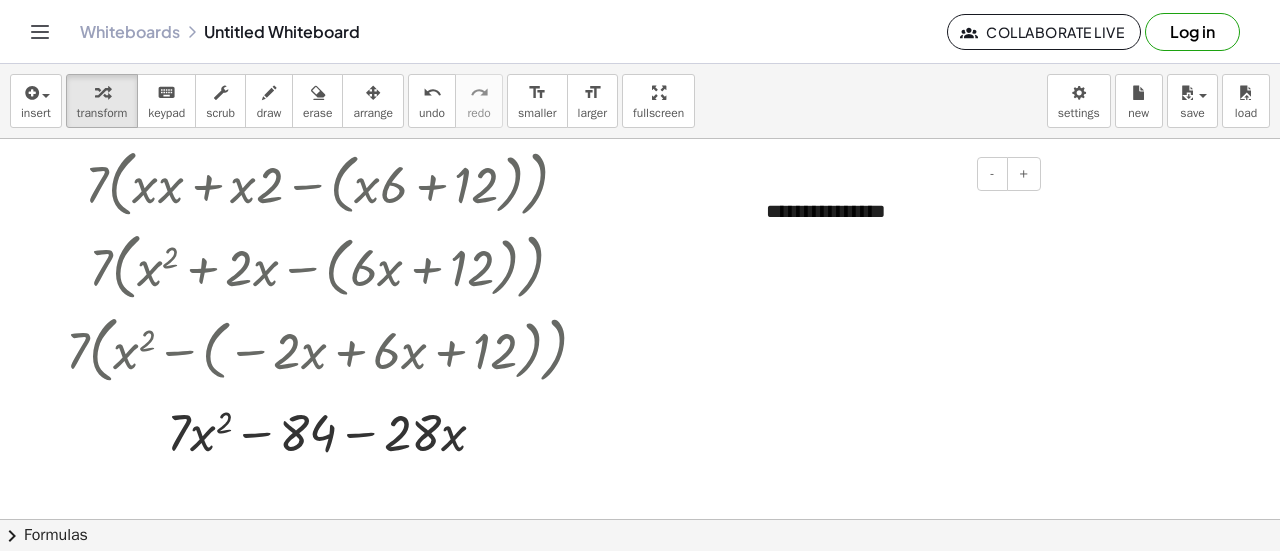 click on "**********" at bounding box center (896, 211) 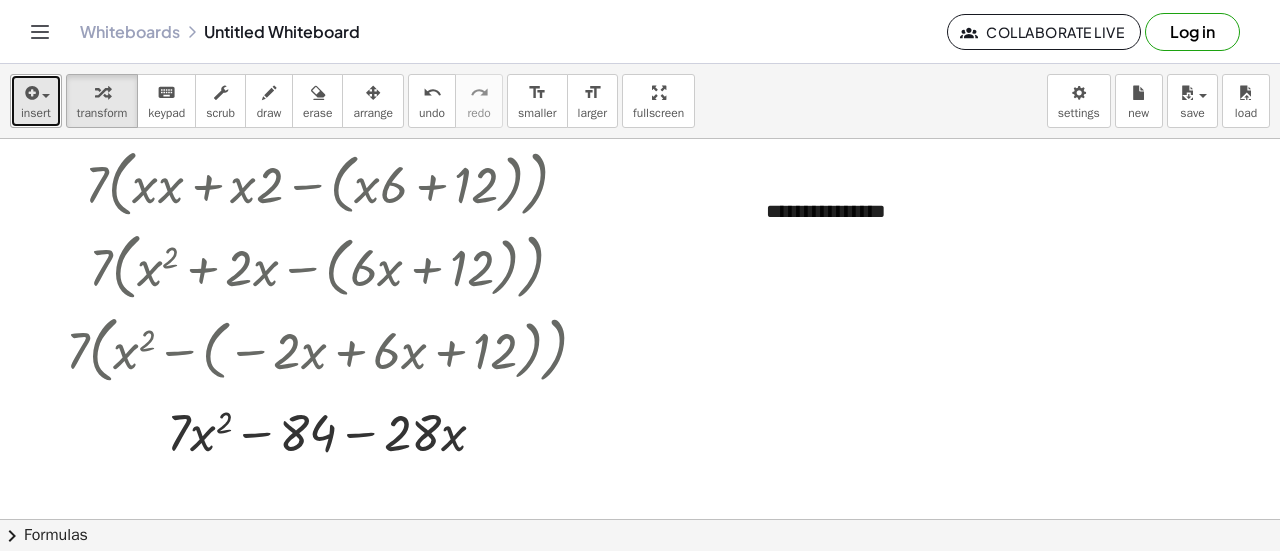 click at bounding box center [36, 92] 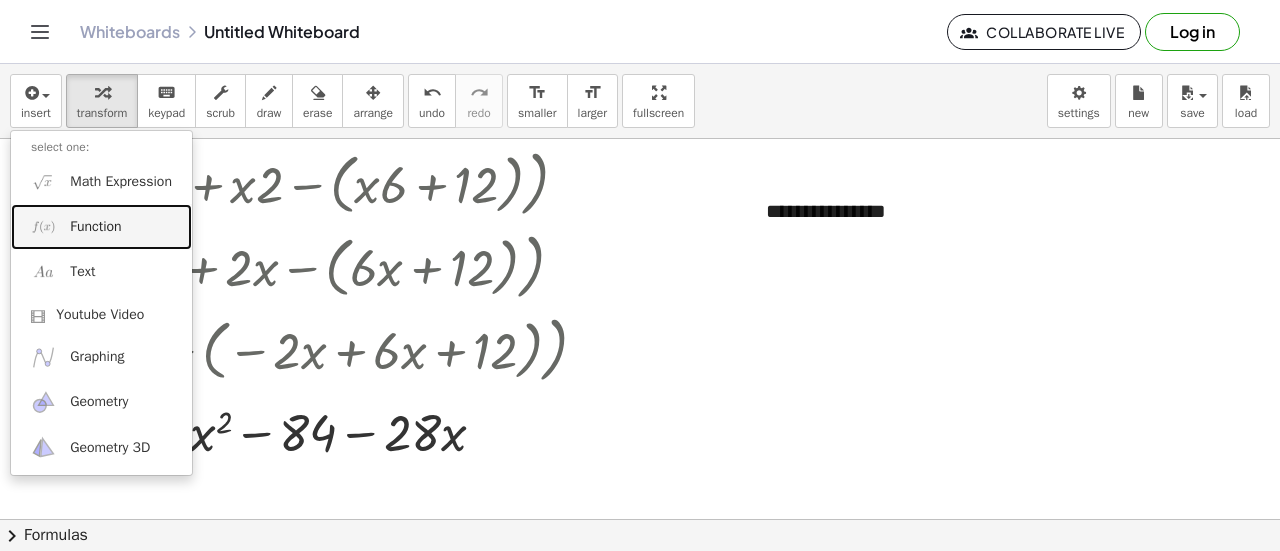 click on "Function" at bounding box center (95, 227) 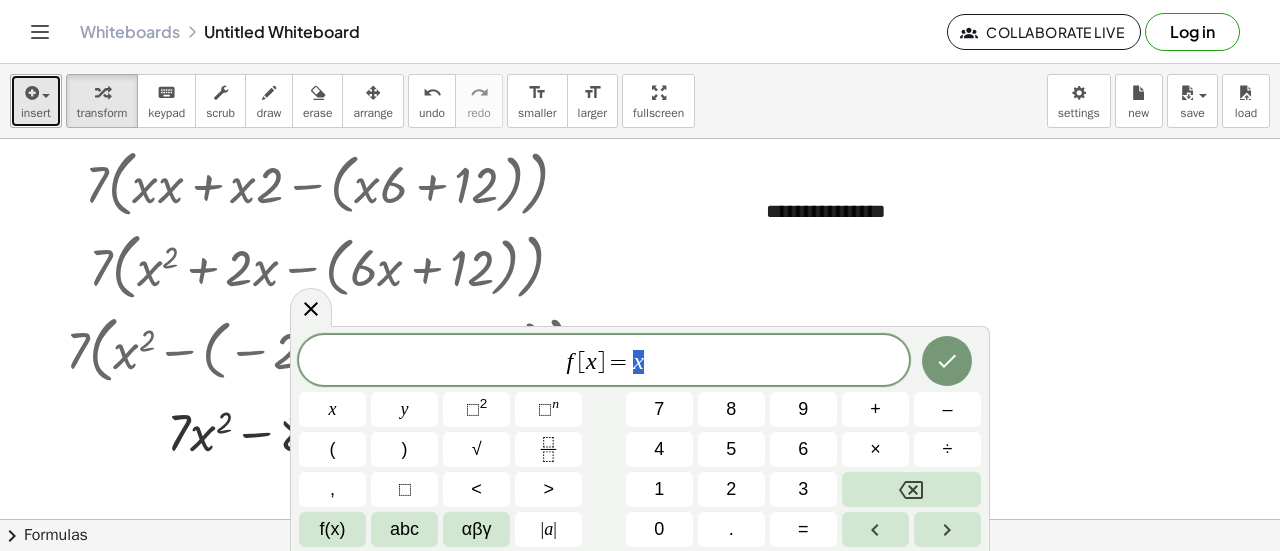 click on "insert" at bounding box center [36, 101] 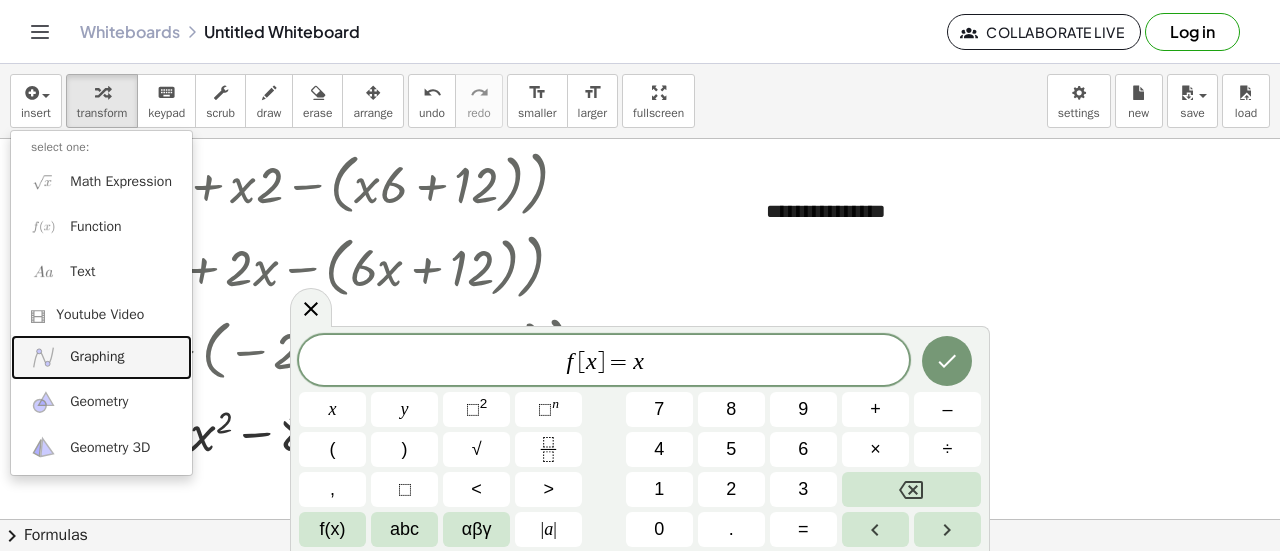 click on "Graphing" at bounding box center [101, 357] 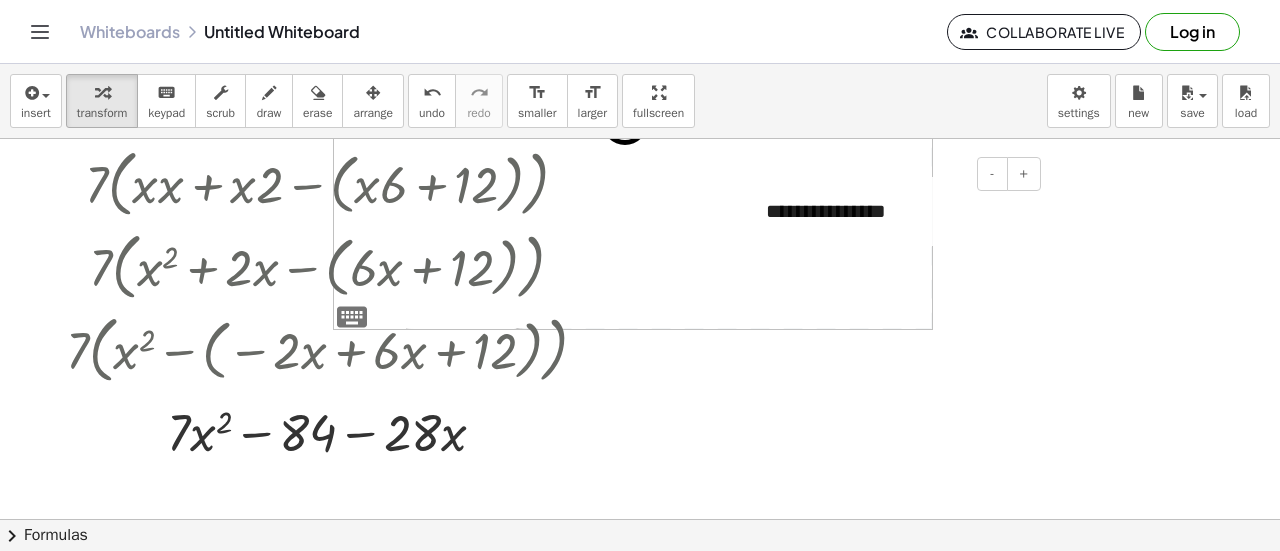 scroll, scrollTop: 0, scrollLeft: 0, axis: both 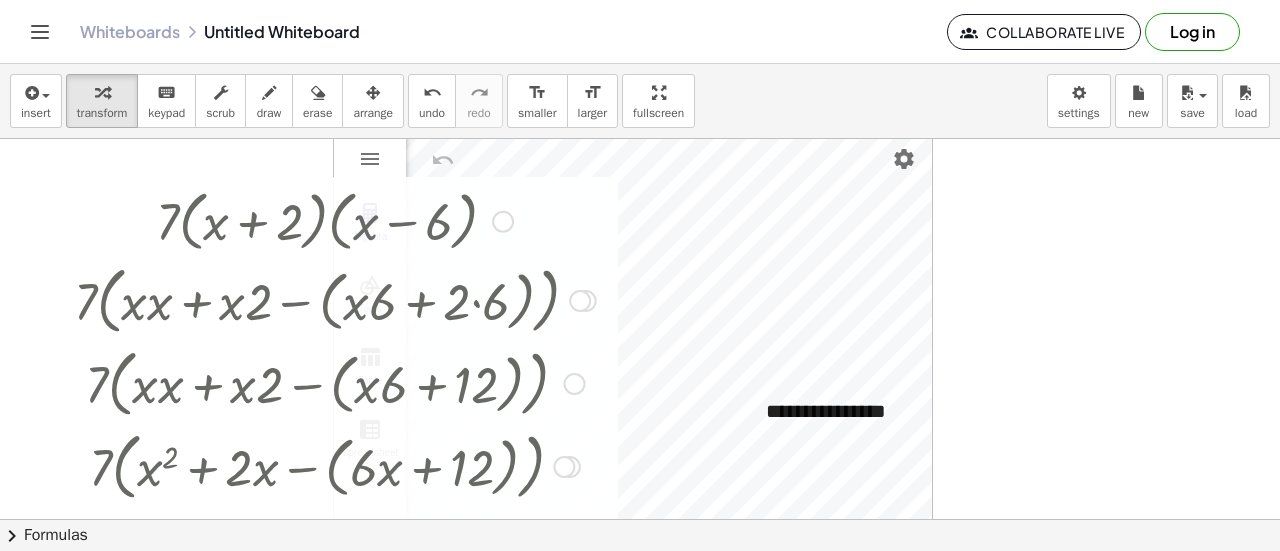 click at bounding box center (334, 220) 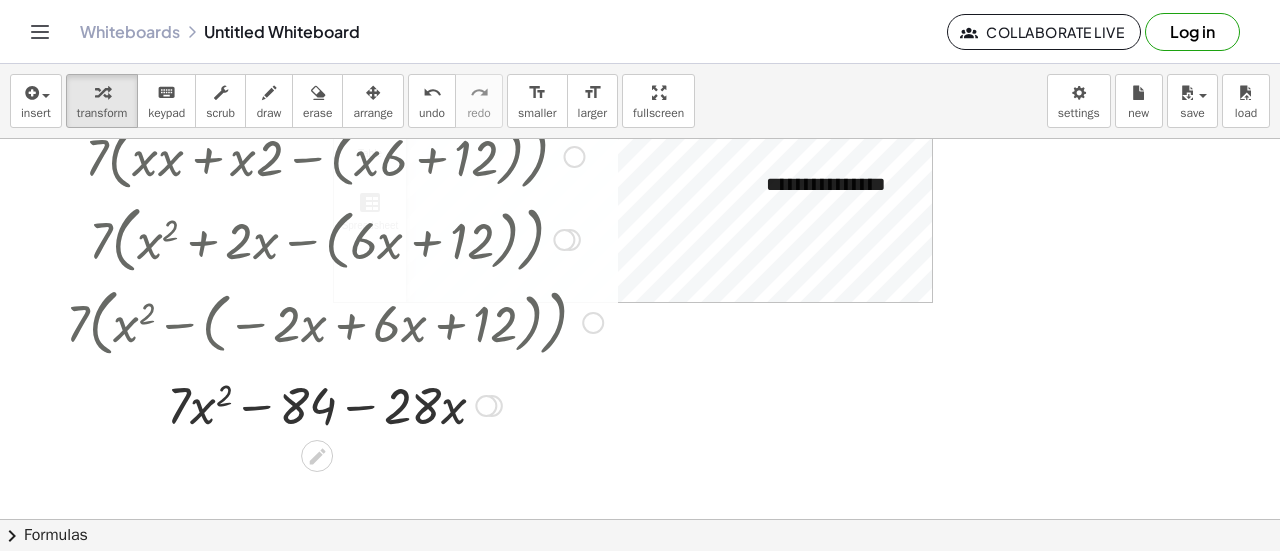 scroll, scrollTop: 0, scrollLeft: 0, axis: both 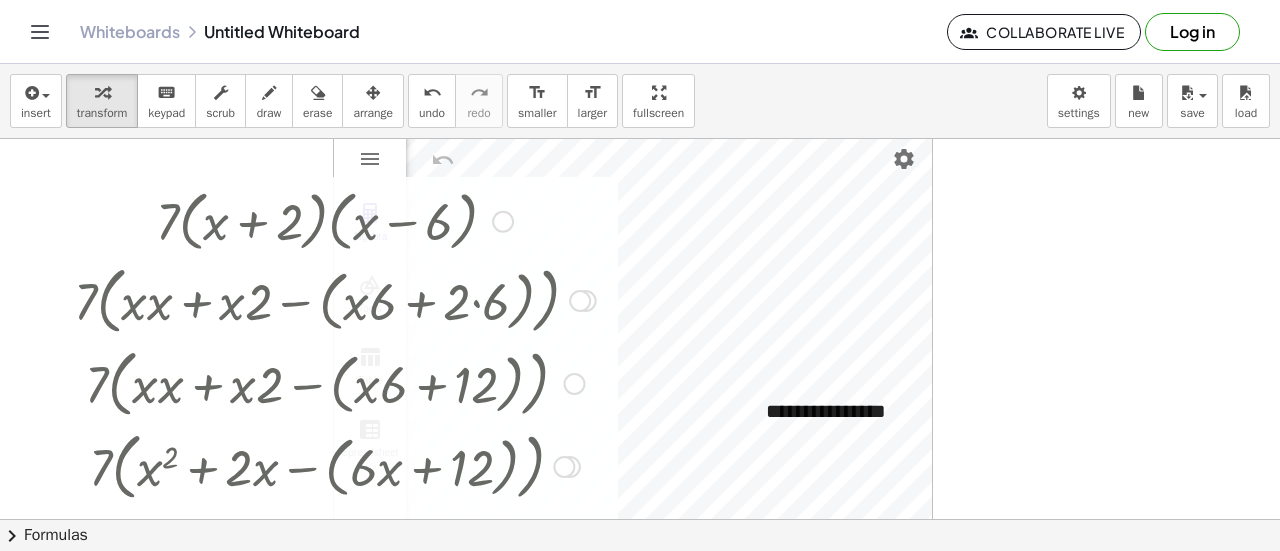 click at bounding box center [334, 299] 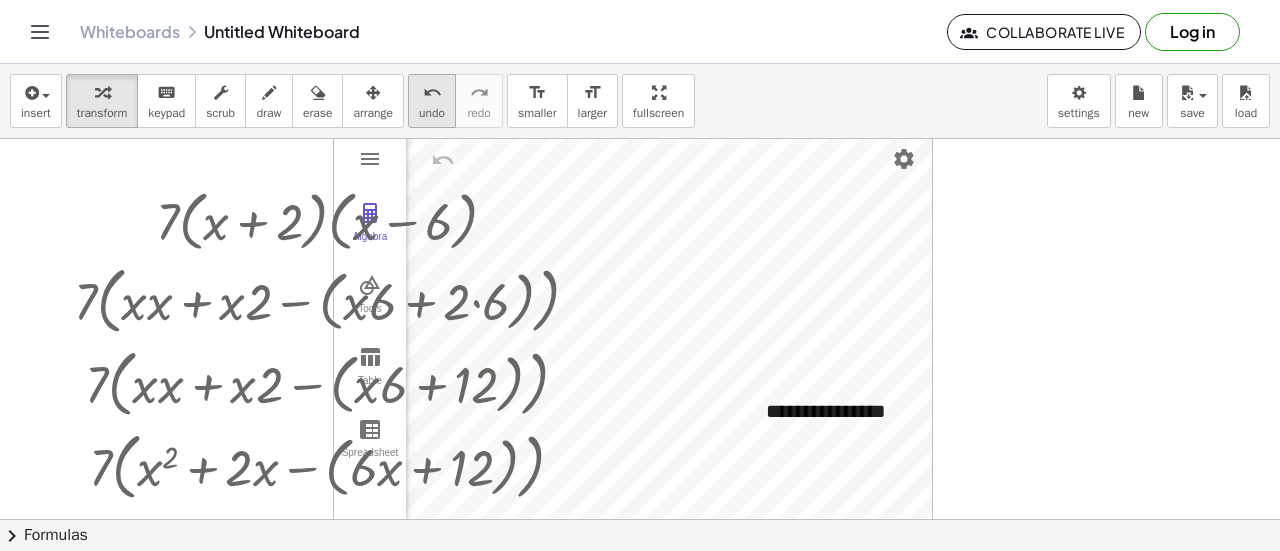 click on "undo" at bounding box center [432, 92] 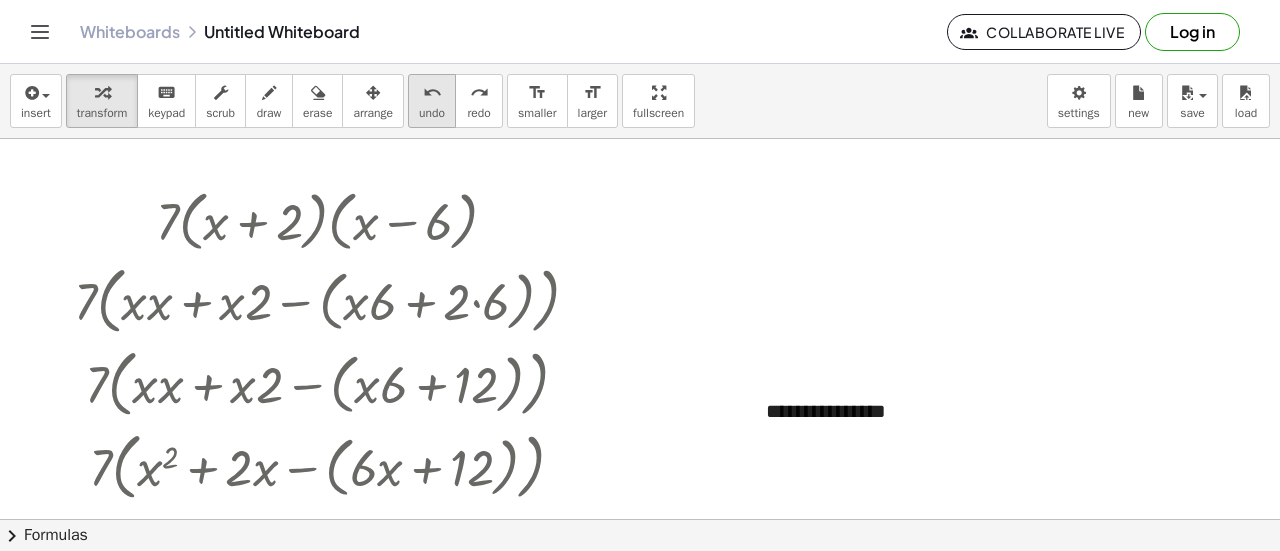 click on "undo" at bounding box center (432, 92) 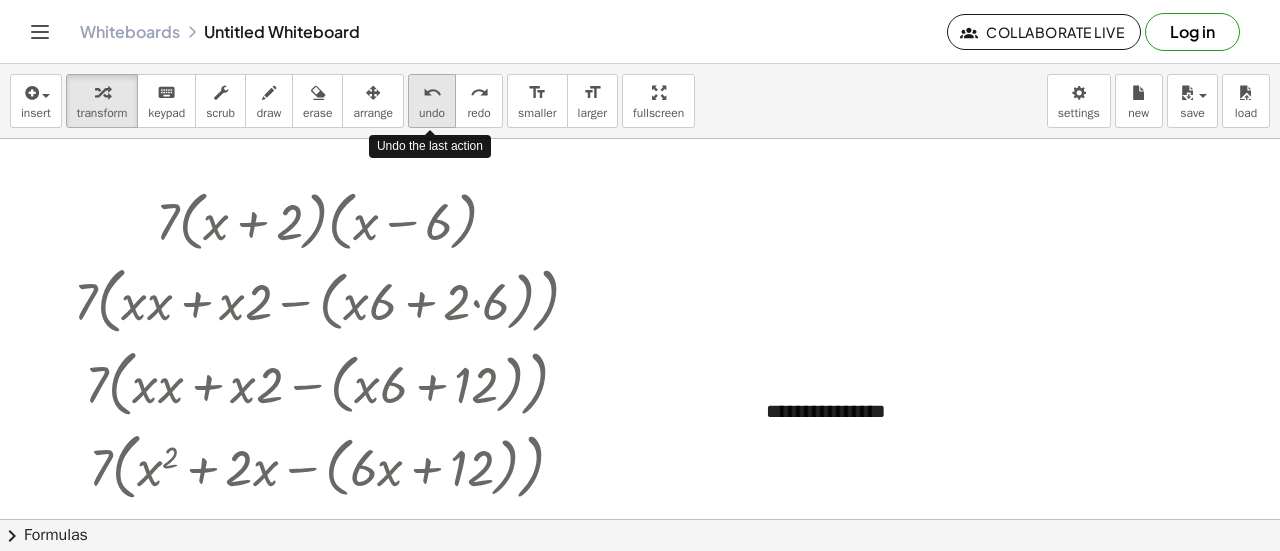 click on "undo" at bounding box center (432, 92) 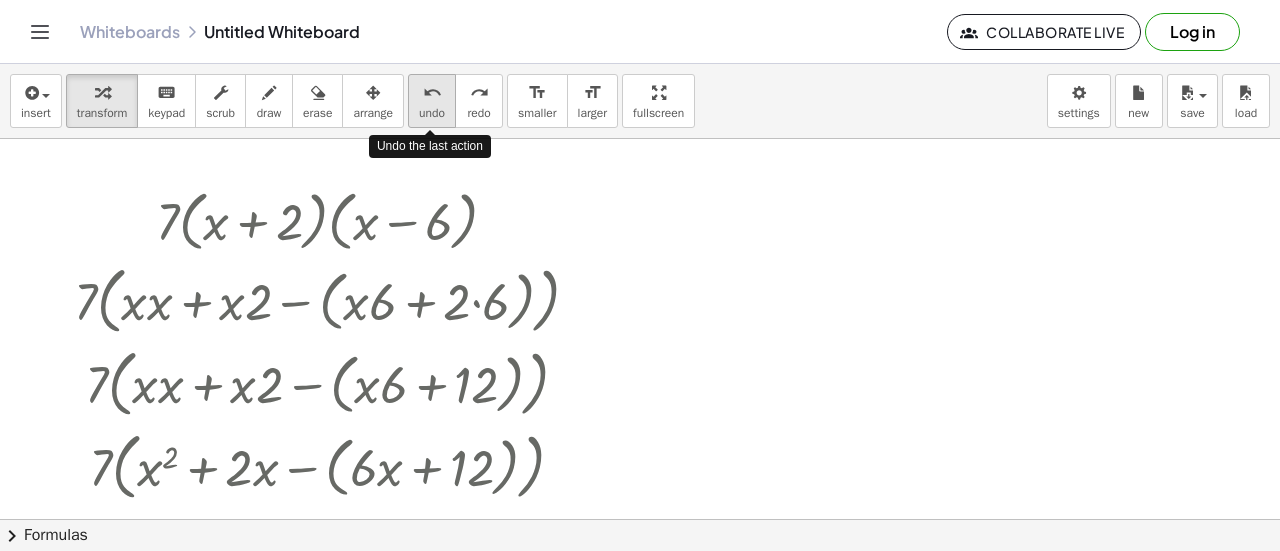 click on "undo" at bounding box center (432, 92) 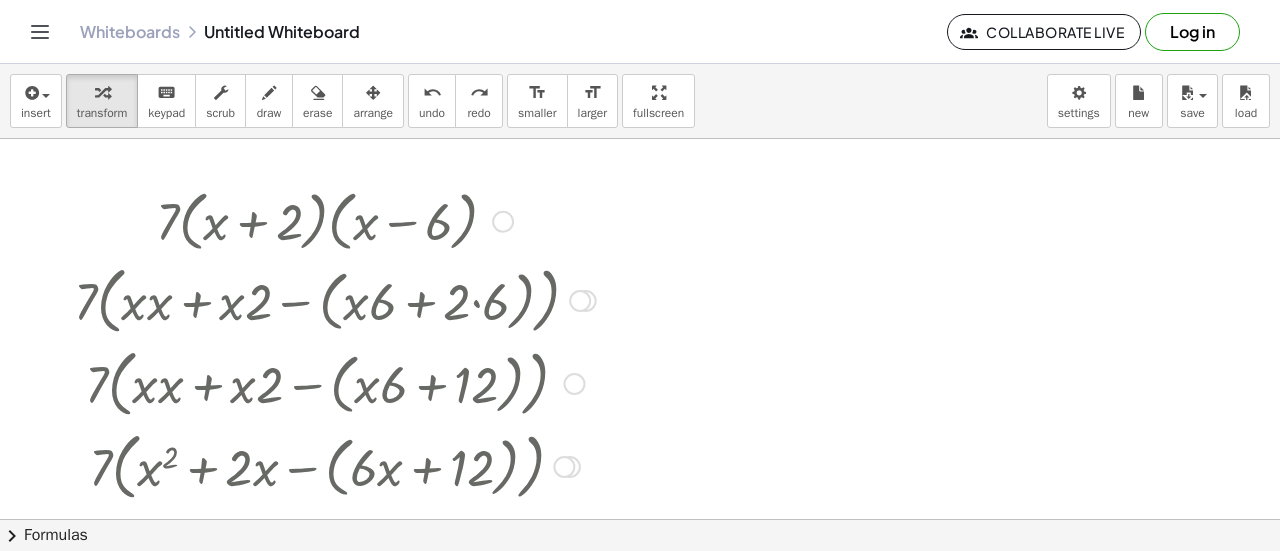 drag, startPoint x: 446, startPoint y: 258, endPoint x: 451, endPoint y: 247, distance: 12.083046 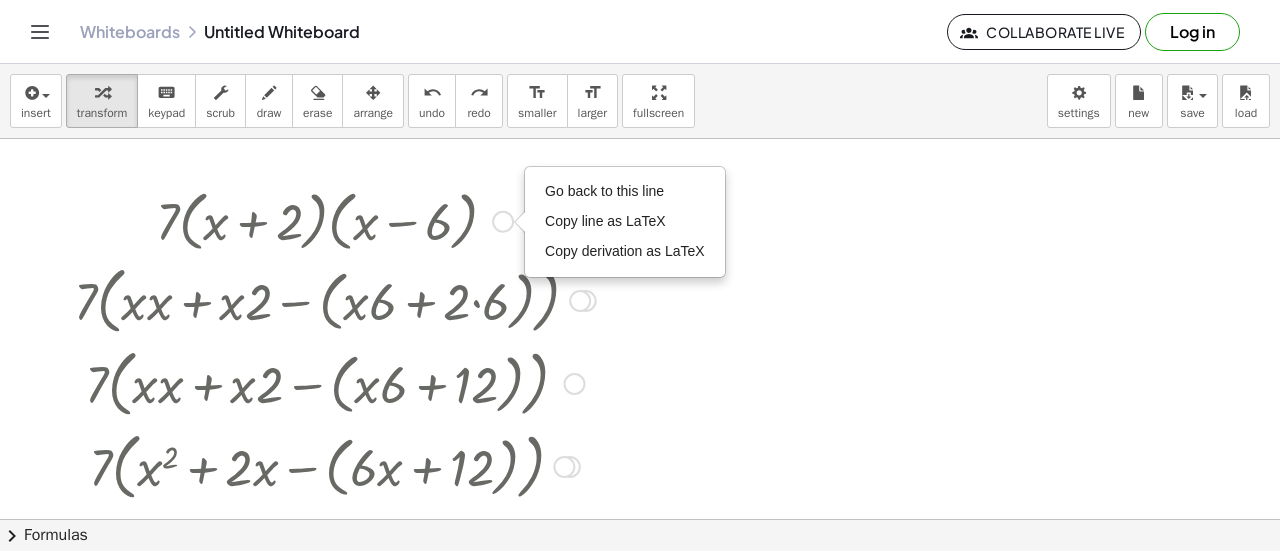 click at bounding box center (334, 220) 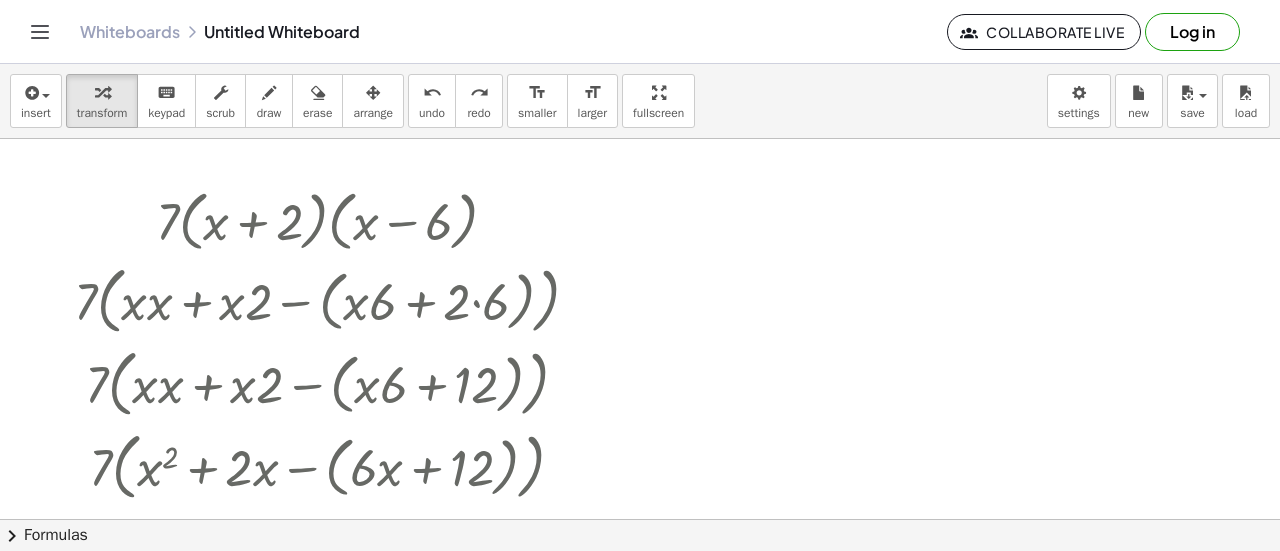 drag, startPoint x: 458, startPoint y: 215, endPoint x: 742, endPoint y: 343, distance: 311.51245 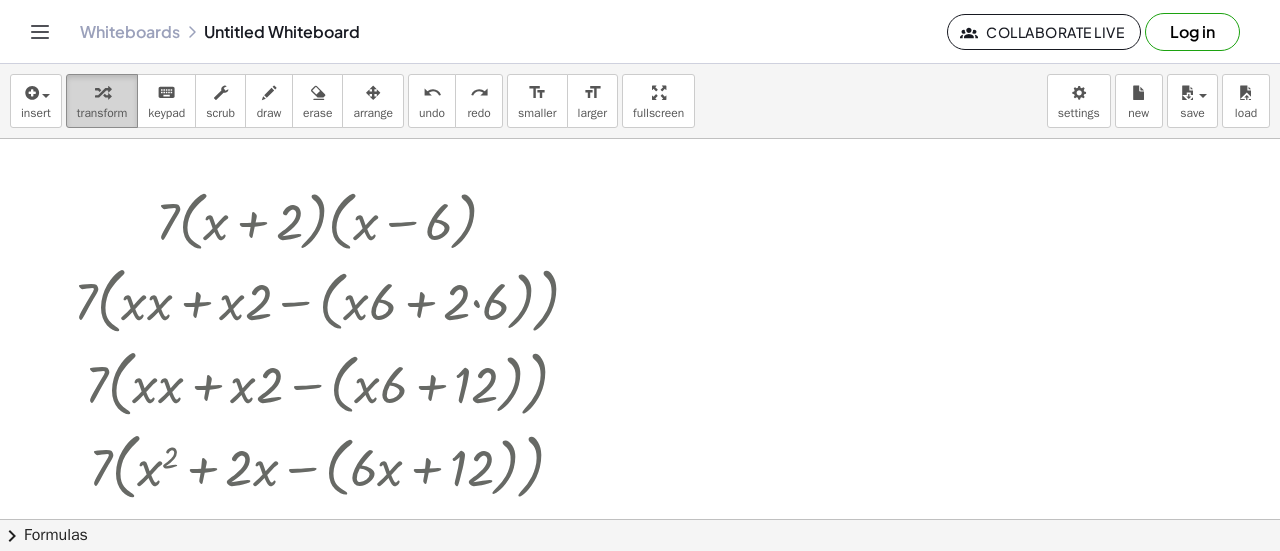 click at bounding box center (102, 92) 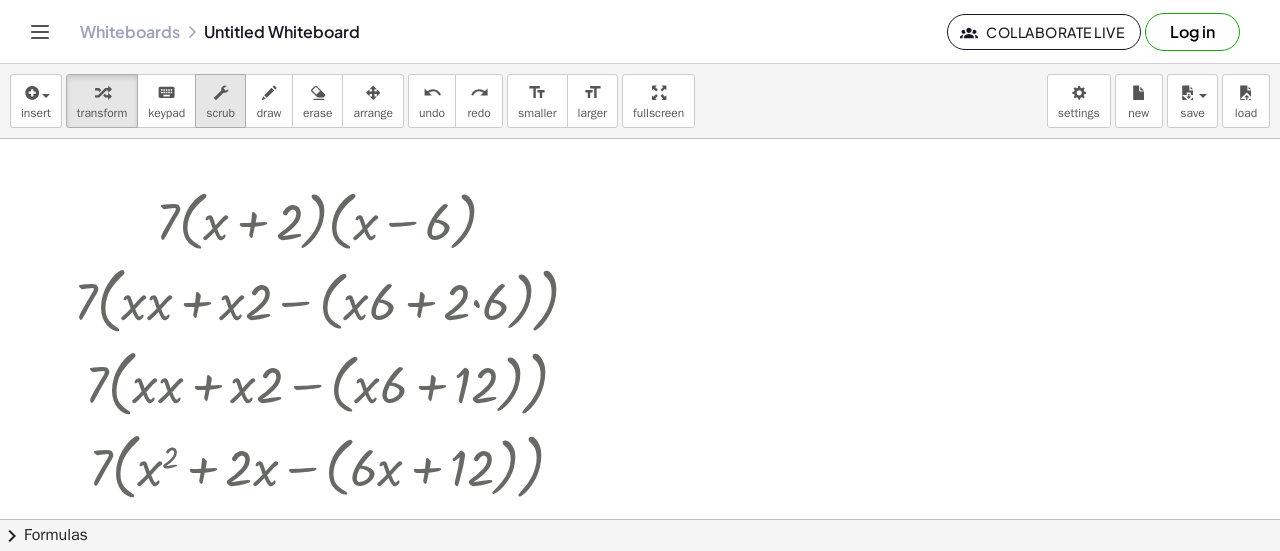 click at bounding box center [220, 92] 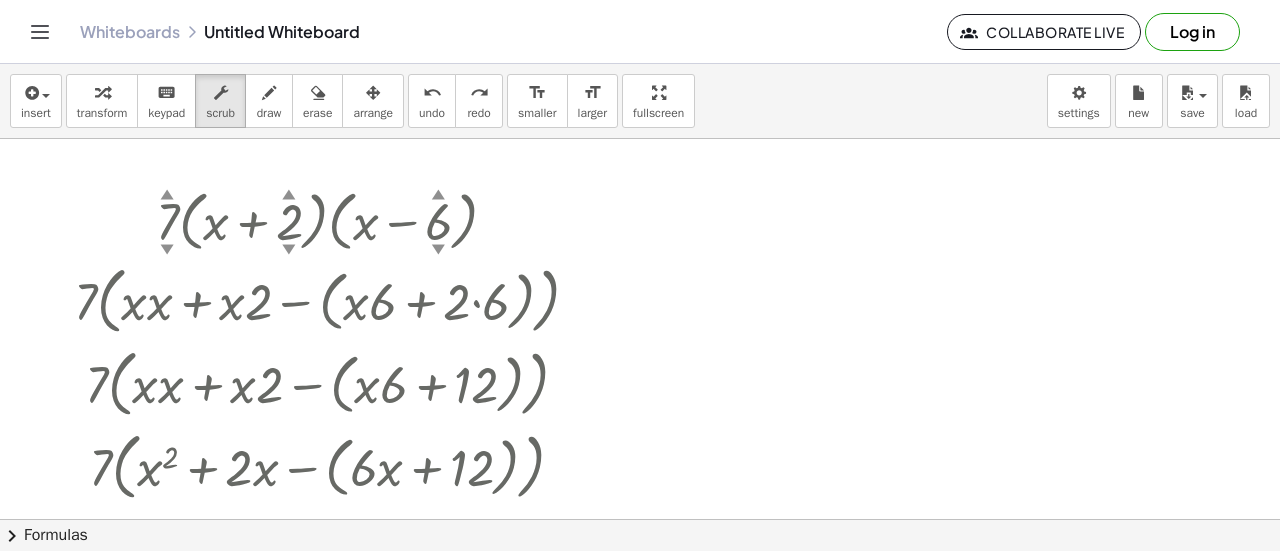 drag, startPoint x: 336, startPoint y: 216, endPoint x: 602, endPoint y: 228, distance: 266.27054 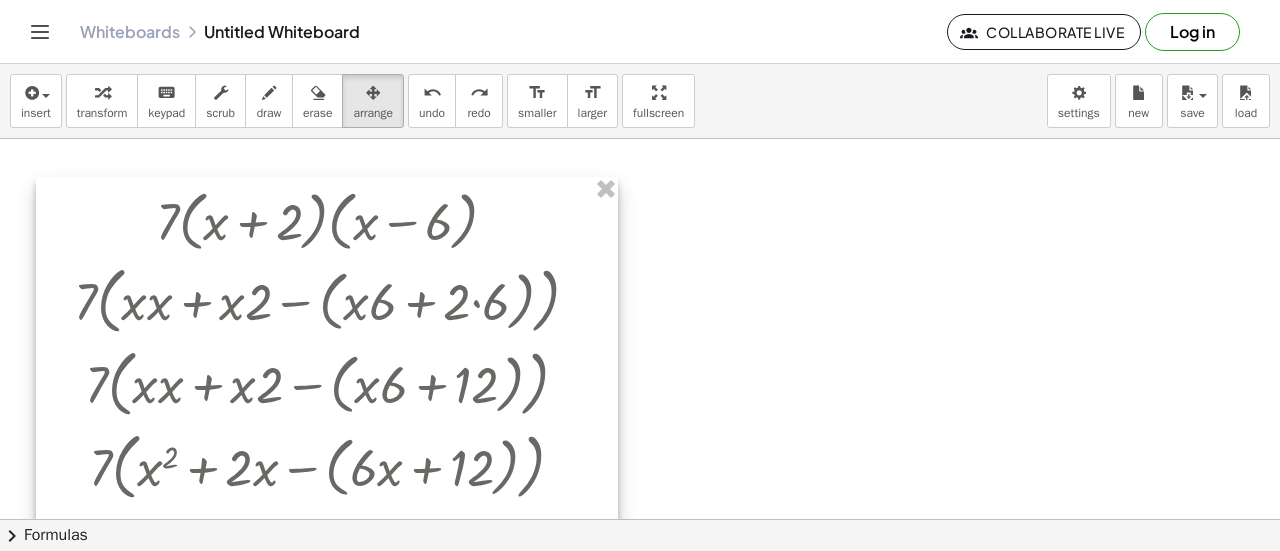 drag, startPoint x: 378, startPoint y: 98, endPoint x: 436, endPoint y: 199, distance: 116.46888 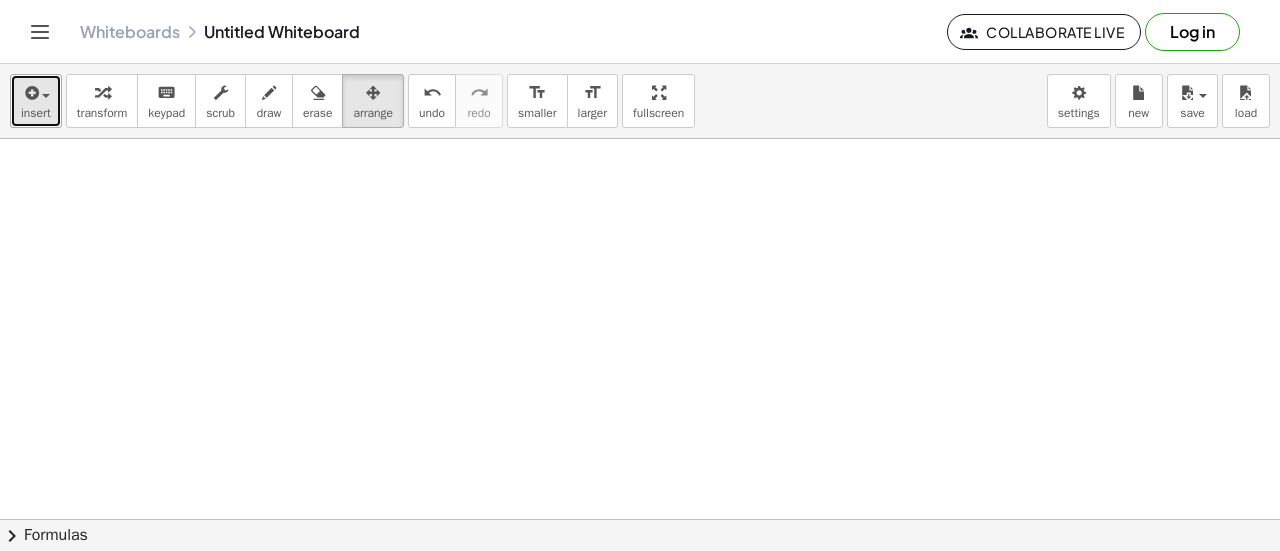 click at bounding box center [30, 93] 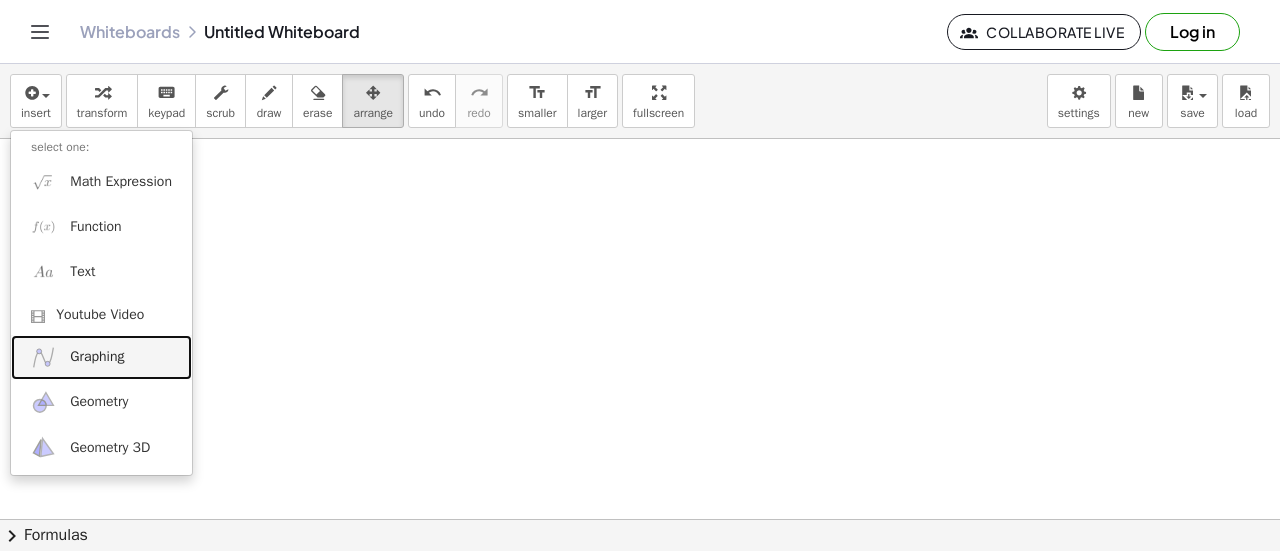 click on "Graphing" at bounding box center (97, 357) 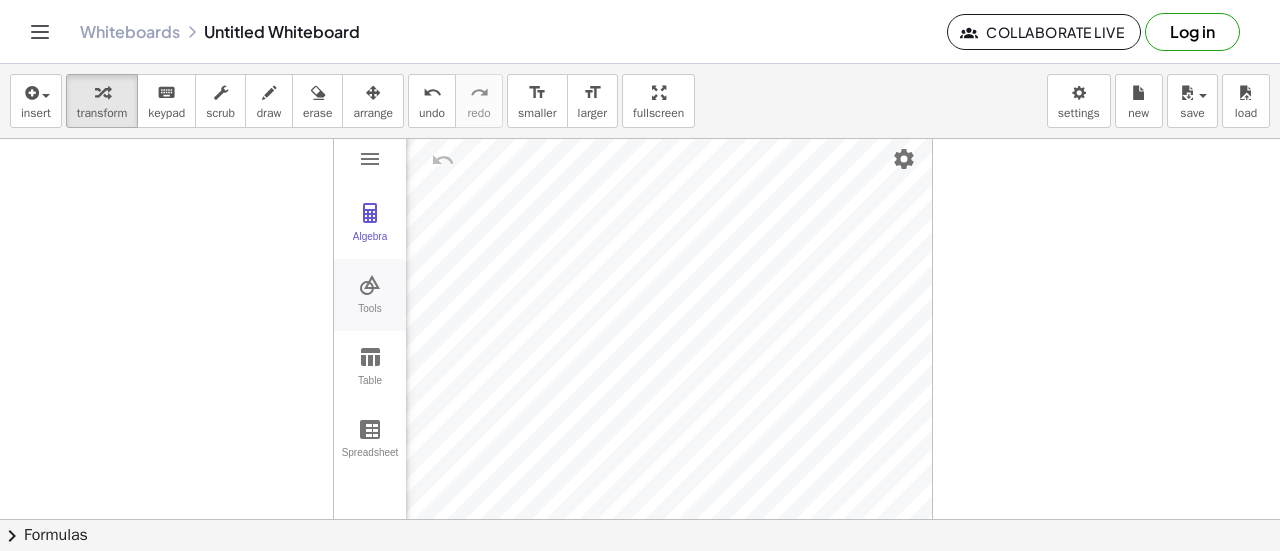 click at bounding box center [370, 285] 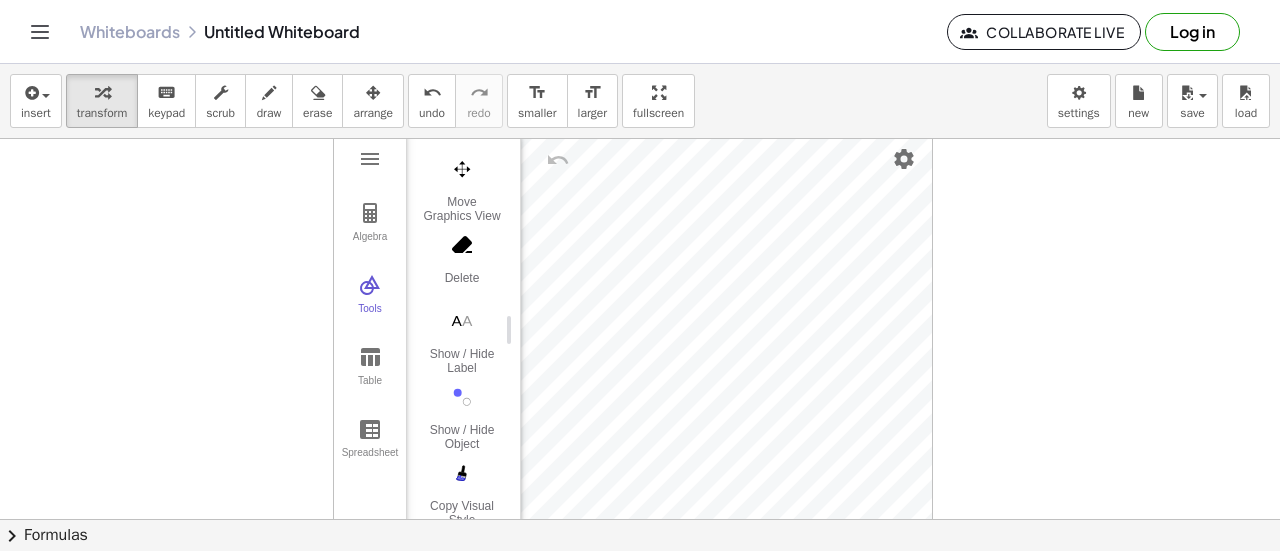 scroll, scrollTop: 700, scrollLeft: 0, axis: vertical 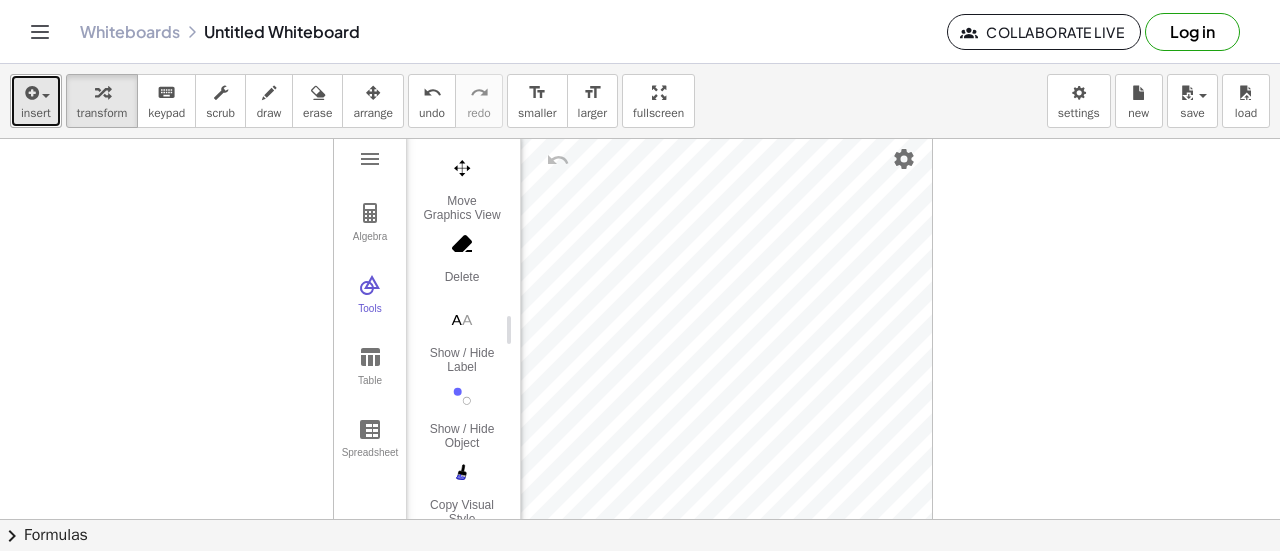 click at bounding box center [36, 92] 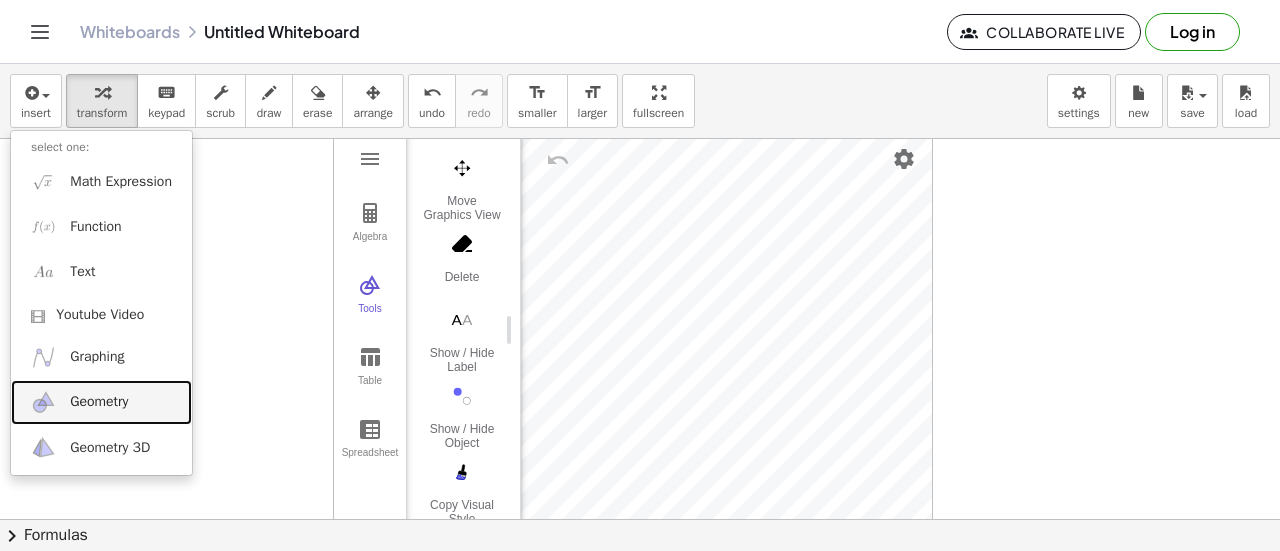 click on "Geometry" at bounding box center (99, 402) 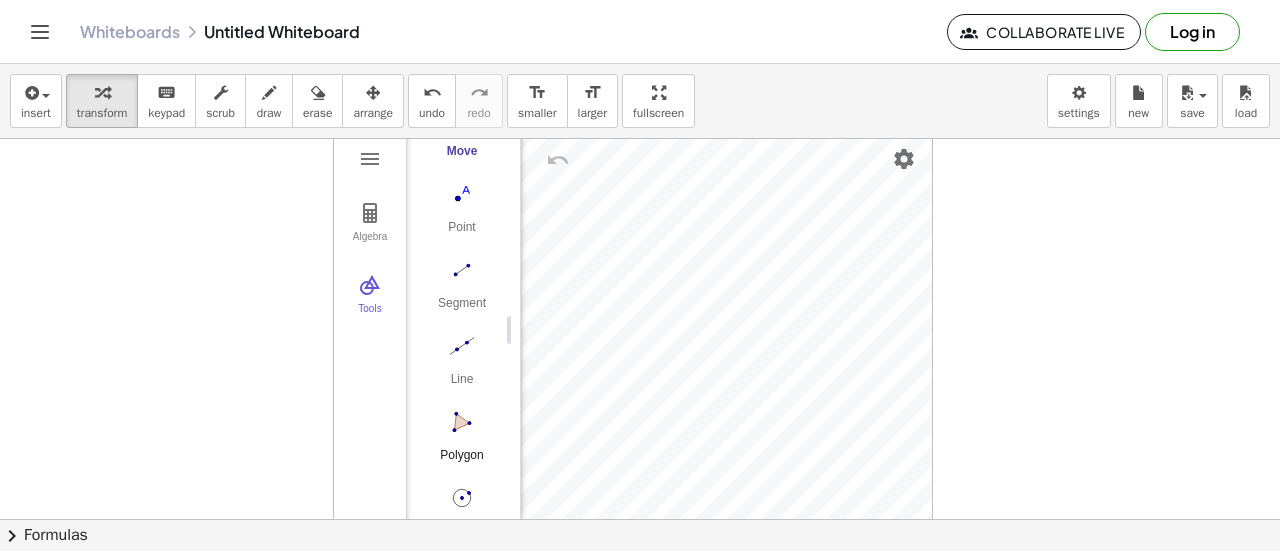 scroll, scrollTop: 206, scrollLeft: 0, axis: vertical 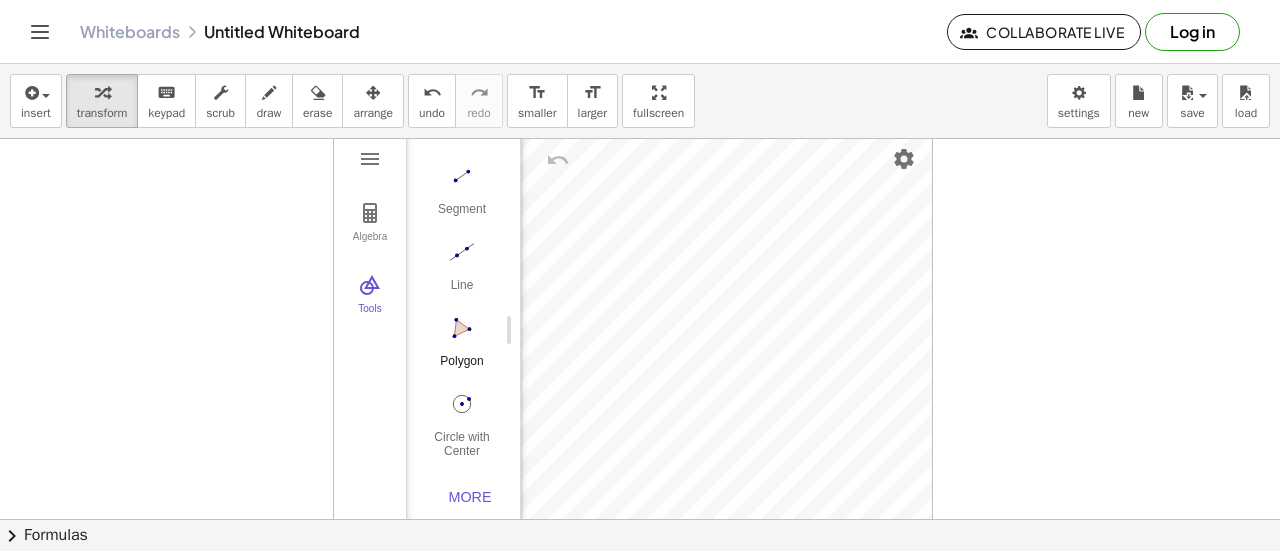 click at bounding box center [462, 328] 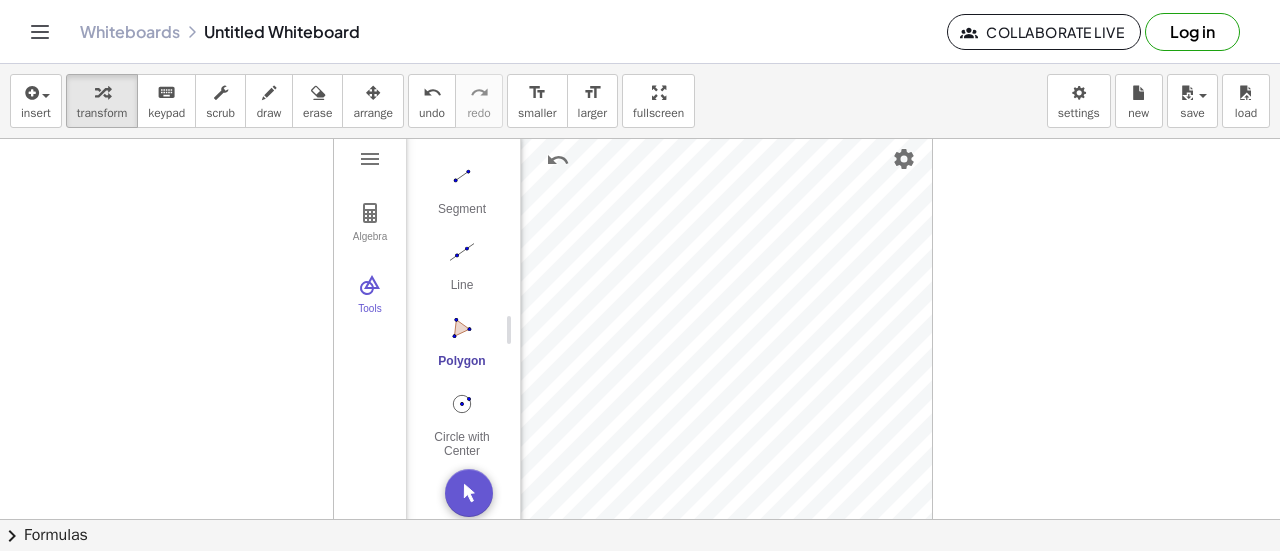 click on "Polygon" at bounding box center [462, 368] 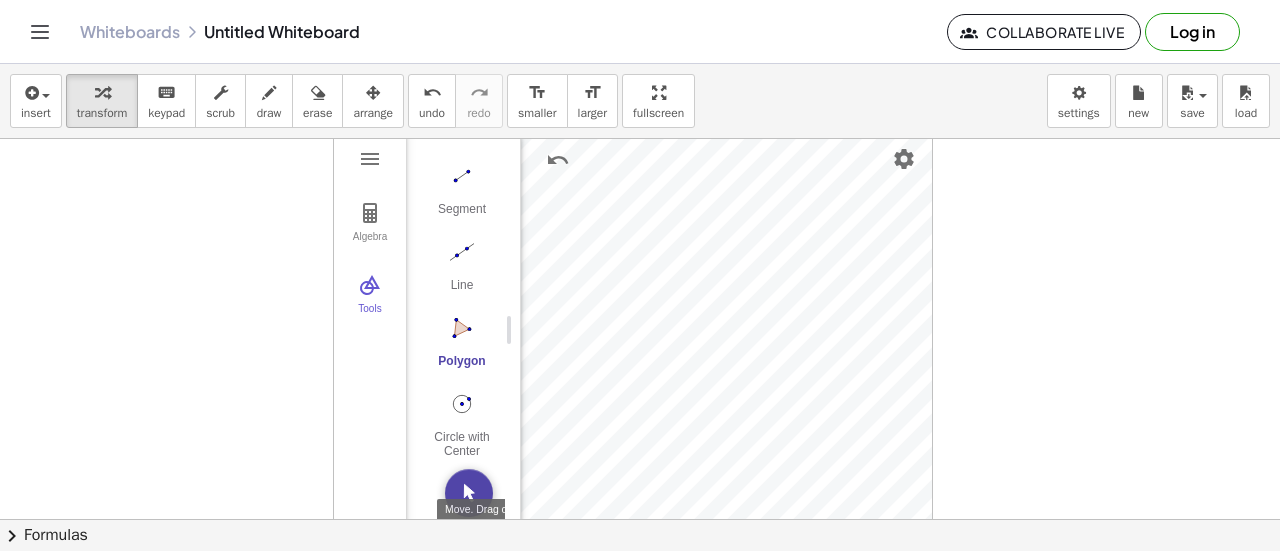 click at bounding box center (469, 493) 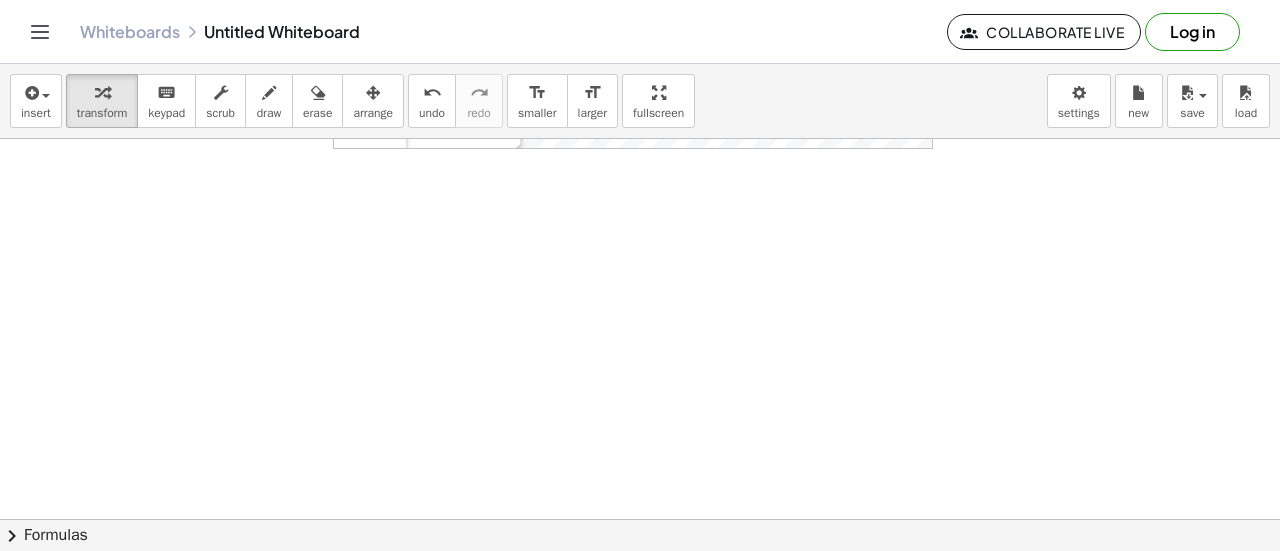 scroll, scrollTop: 0, scrollLeft: 0, axis: both 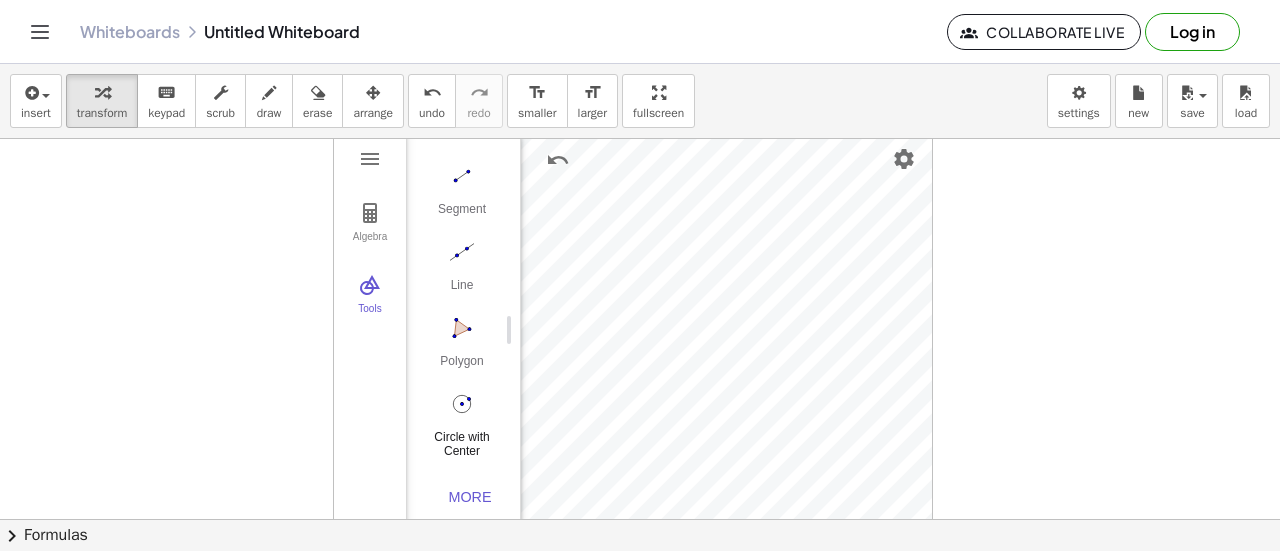 click at bounding box center [462, 404] 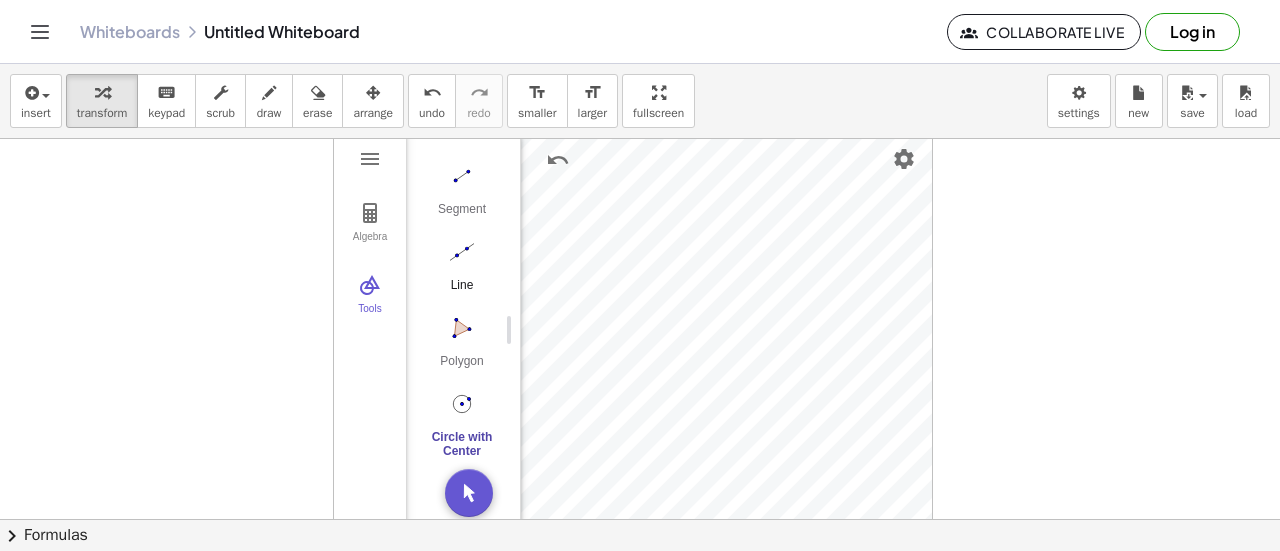 click on "Line" at bounding box center (462, 292) 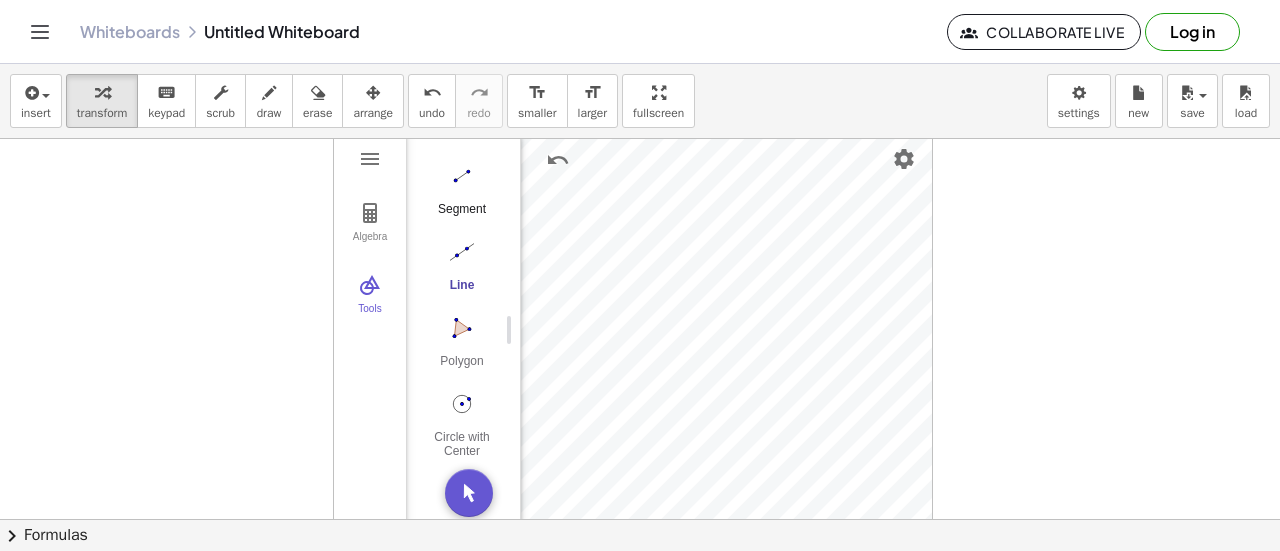 click on "Segment" at bounding box center (462, 216) 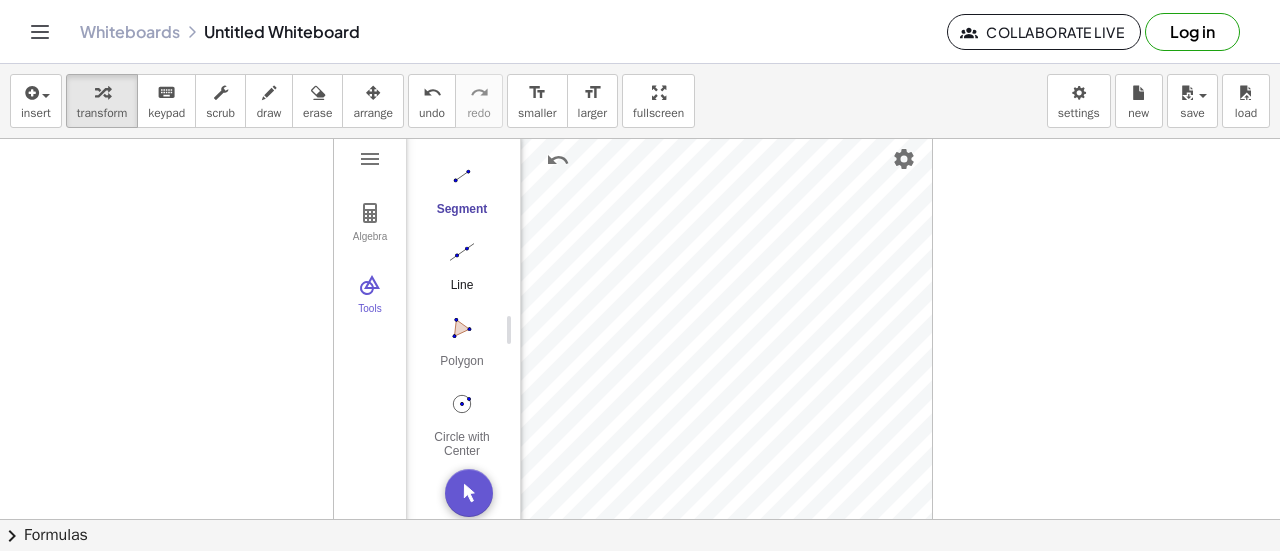 scroll, scrollTop: 0, scrollLeft: 0, axis: both 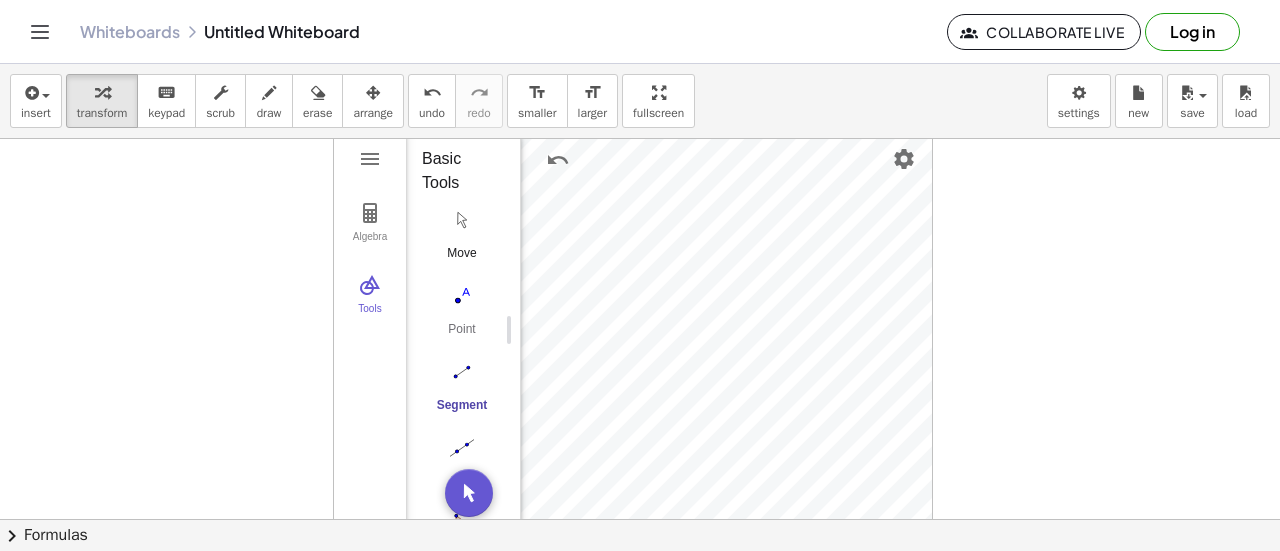 click at bounding box center (462, 220) 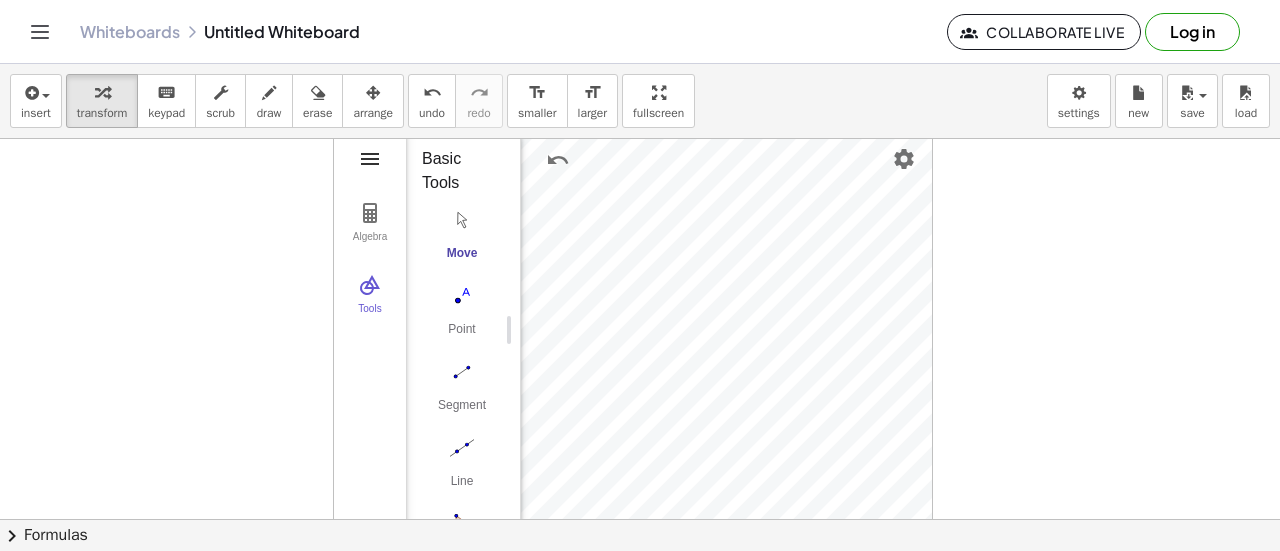 click at bounding box center (370, 159) 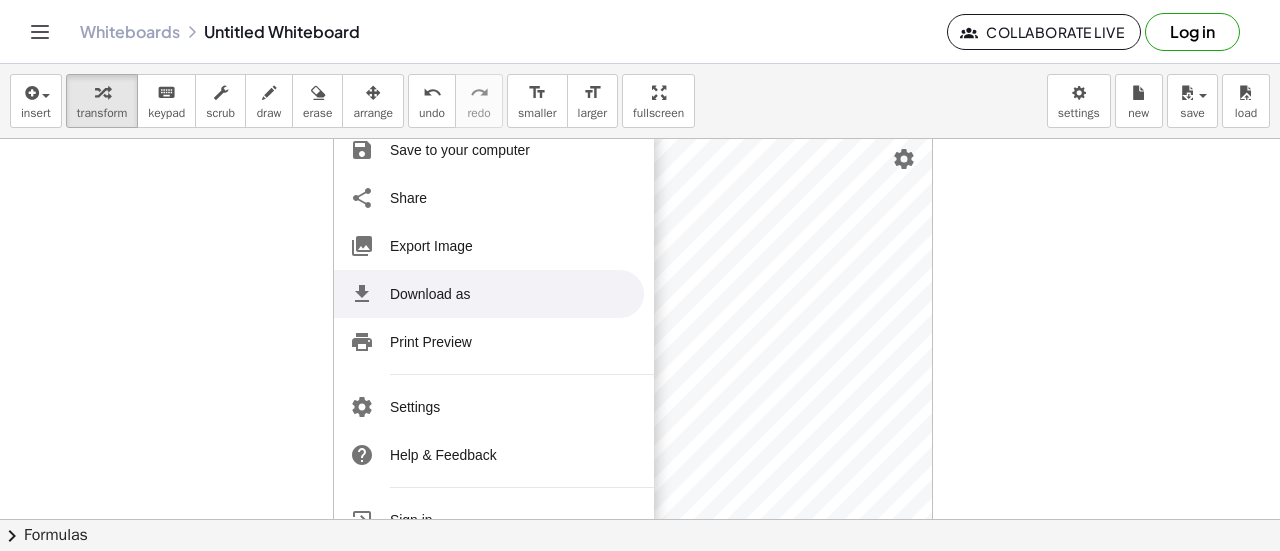 scroll, scrollTop: 244, scrollLeft: 0, axis: vertical 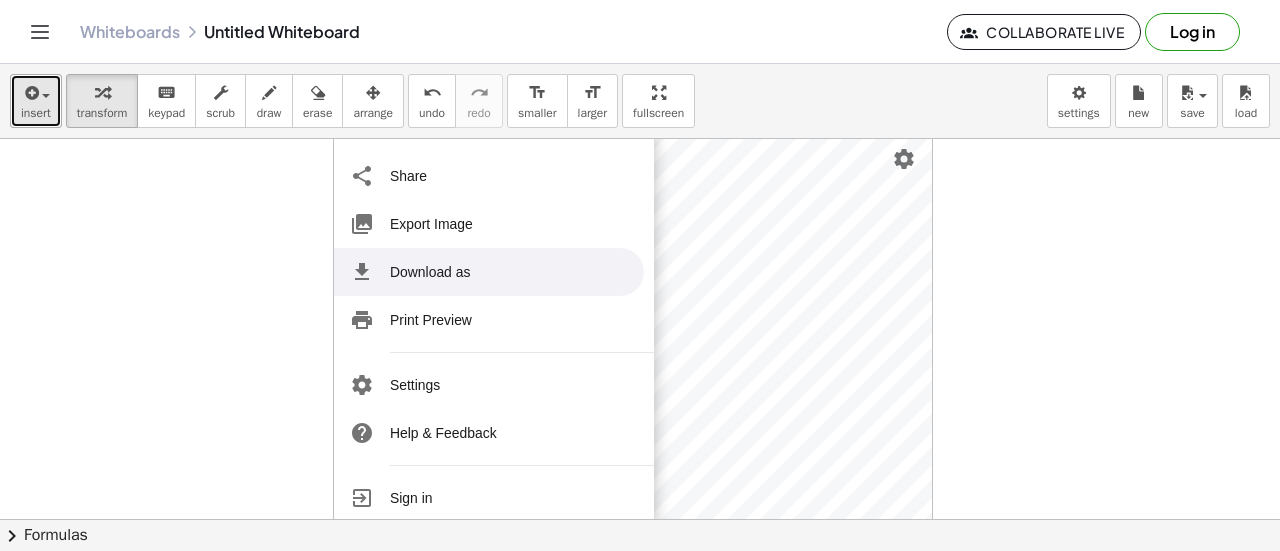 click at bounding box center (41, 95) 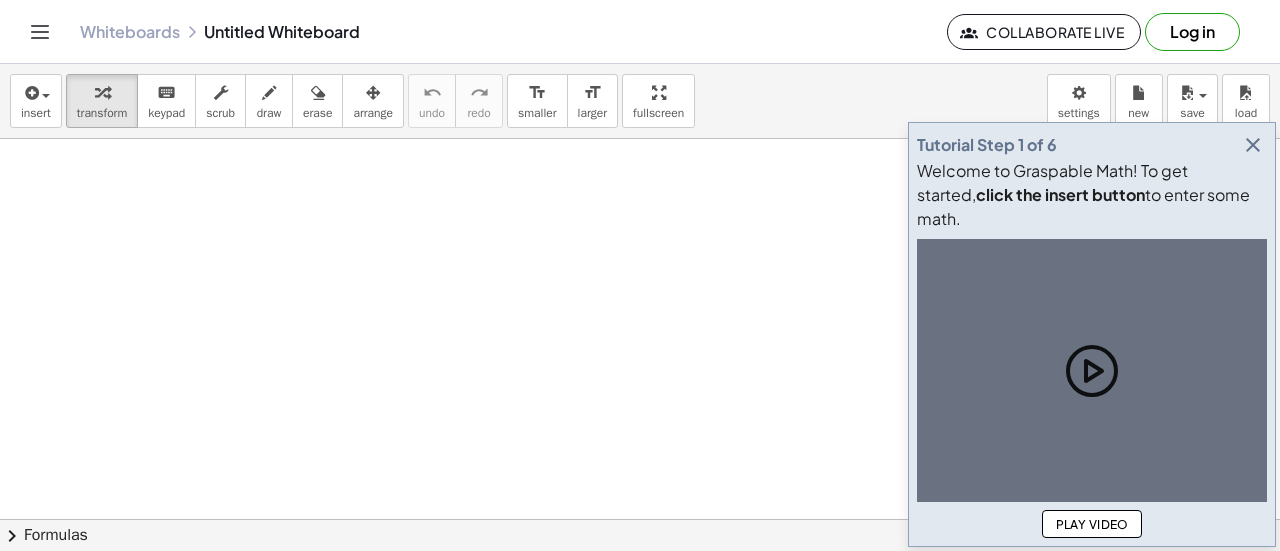 scroll, scrollTop: 0, scrollLeft: 0, axis: both 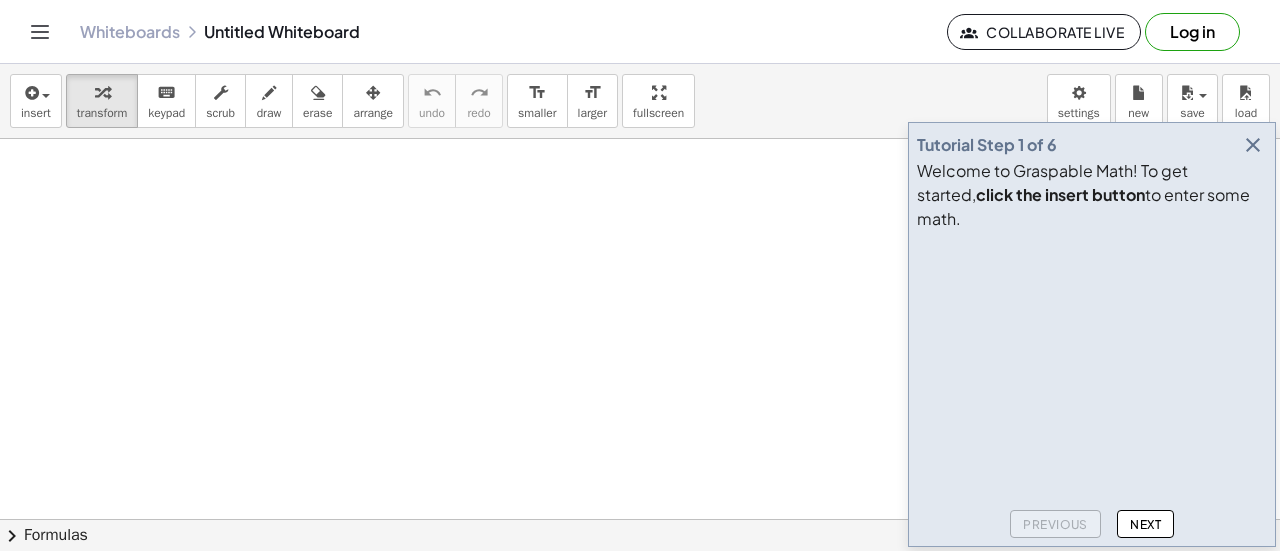 drag, startPoint x: 1254, startPoint y: 169, endPoint x: 1227, endPoint y: 162, distance: 27.89265 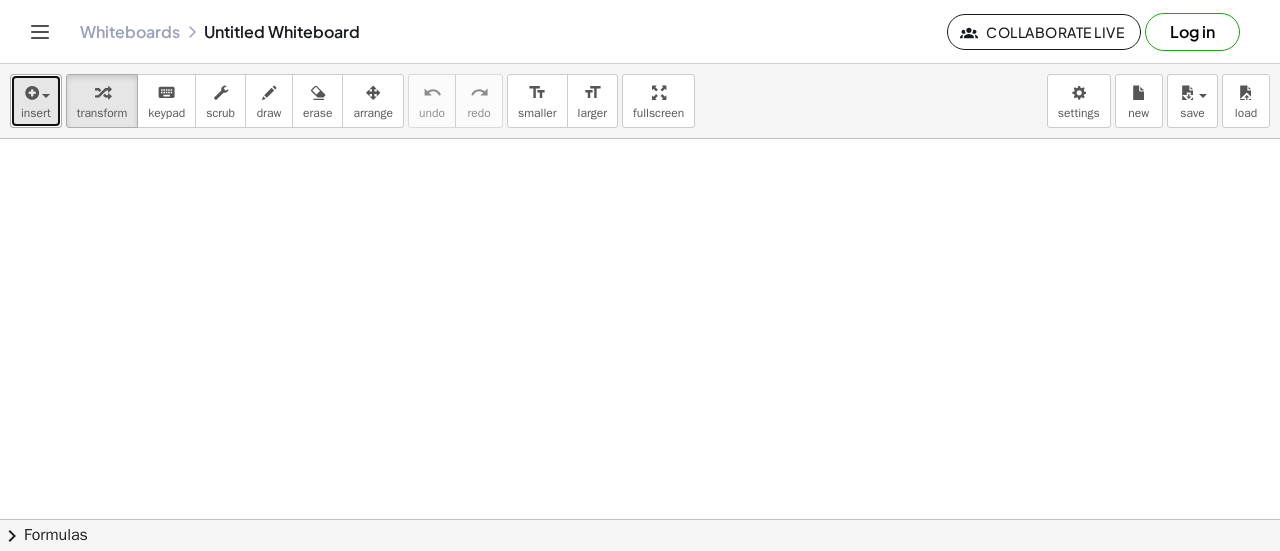 click at bounding box center (30, 93) 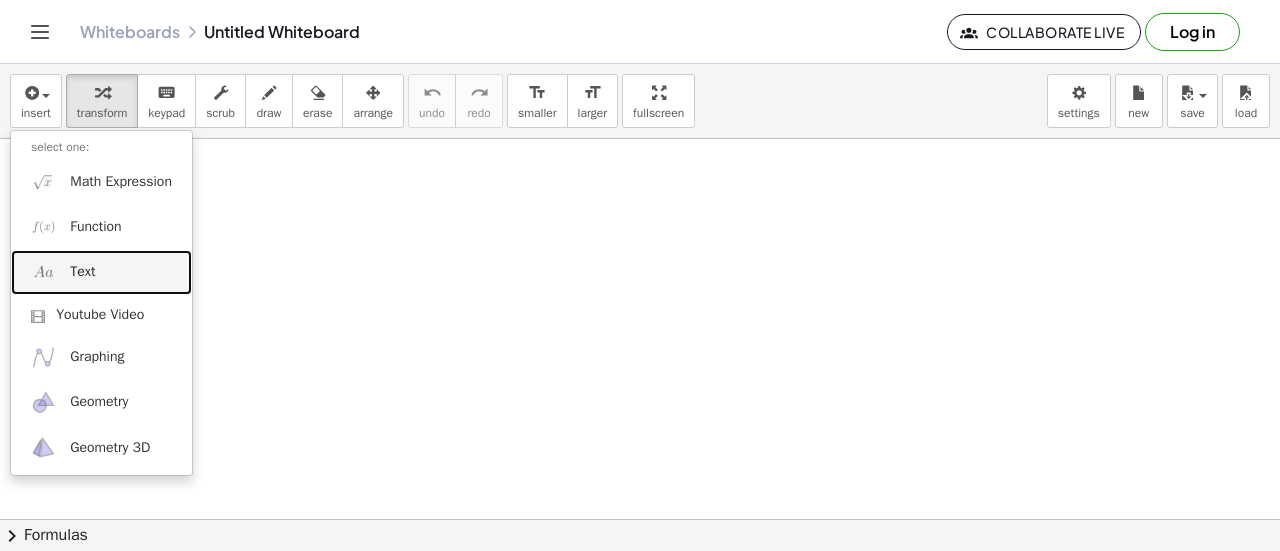 click on "Text" at bounding box center [82, 272] 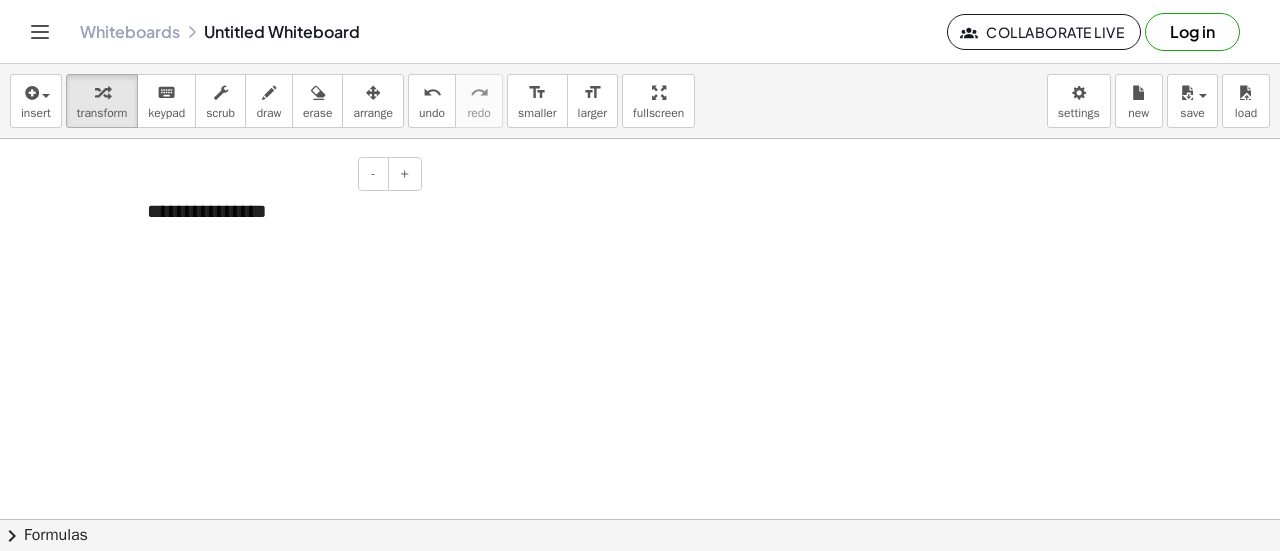 click on "**********" at bounding box center [277, 211] 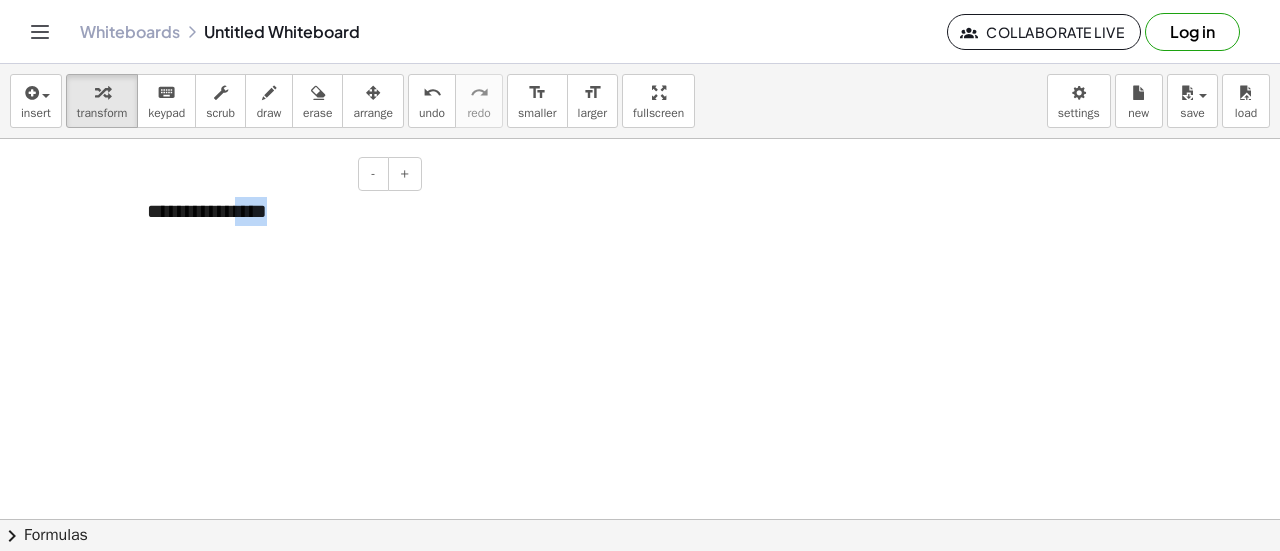 drag, startPoint x: 283, startPoint y: 216, endPoint x: 74, endPoint y: 216, distance: 209 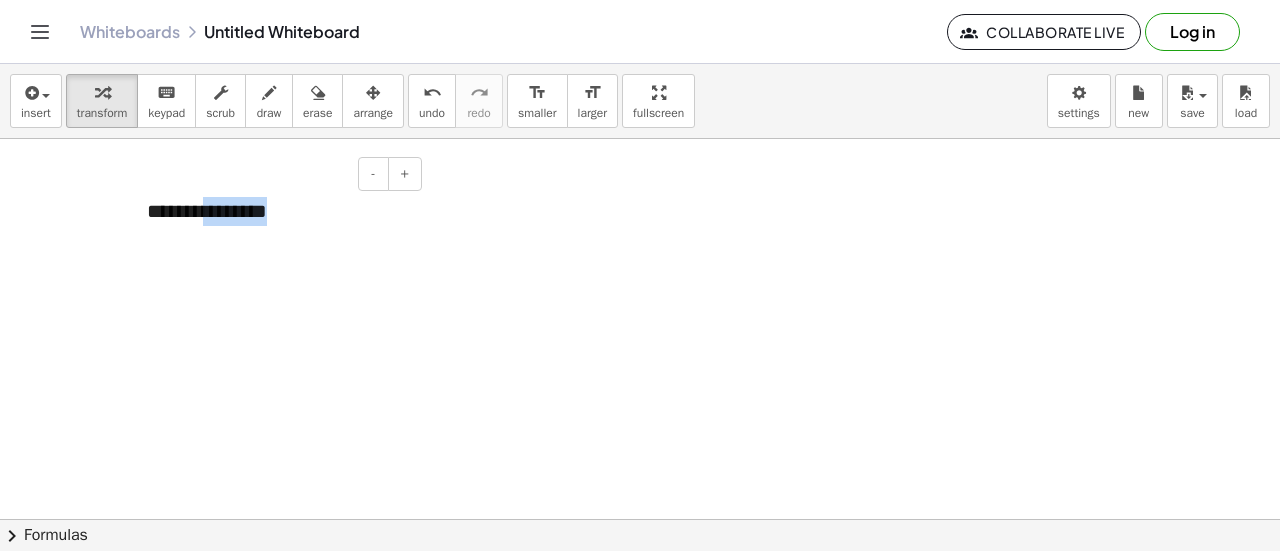 click on "**********" at bounding box center [277, 211] 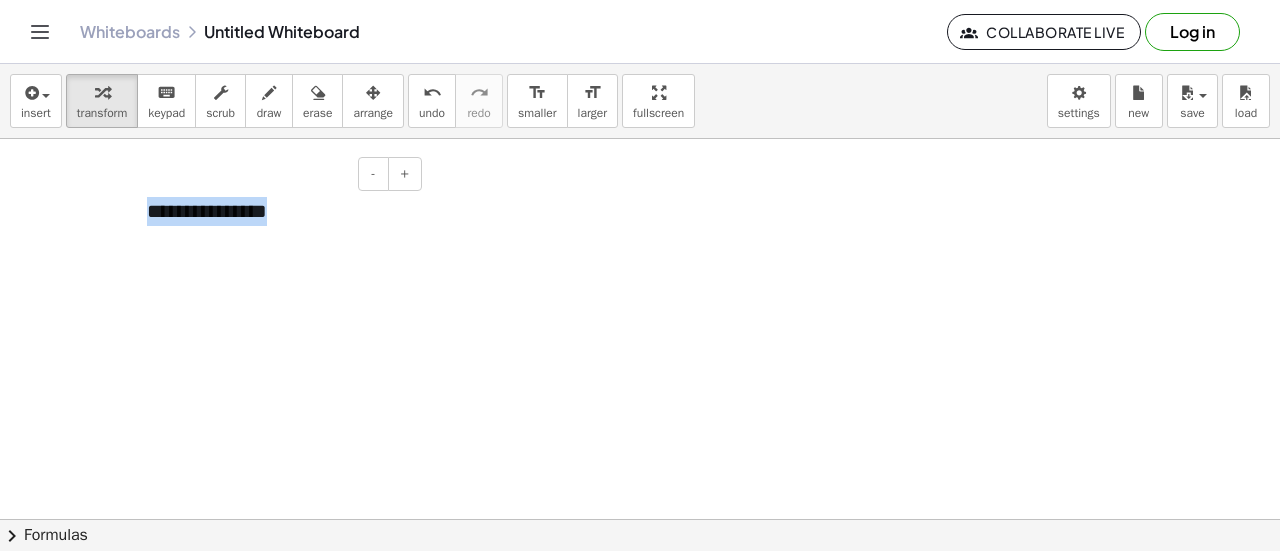drag, startPoint x: 329, startPoint y: 223, endPoint x: 206, endPoint y: 215, distance: 123.25989 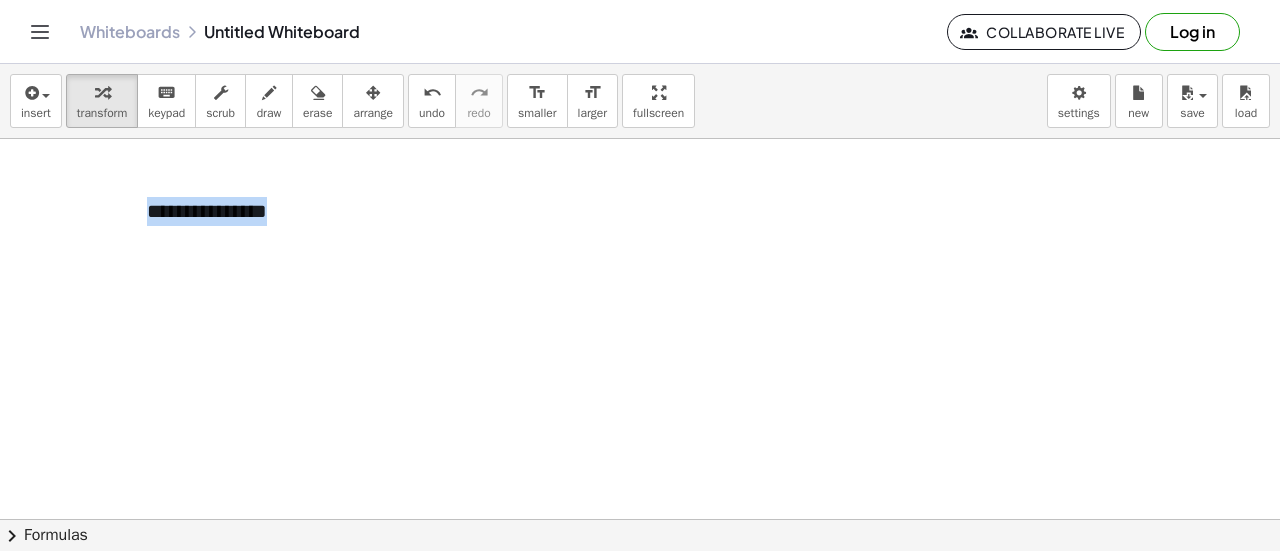type 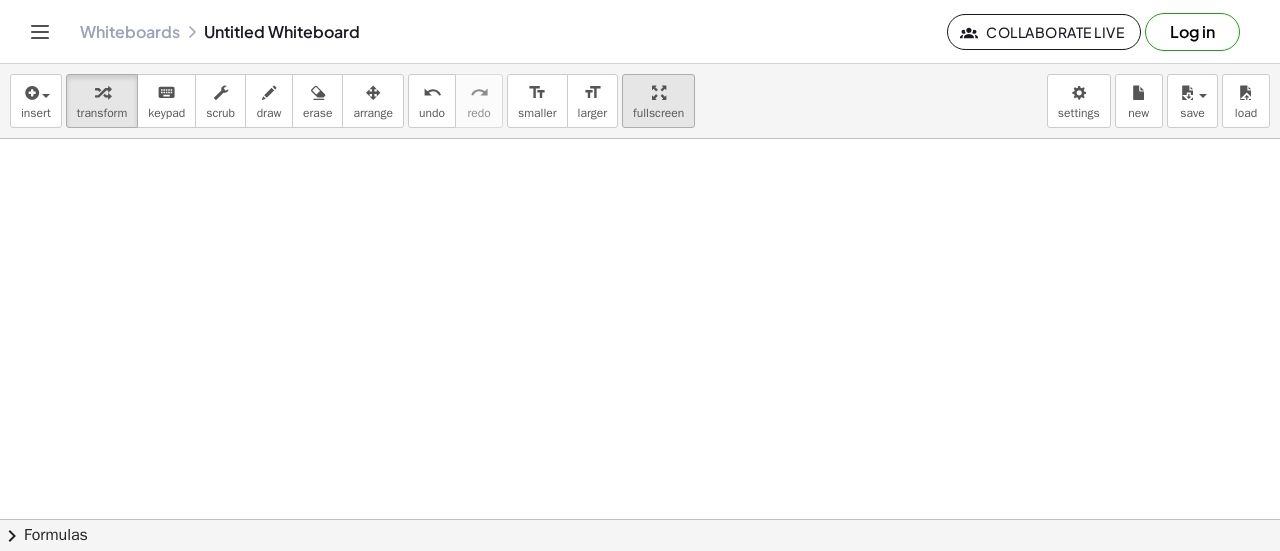 drag, startPoint x: 641, startPoint y: 93, endPoint x: 641, endPoint y: 214, distance: 121 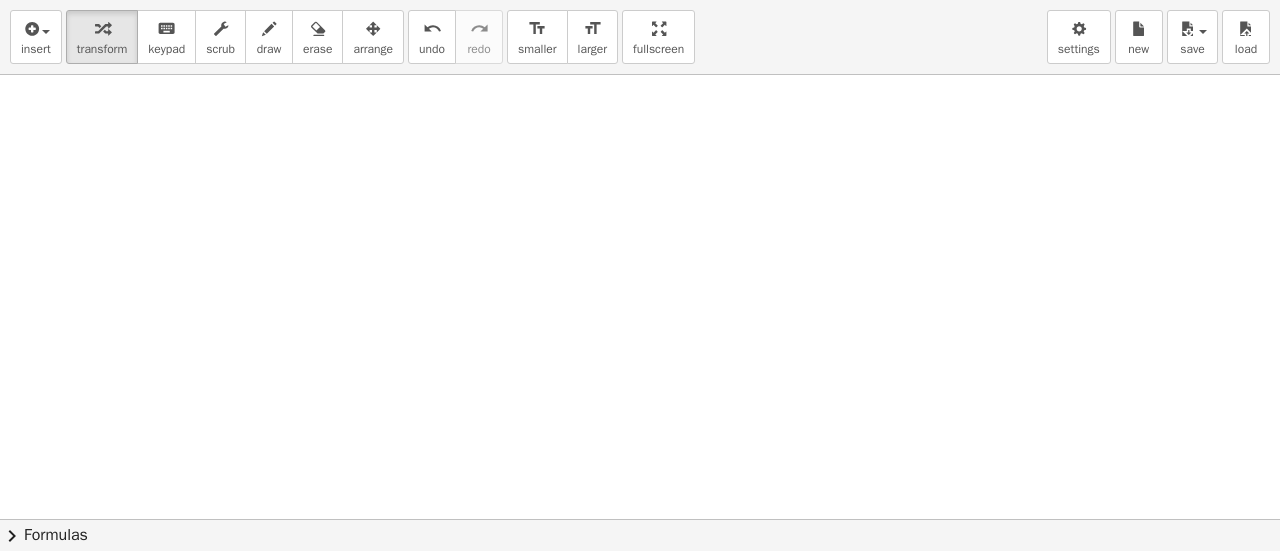 click on "insert select one: Math Expression Function Text Youtube Video Graphing Geometry Geometry 3D transform keyboard keypad scrub draw erase arrange undo undo redo redo format_size smaller format_size larger fullscreen load   save new settings - + × chevron_right  Formulas
Drag one side of a formula onto a highlighted expression on the canvas to apply it.
Quadratic Formula
+ · a · x 2 + · b · x + c = 0
⇔
x = · ( − b ± 2 √ ( + b 2 − · 4 · a · c ) ) · 2 · a
+ x 2 + · p · x + q = 0
⇔
x = − · p · 2 ± 2 √ ( + ( · p · 2 ) 2 − q )
Manually Factoring a Quadratic
+ x 2 + · b · x + c
· ( + x + ⬚ ) (" at bounding box center (640, 275) 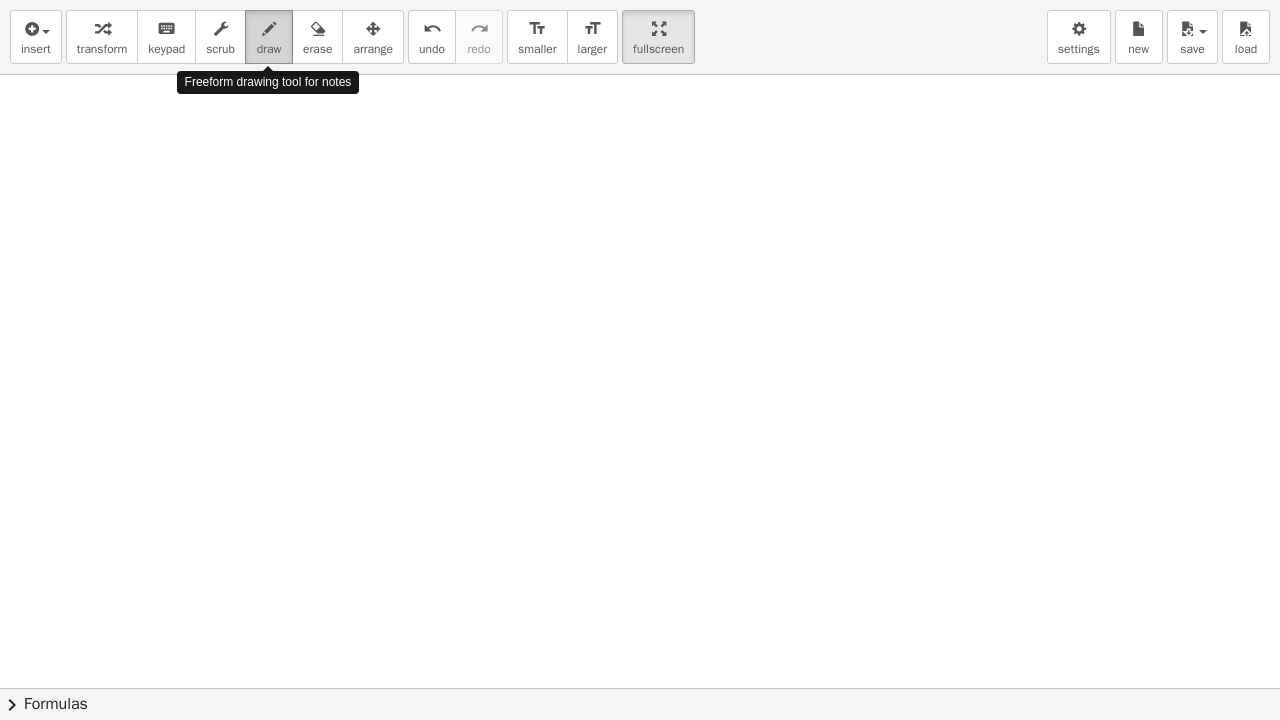 click on "draw" at bounding box center (269, 37) 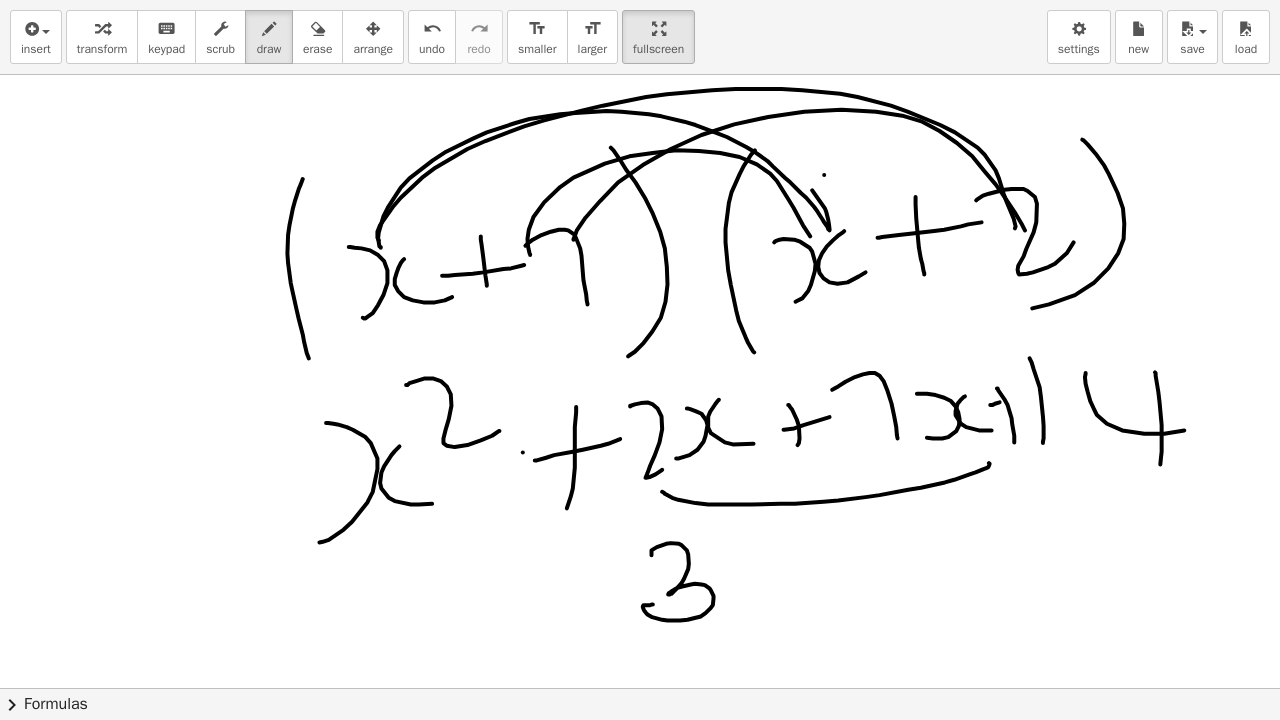 click at bounding box center [640, 688] 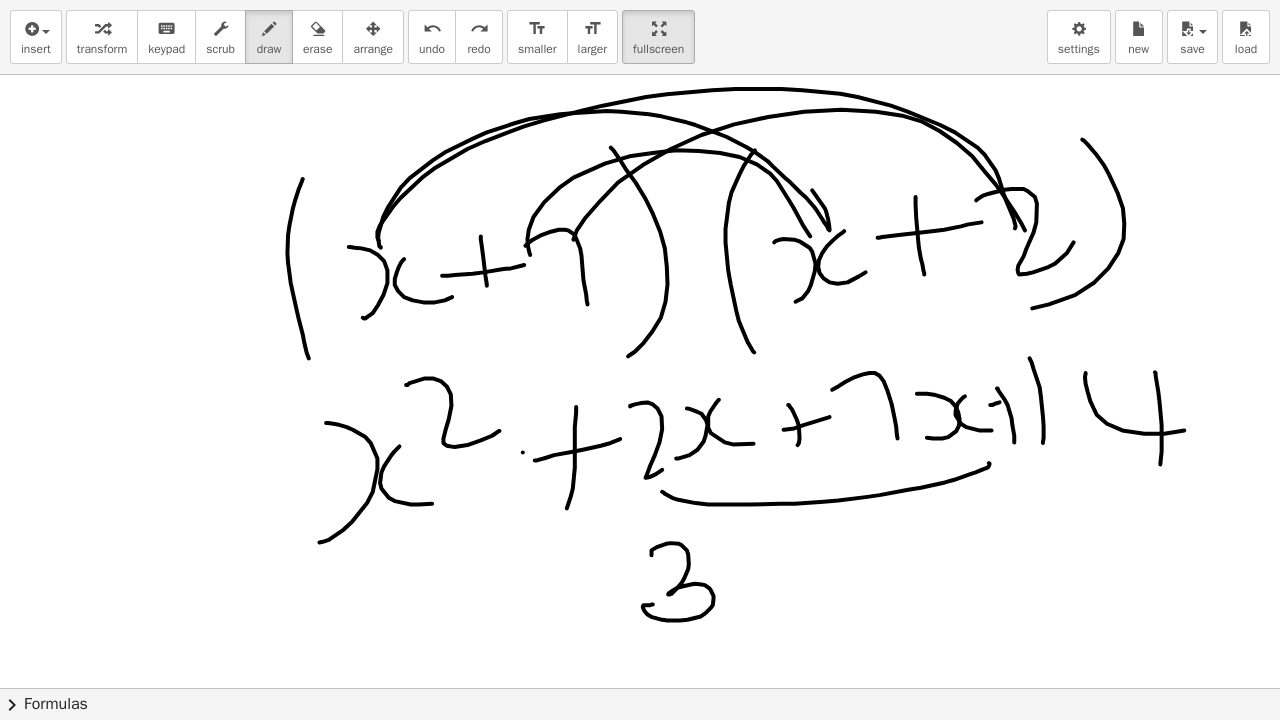 click at bounding box center (640, 688) 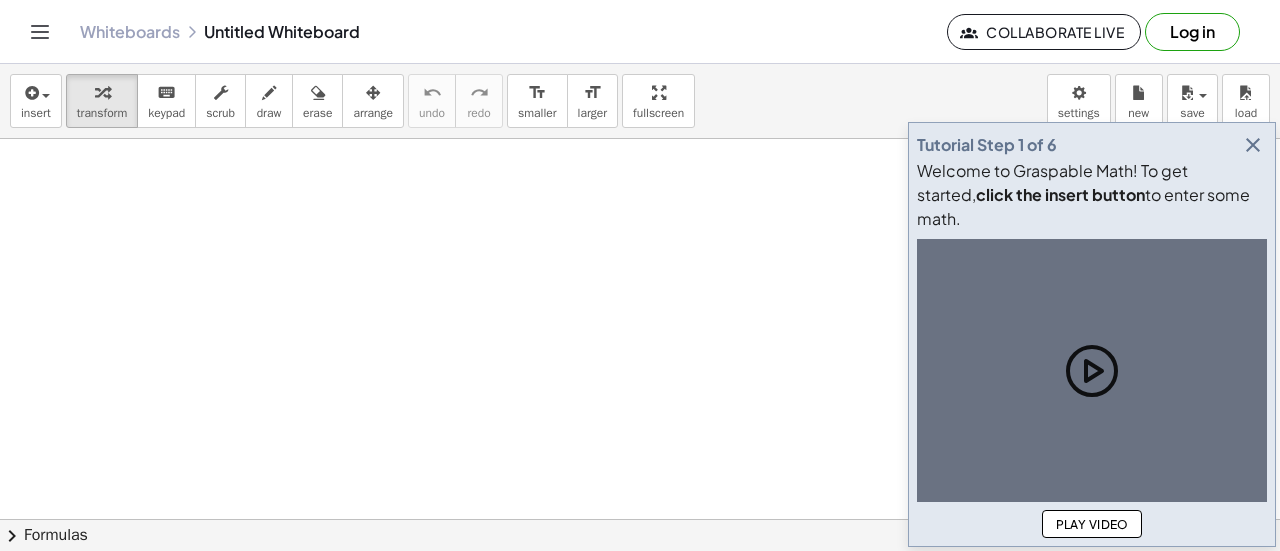 scroll, scrollTop: 0, scrollLeft: 0, axis: both 